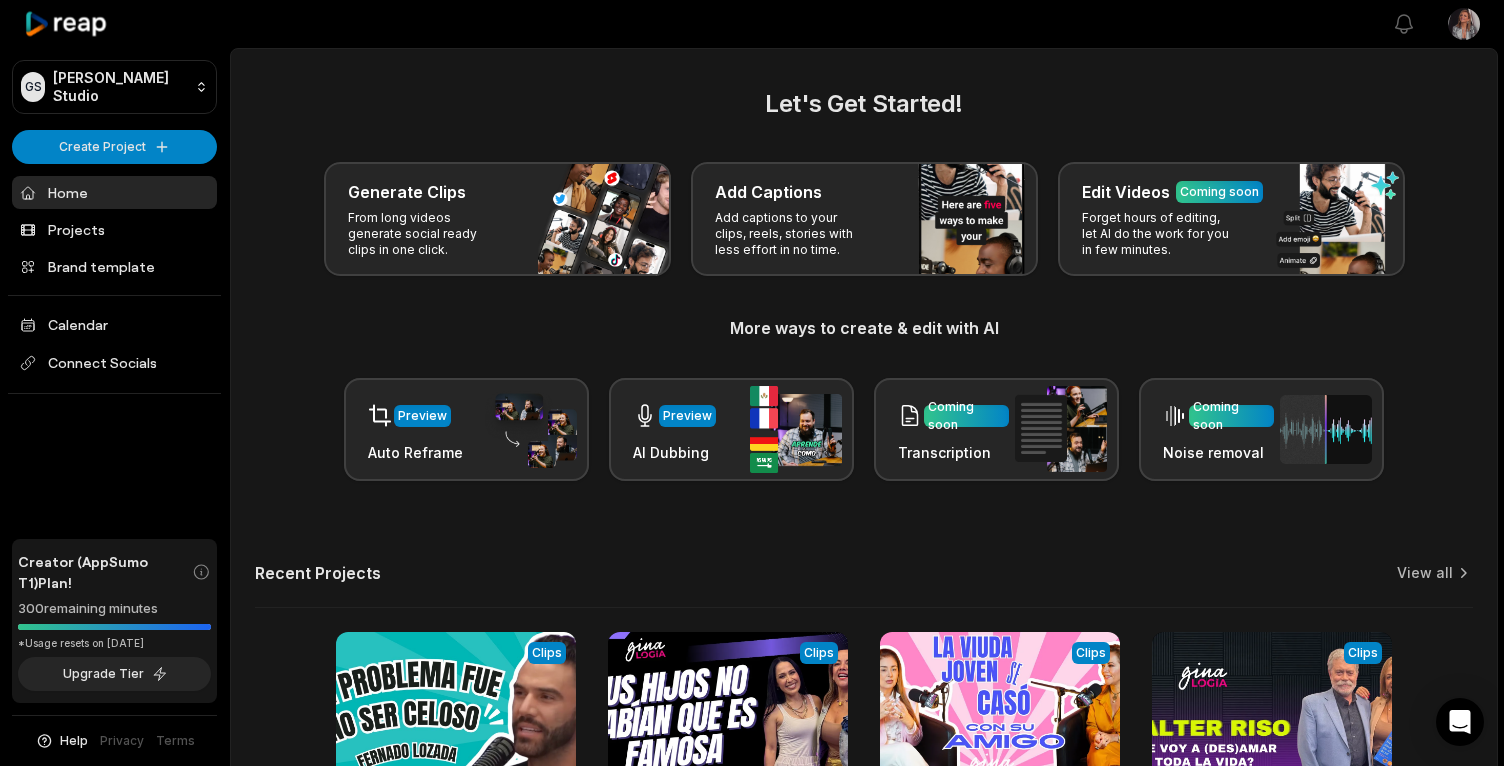 scroll, scrollTop: 0, scrollLeft: 0, axis: both 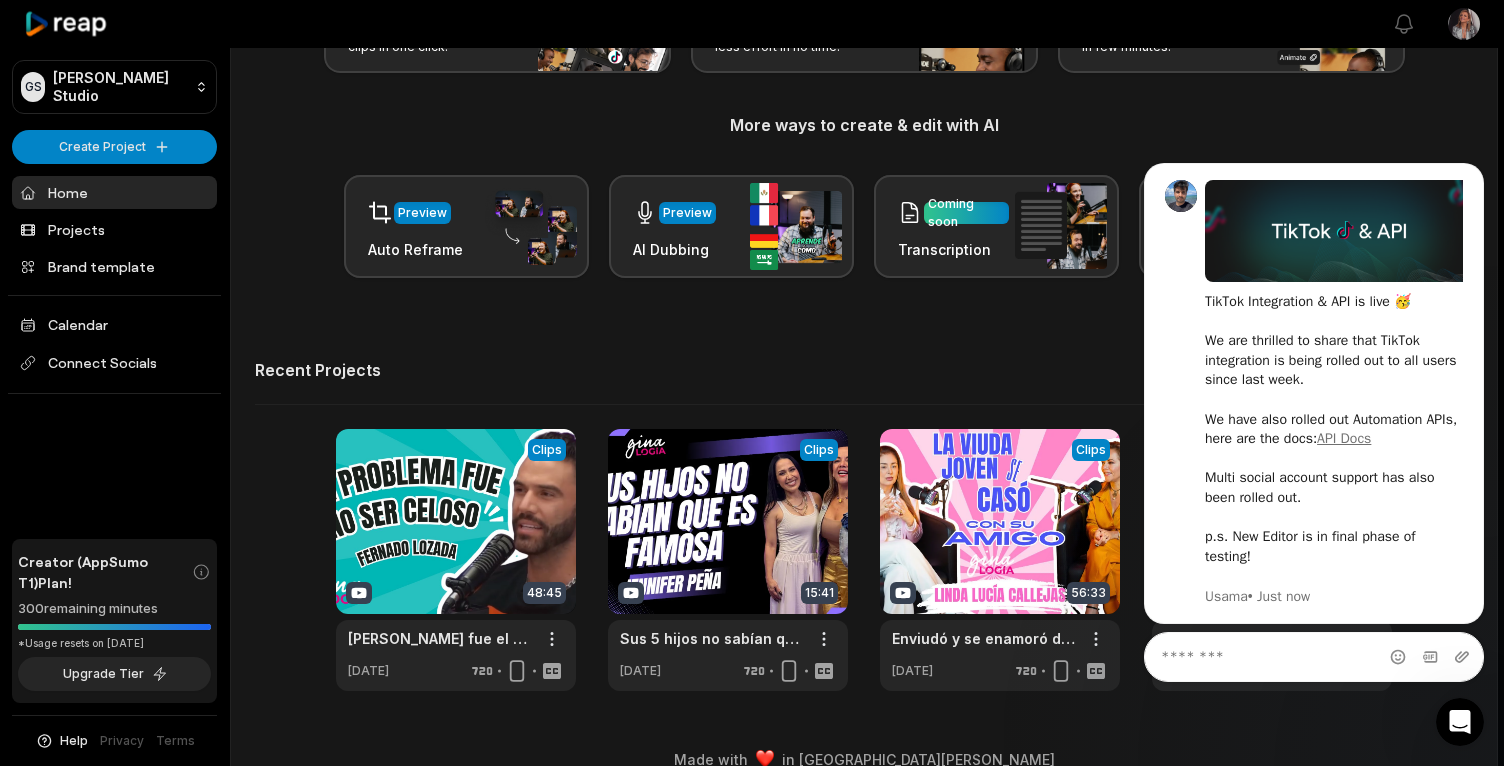drag, startPoint x: 1007, startPoint y: 442, endPoint x: 504, endPoint y: 760, distance: 595.09076 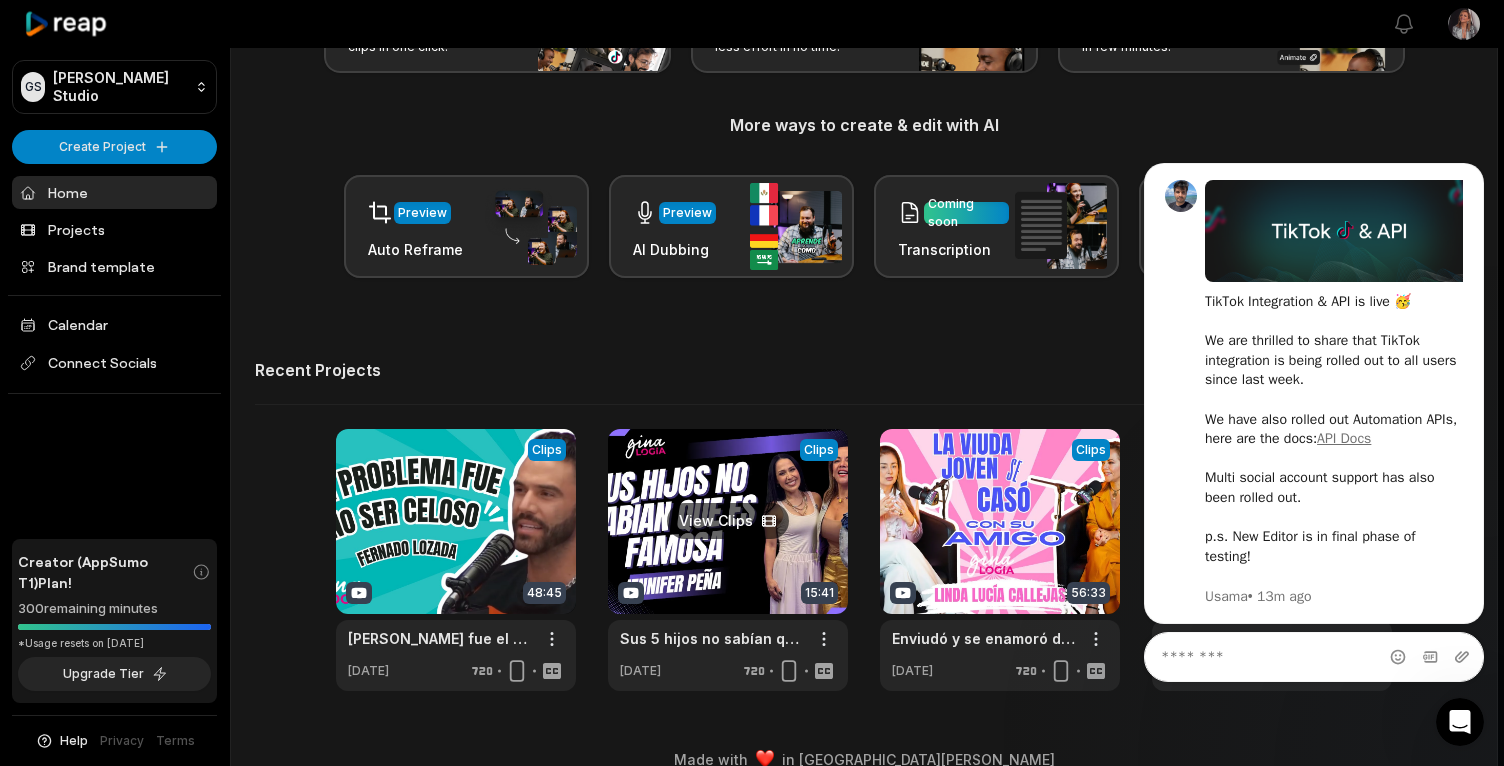click at bounding box center [728, 560] 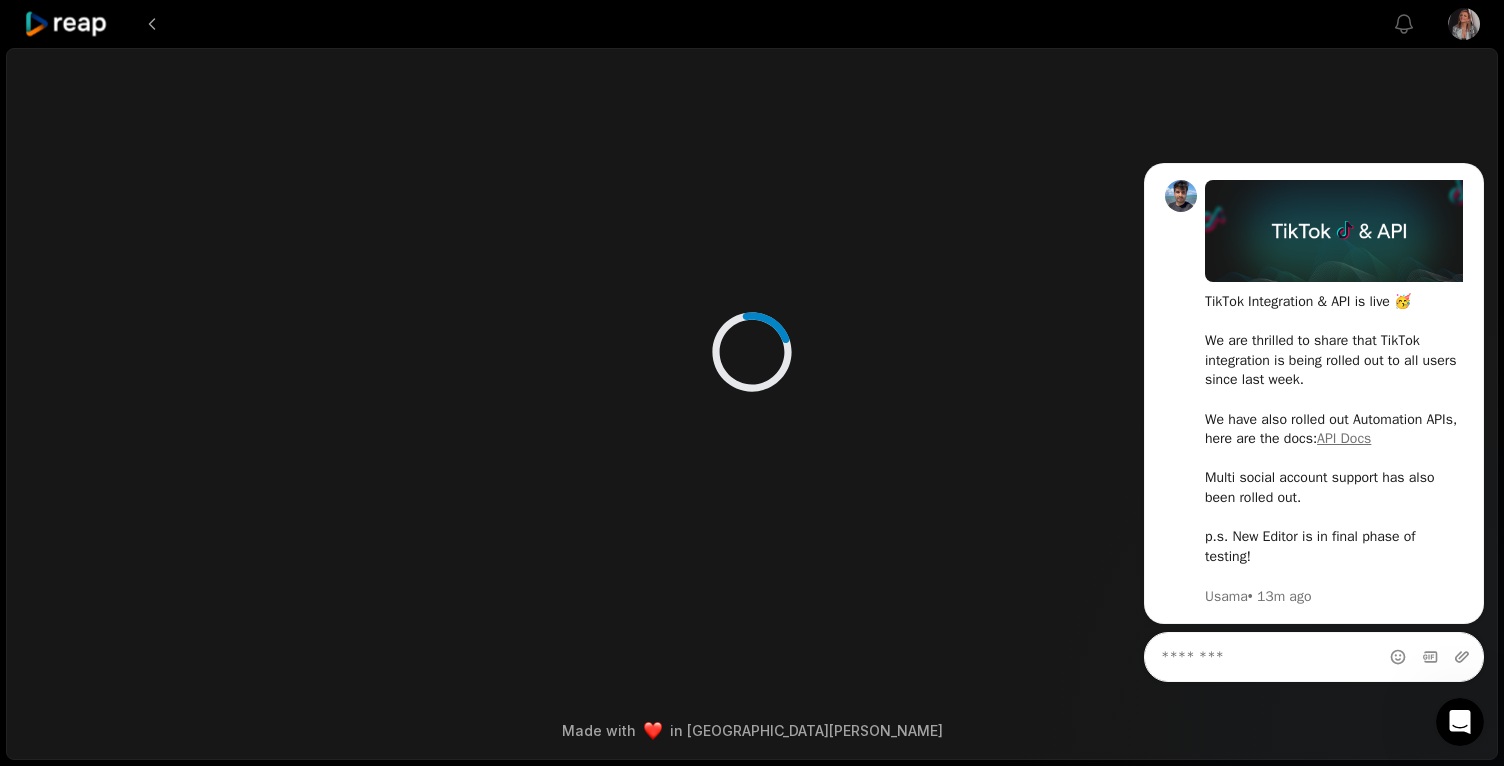 scroll, scrollTop: 0, scrollLeft: 0, axis: both 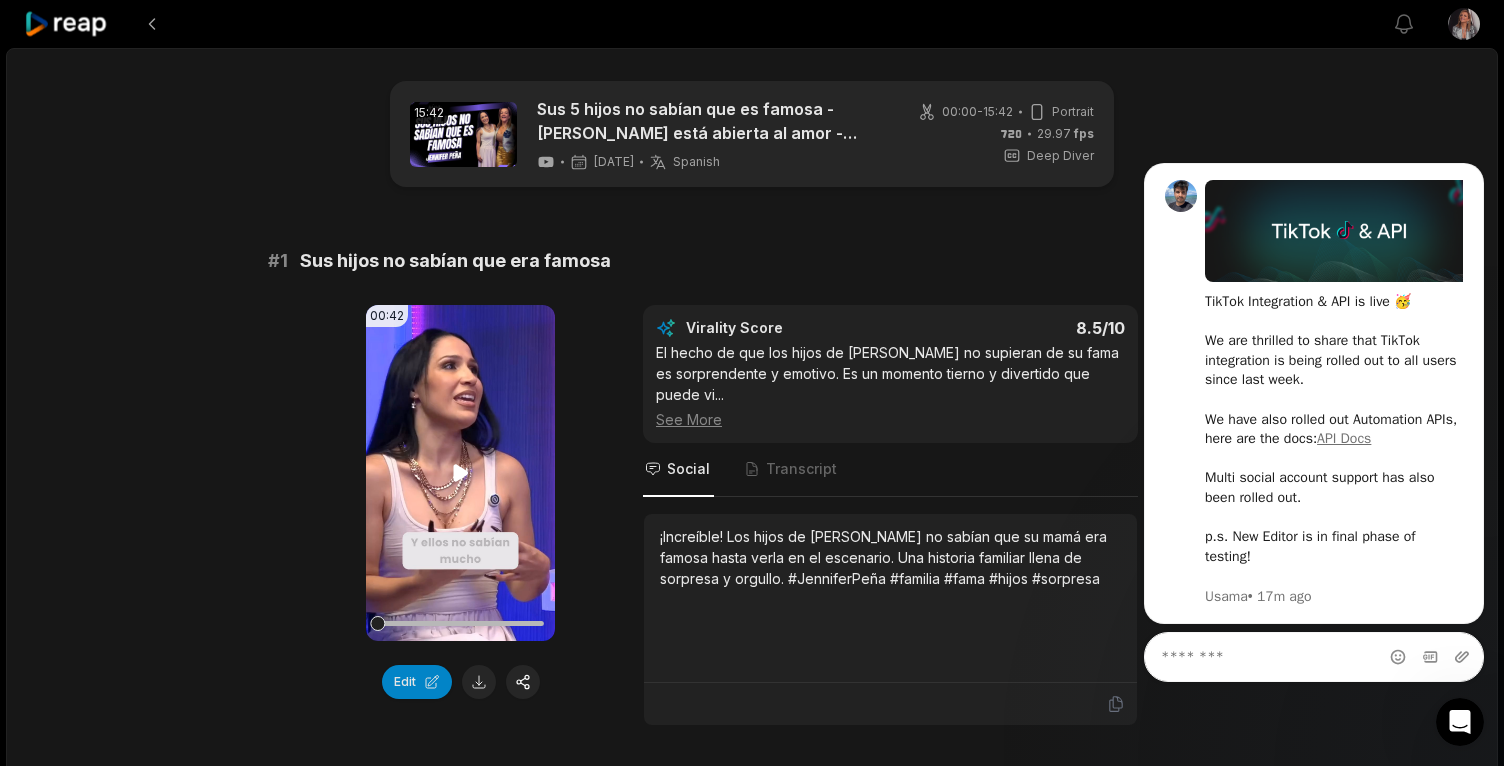 click 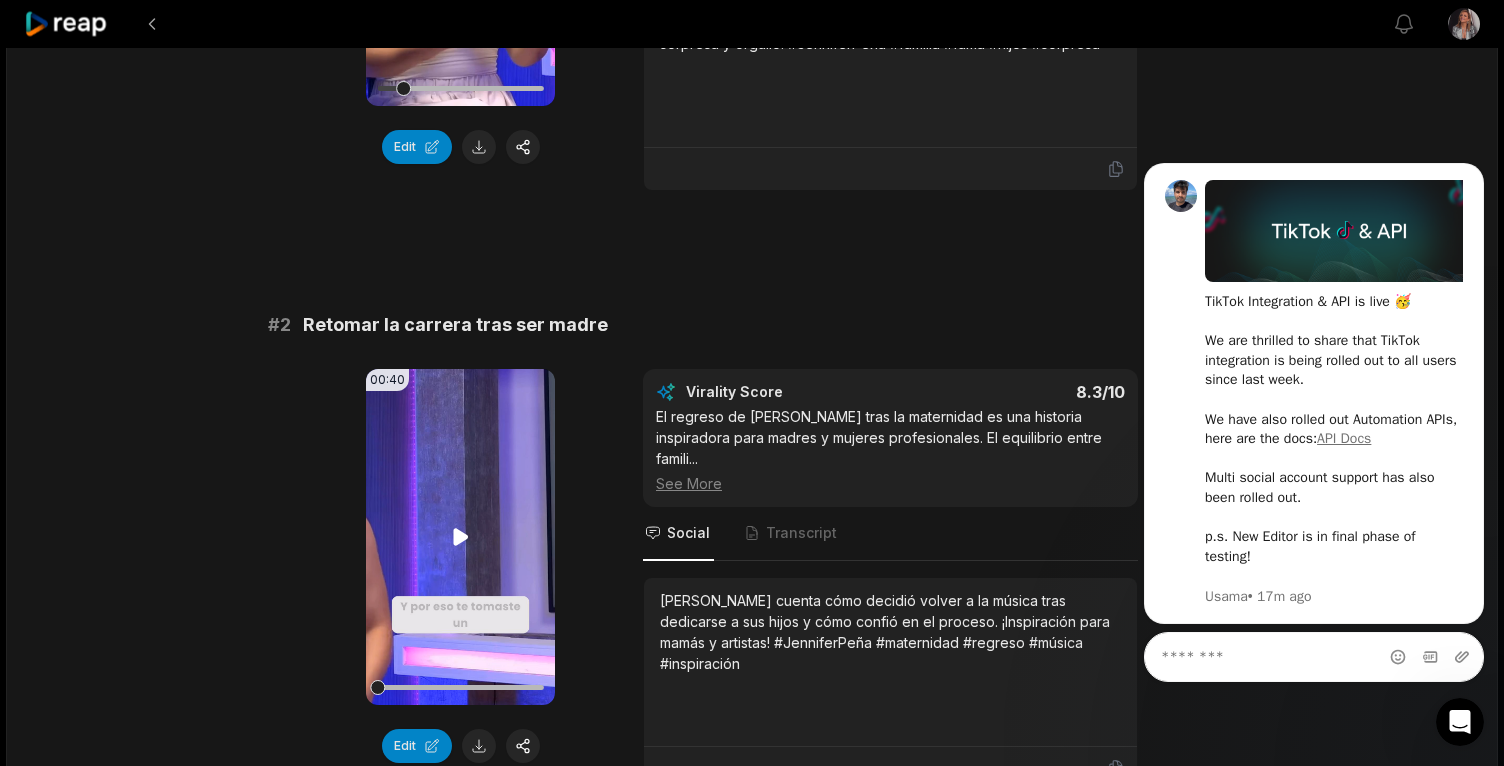scroll, scrollTop: 538, scrollLeft: 0, axis: vertical 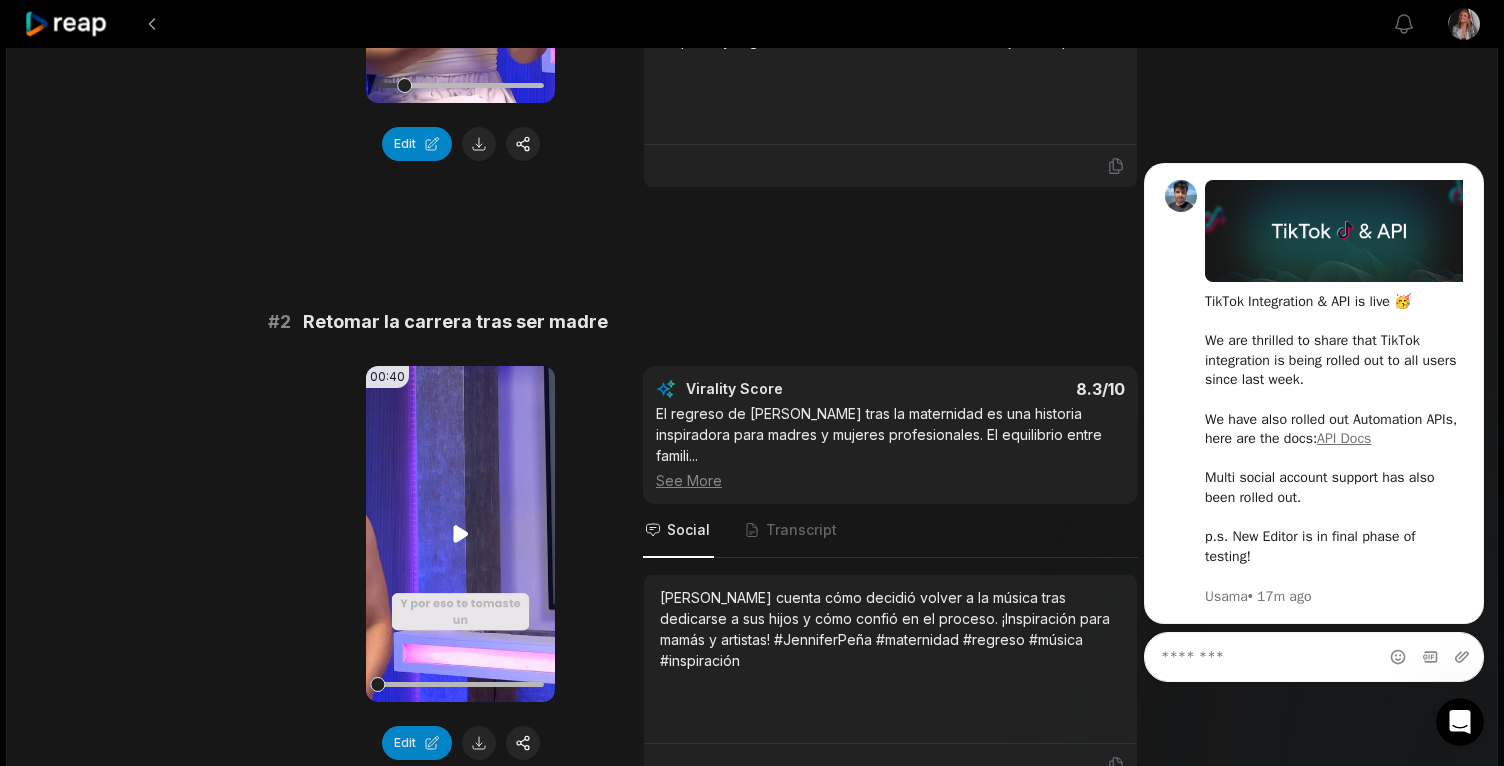 click 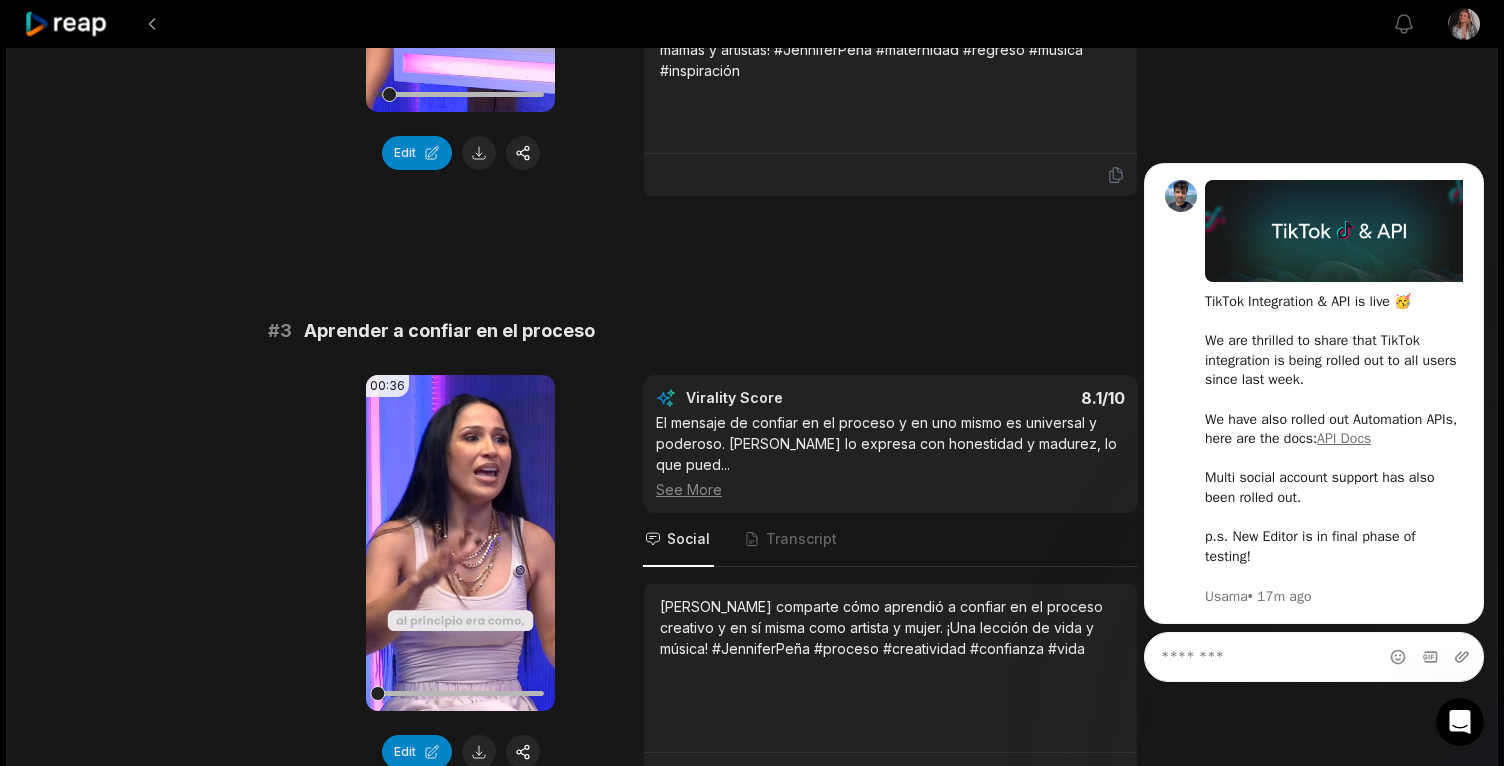 scroll, scrollTop: 1140, scrollLeft: 0, axis: vertical 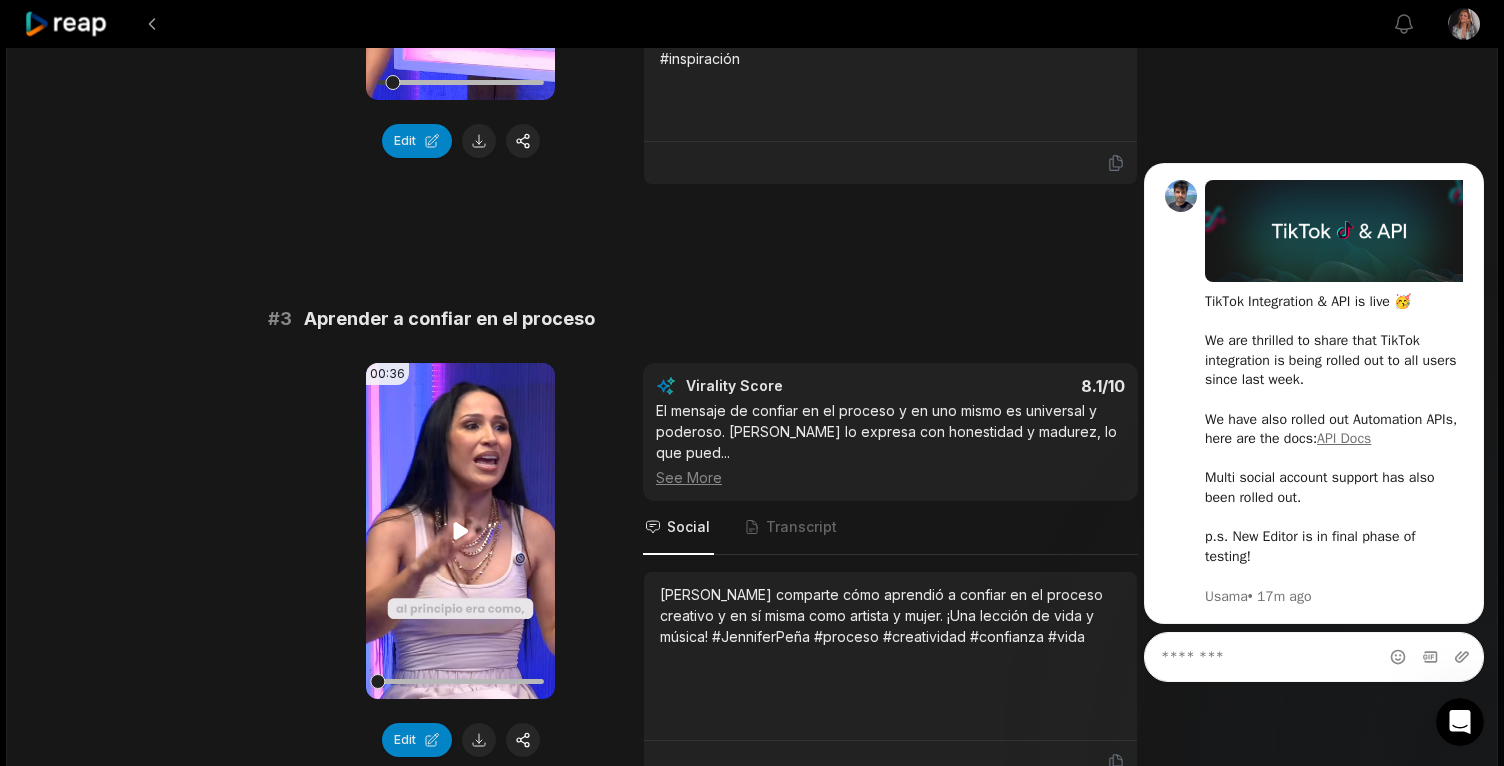 click on "Your browser does not support mp4 format." at bounding box center (460, 531) 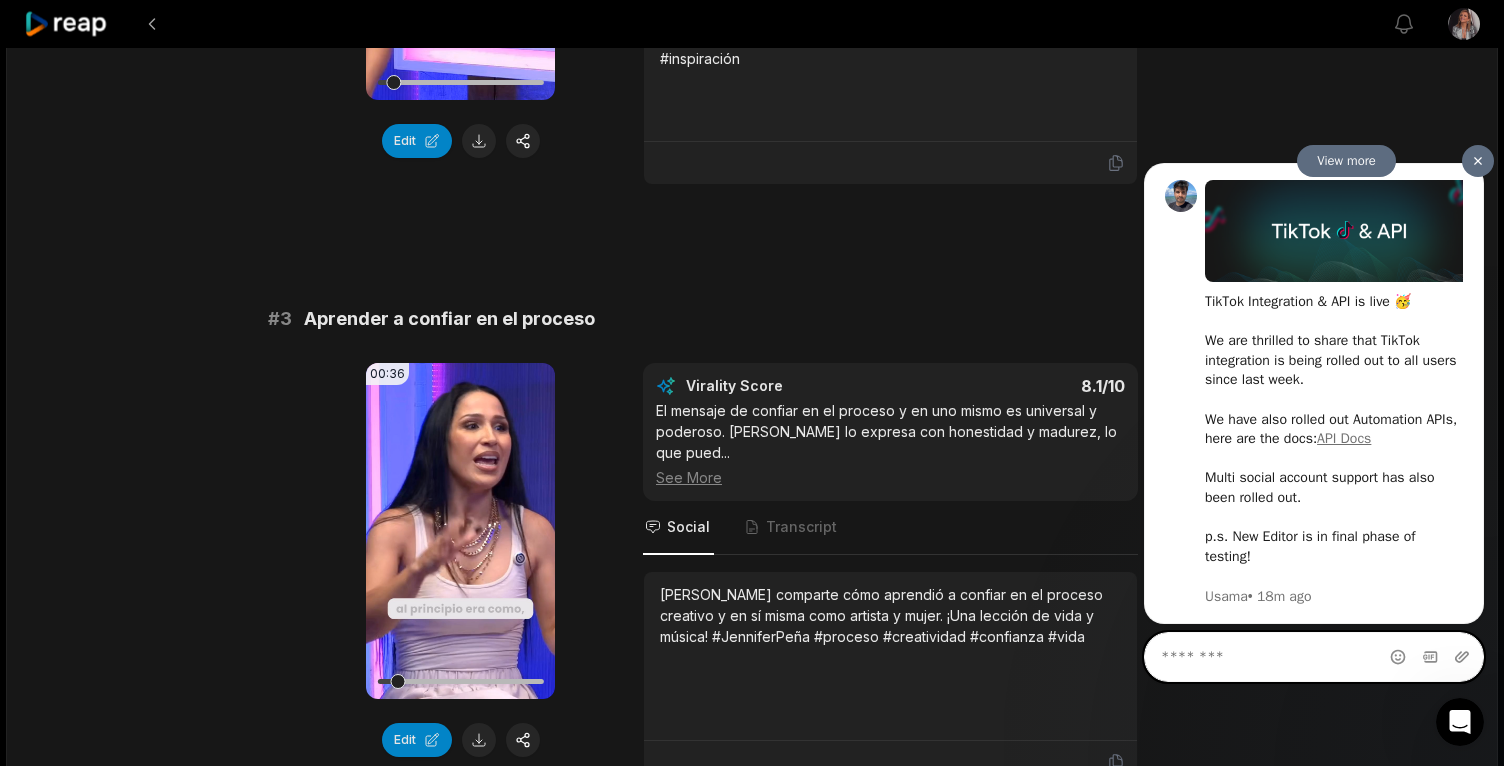 click at bounding box center [1314, 656] 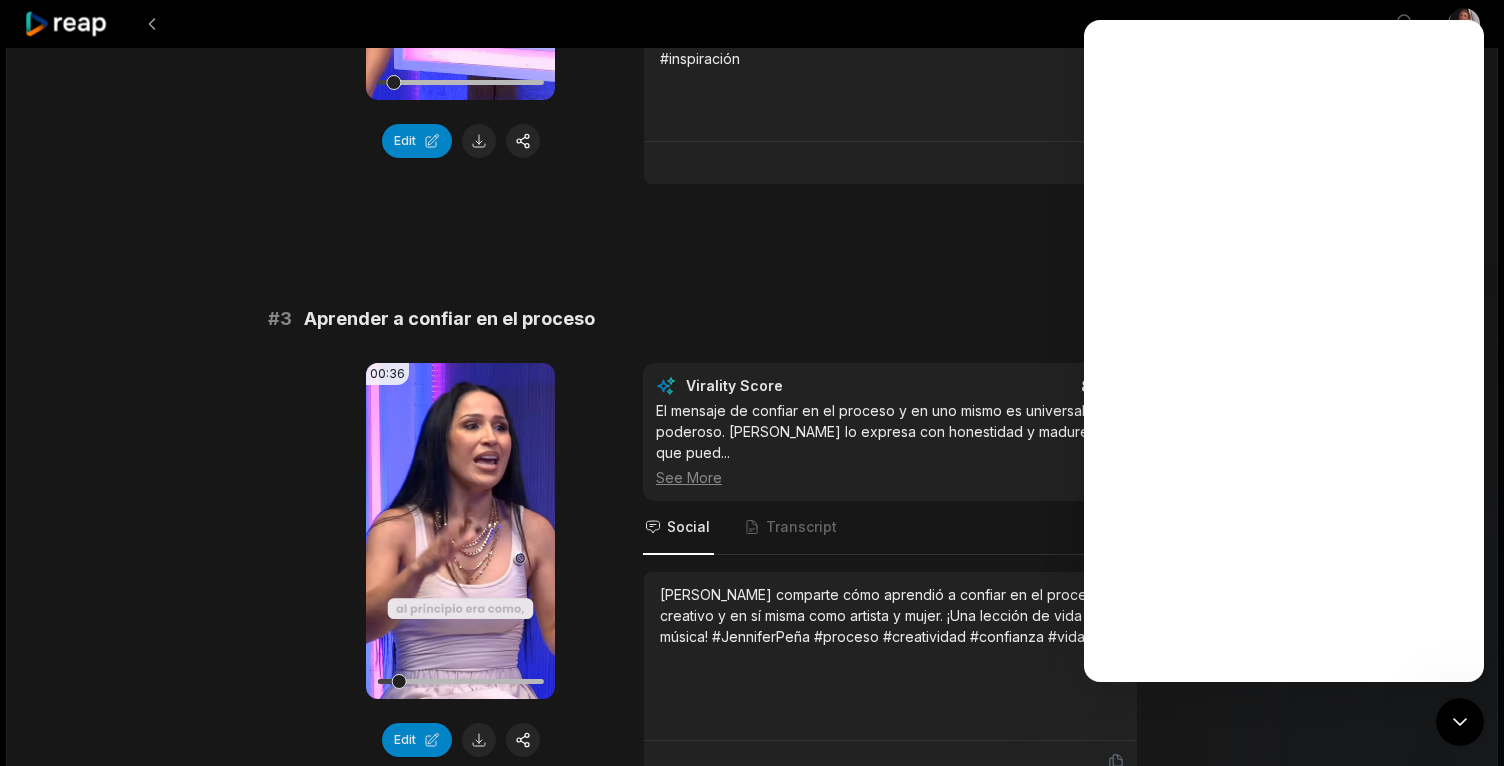 scroll, scrollTop: 0, scrollLeft: 0, axis: both 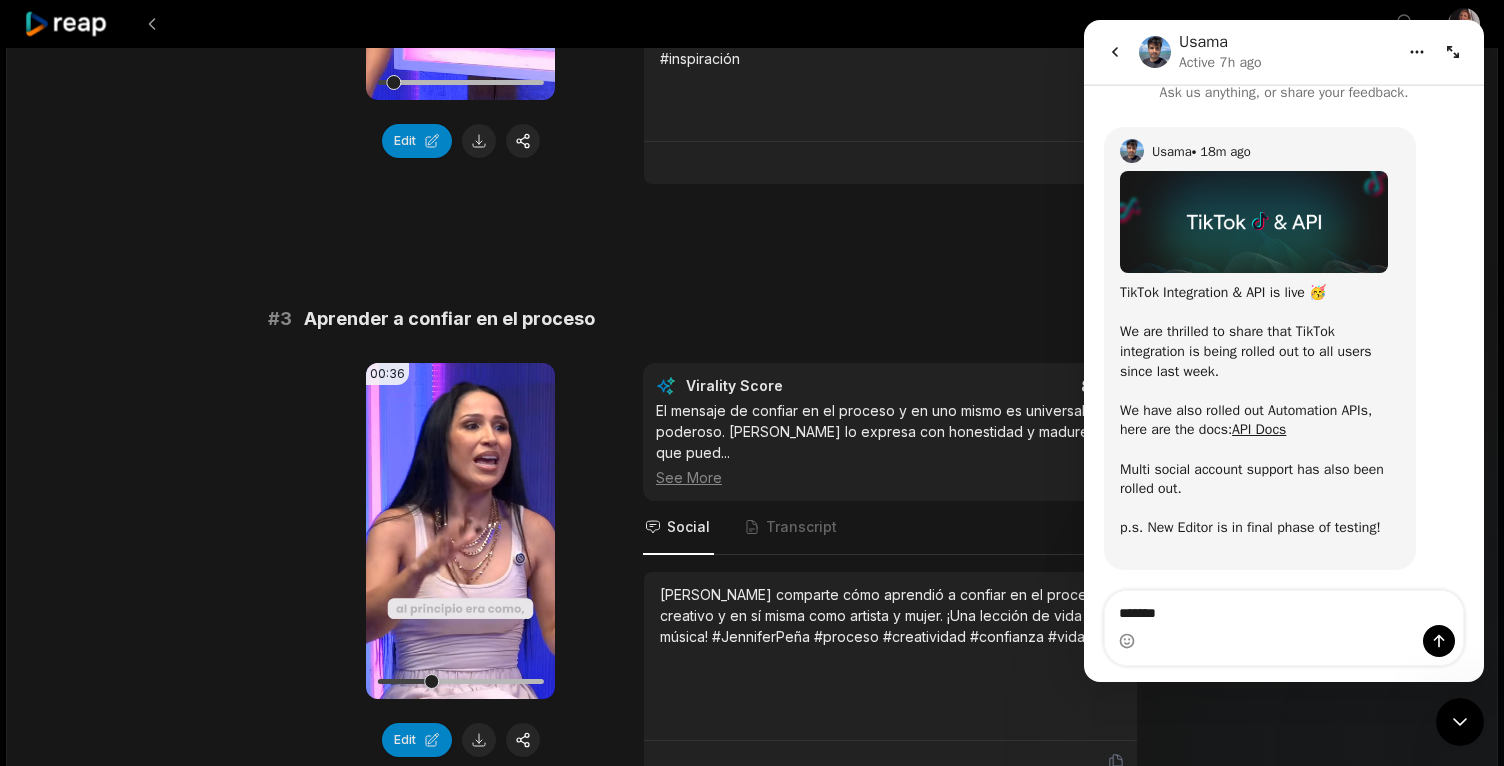 type on "*******" 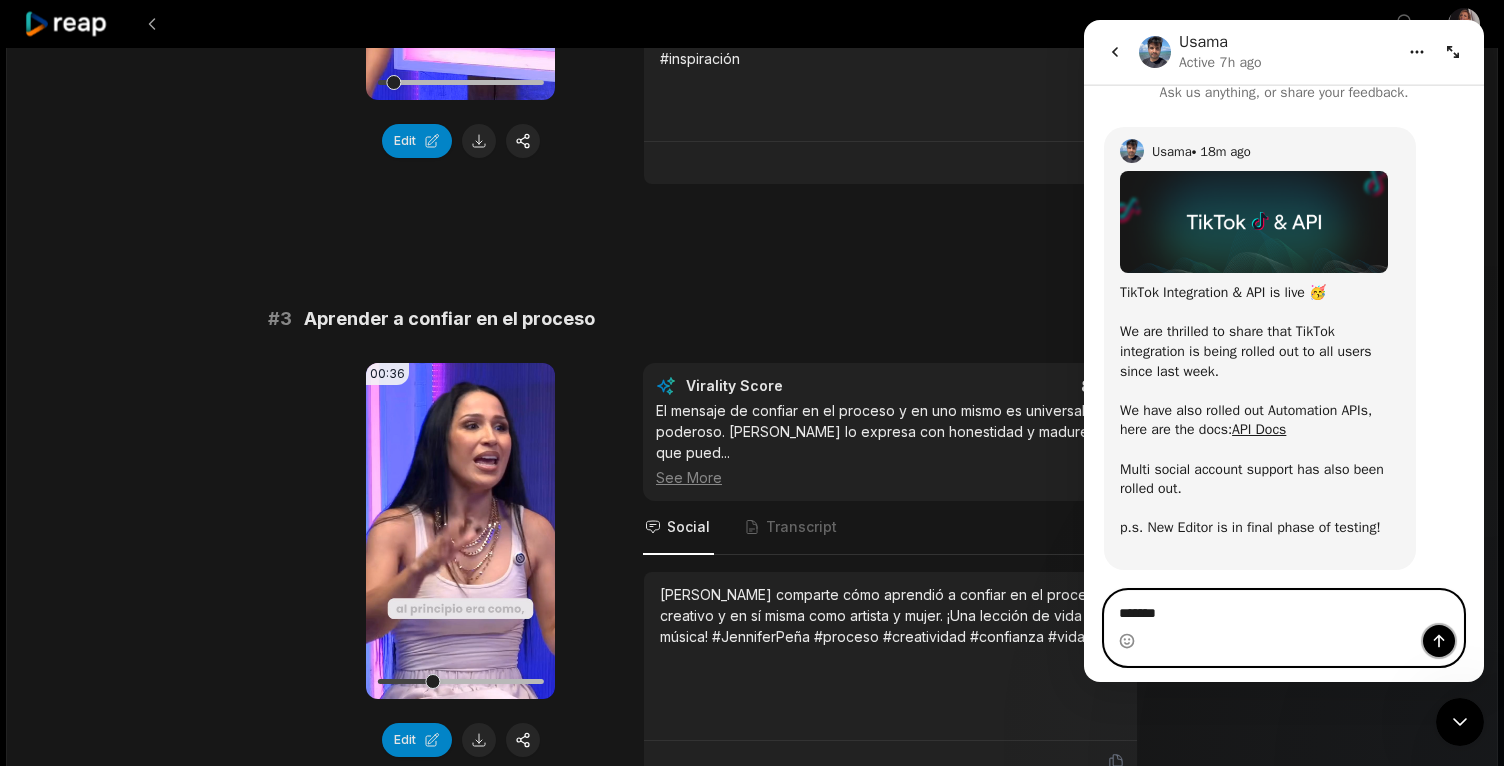 click 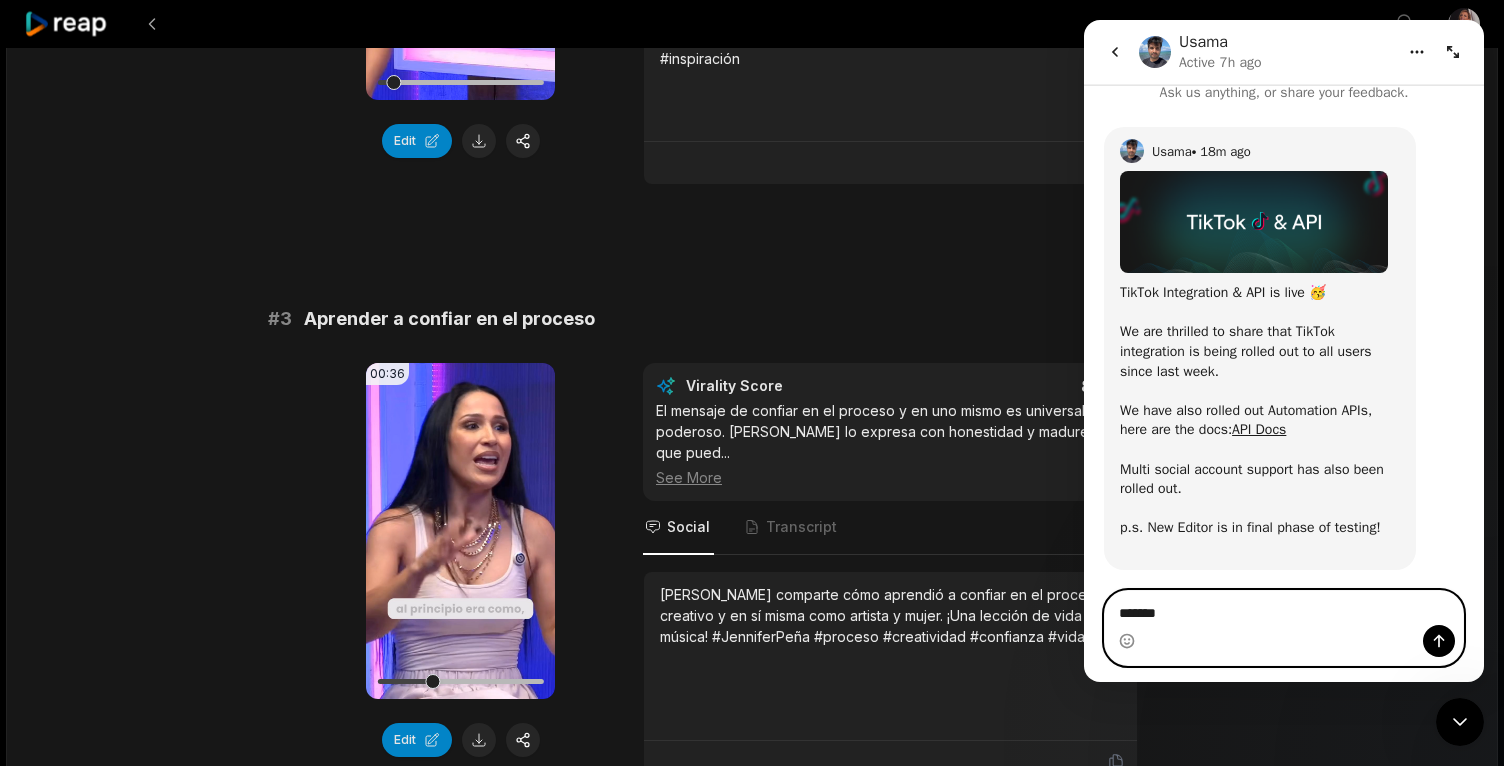 type 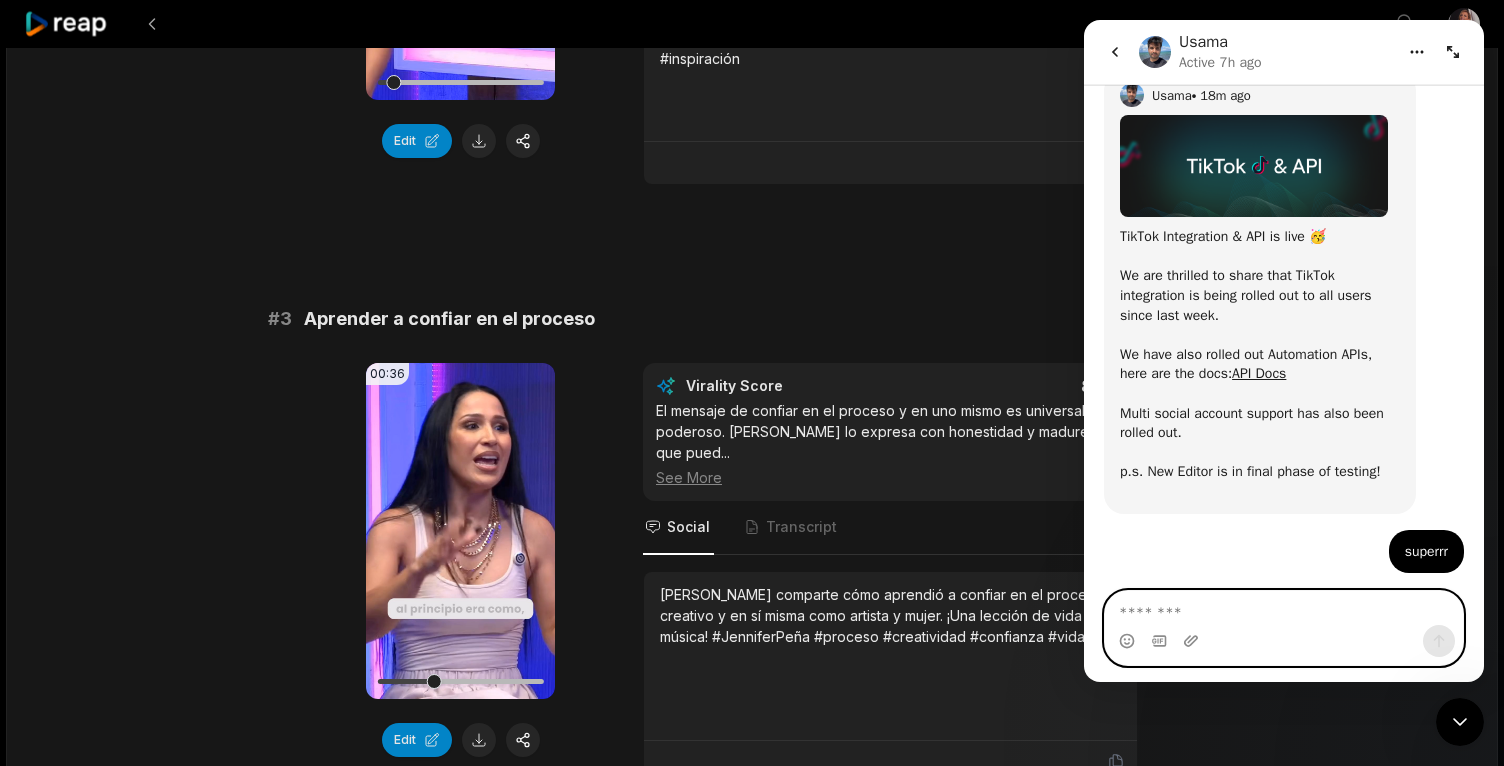 scroll, scrollTop: 79, scrollLeft: 0, axis: vertical 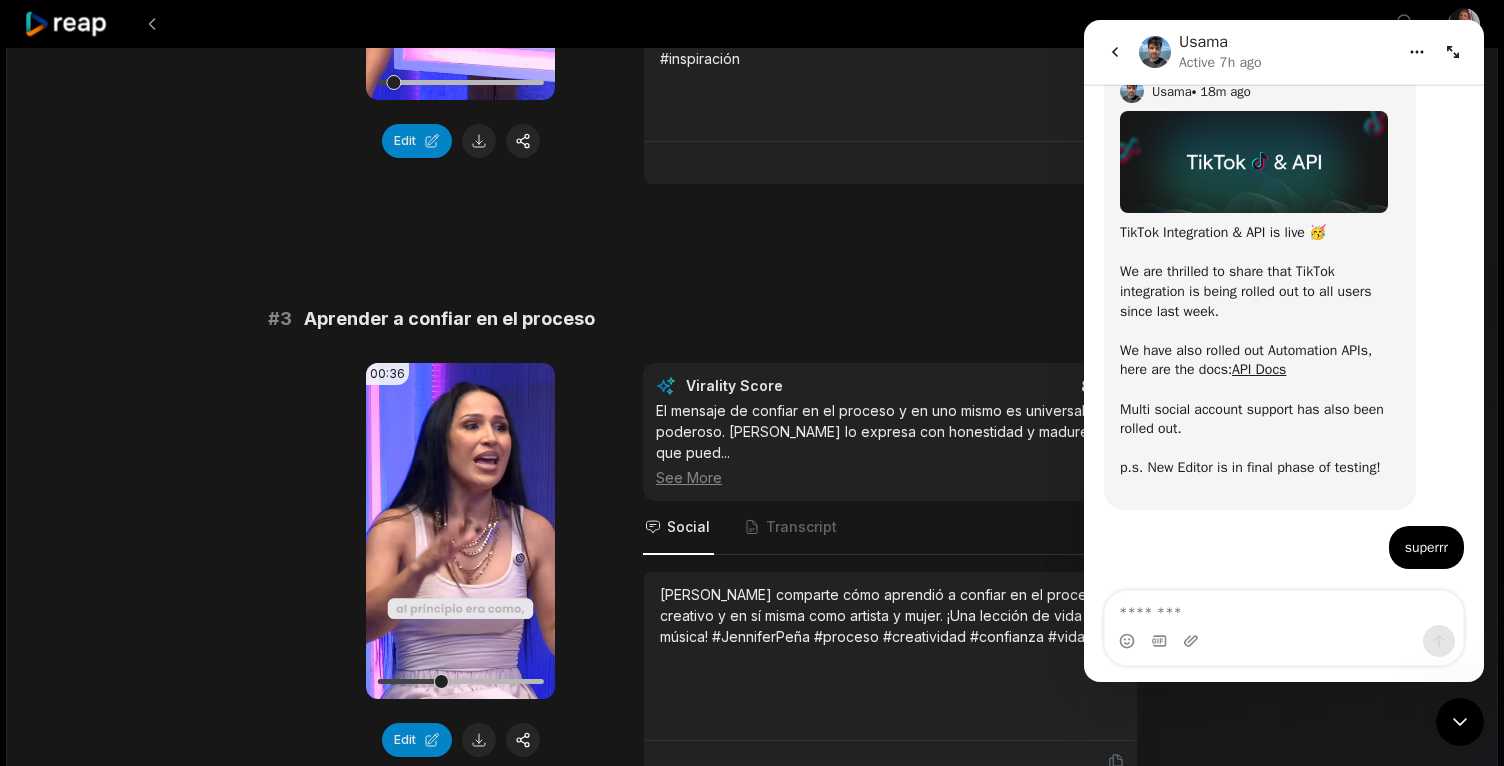 click at bounding box center [1453, 52] 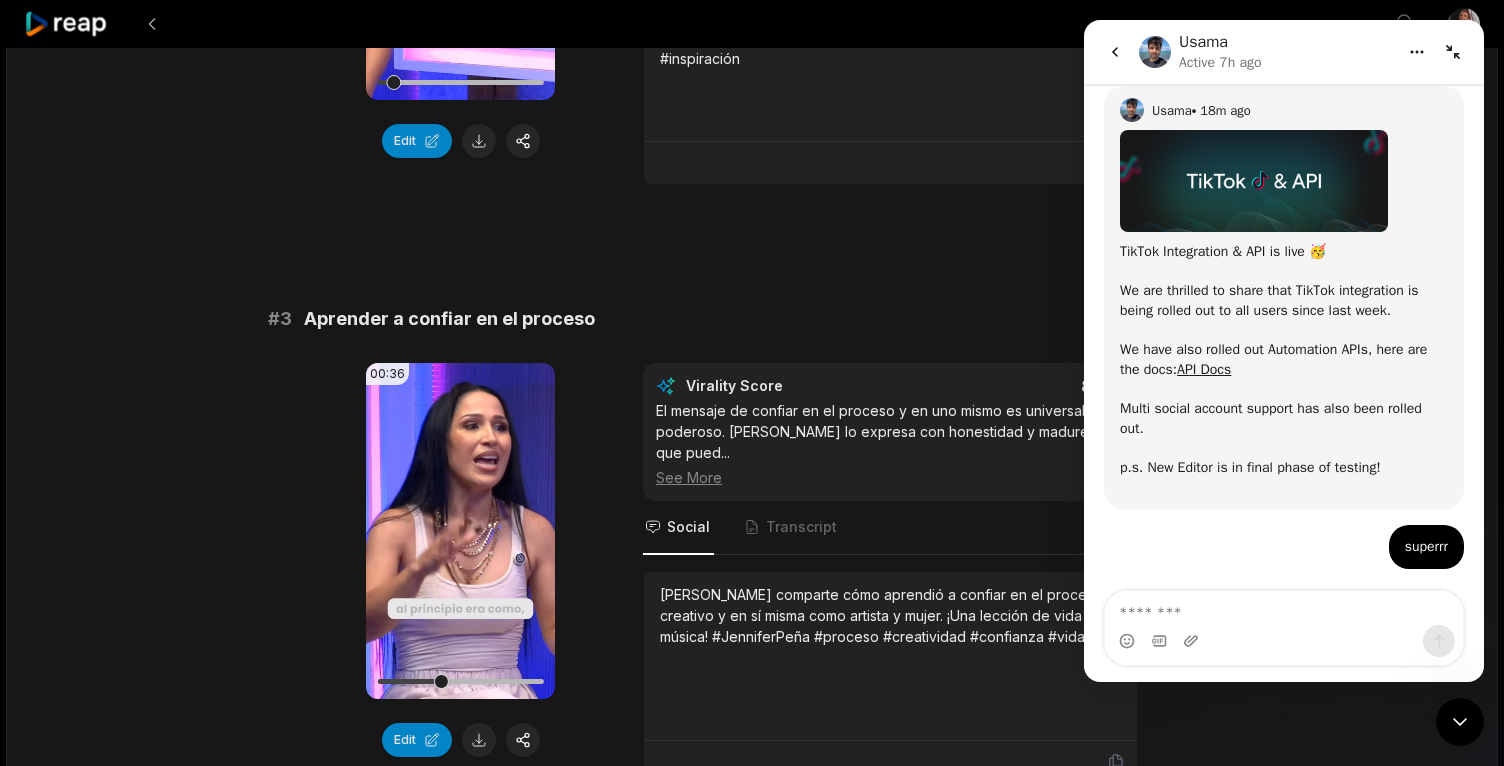 scroll, scrollTop: 20, scrollLeft: 0, axis: vertical 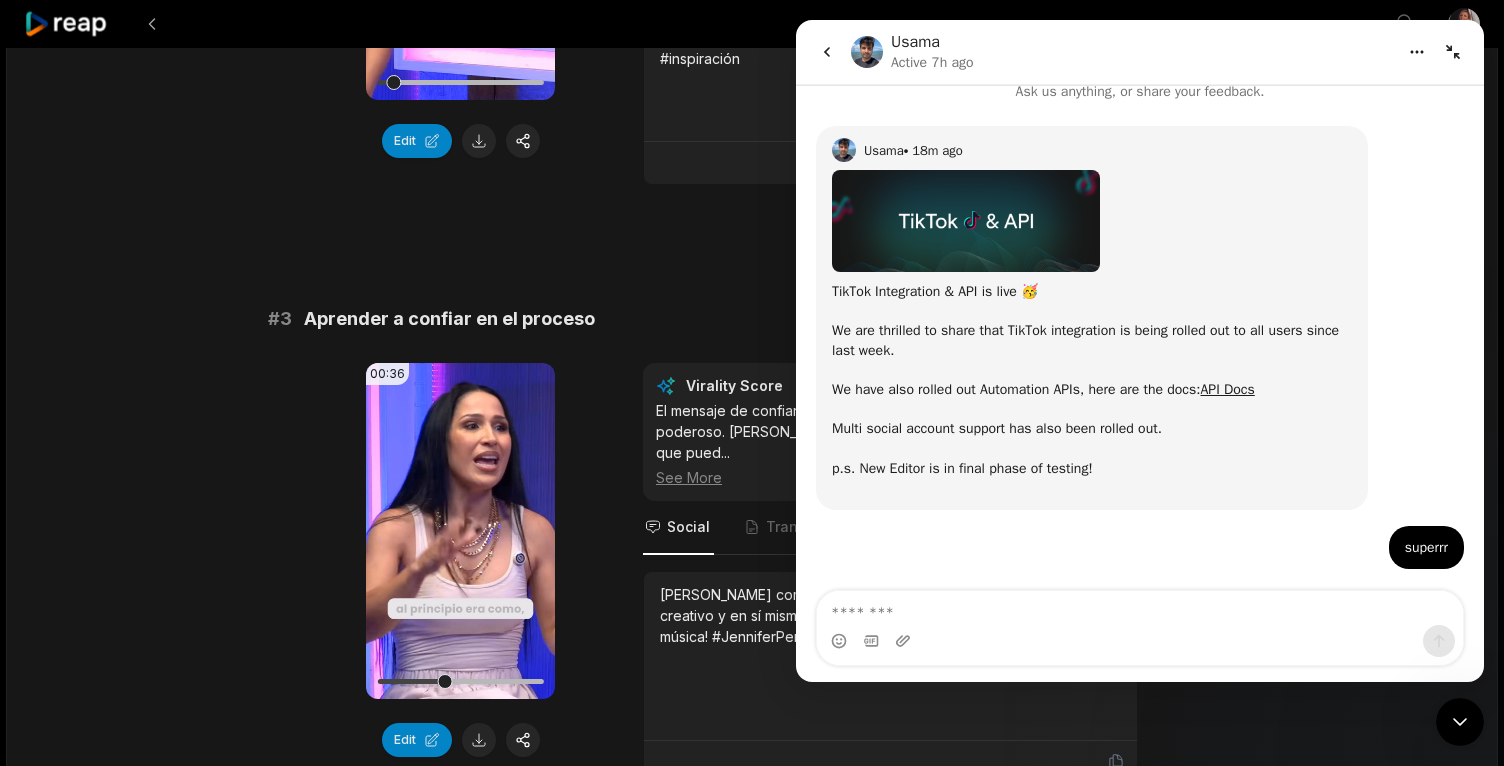 click at bounding box center [1417, 52] 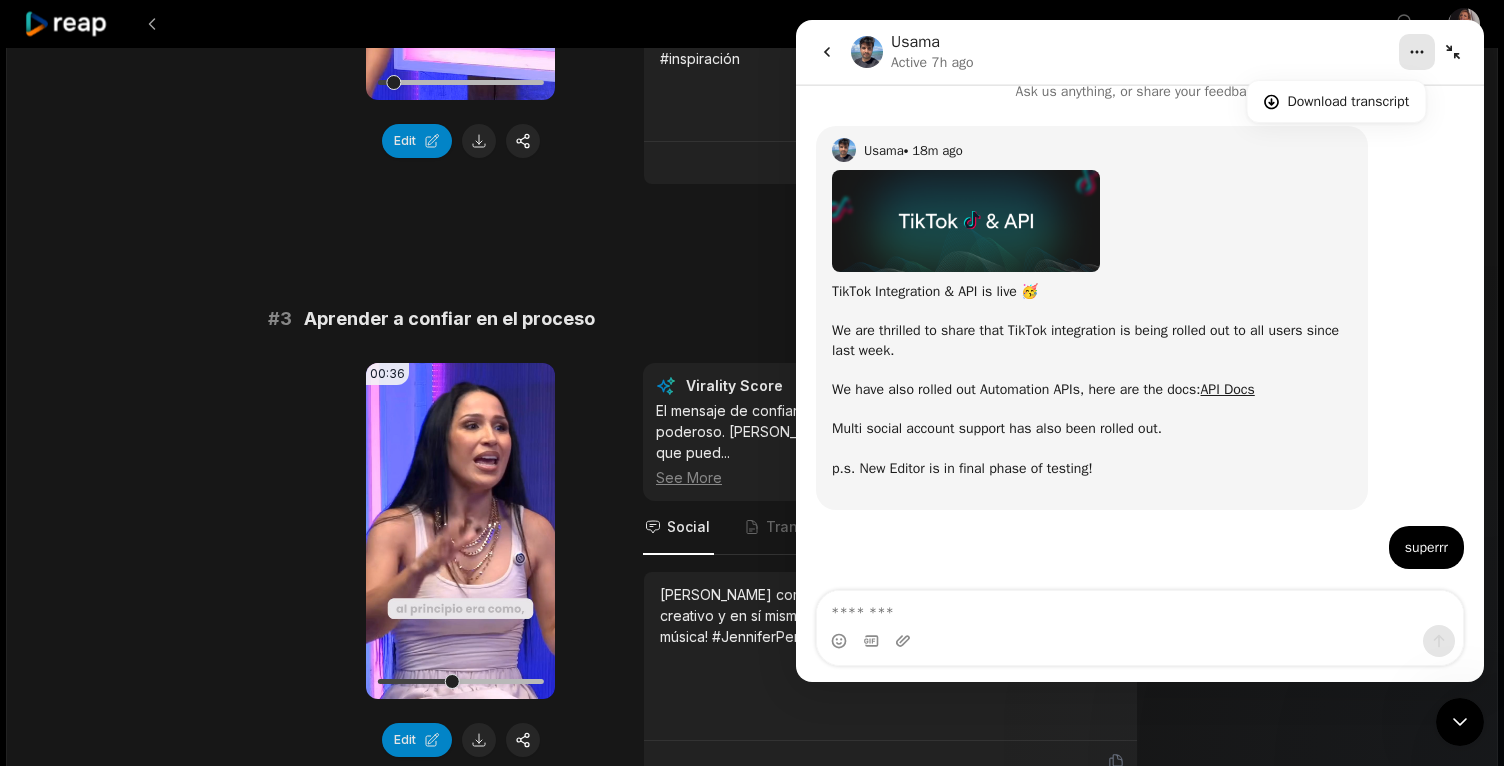 click on "Usama Active 7h ago" at bounding box center (1124, 52) 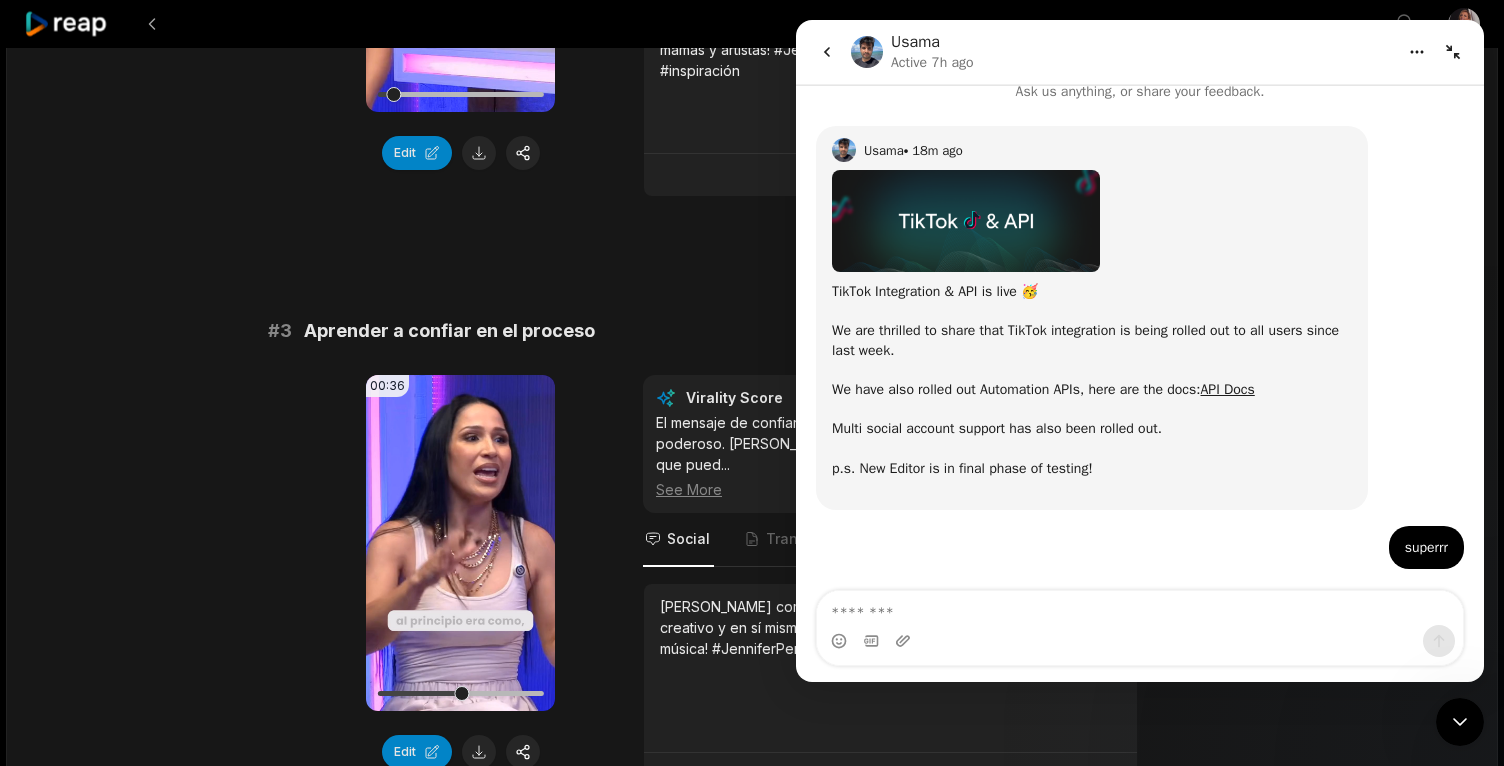 scroll, scrollTop: 952, scrollLeft: 0, axis: vertical 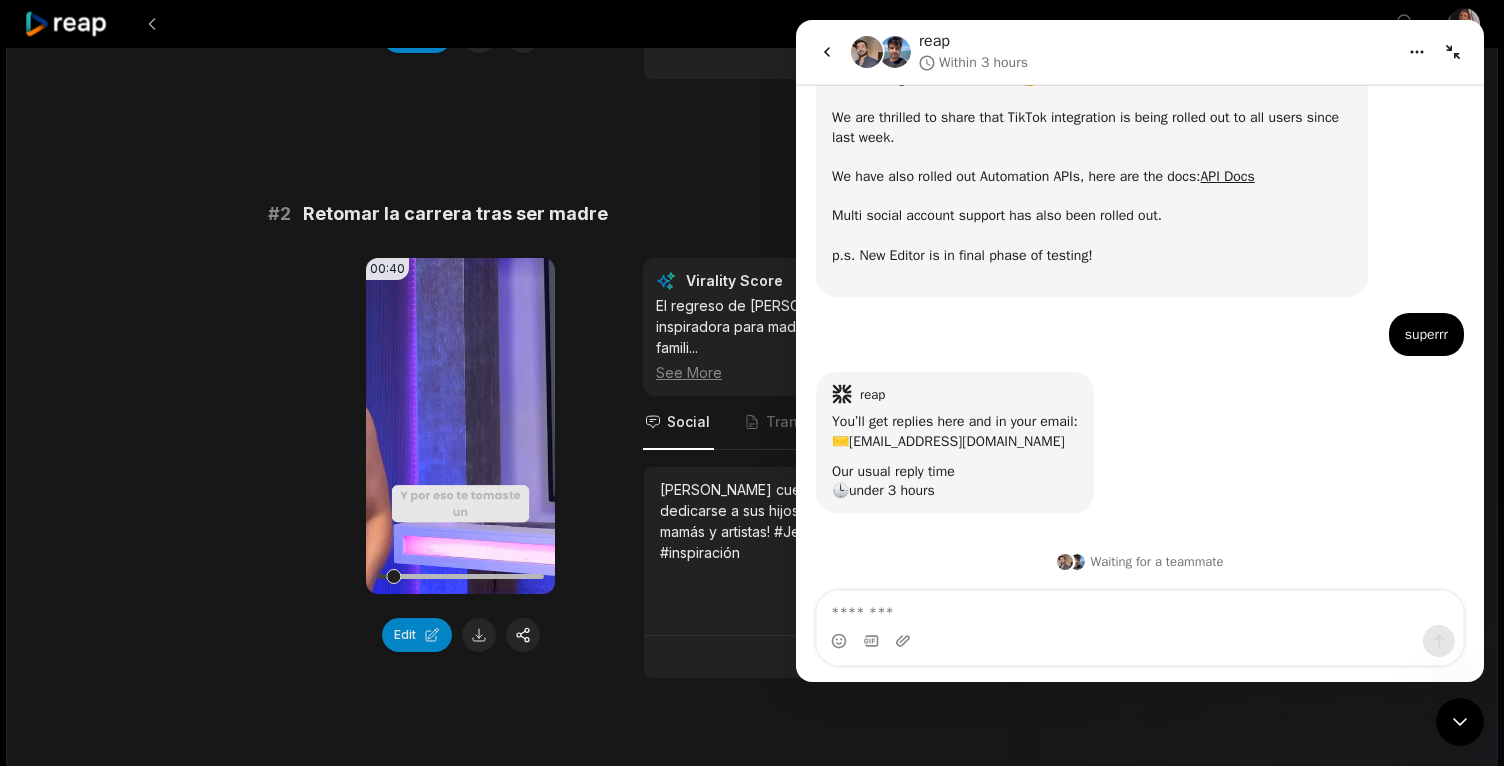 click at bounding box center (1417, 52) 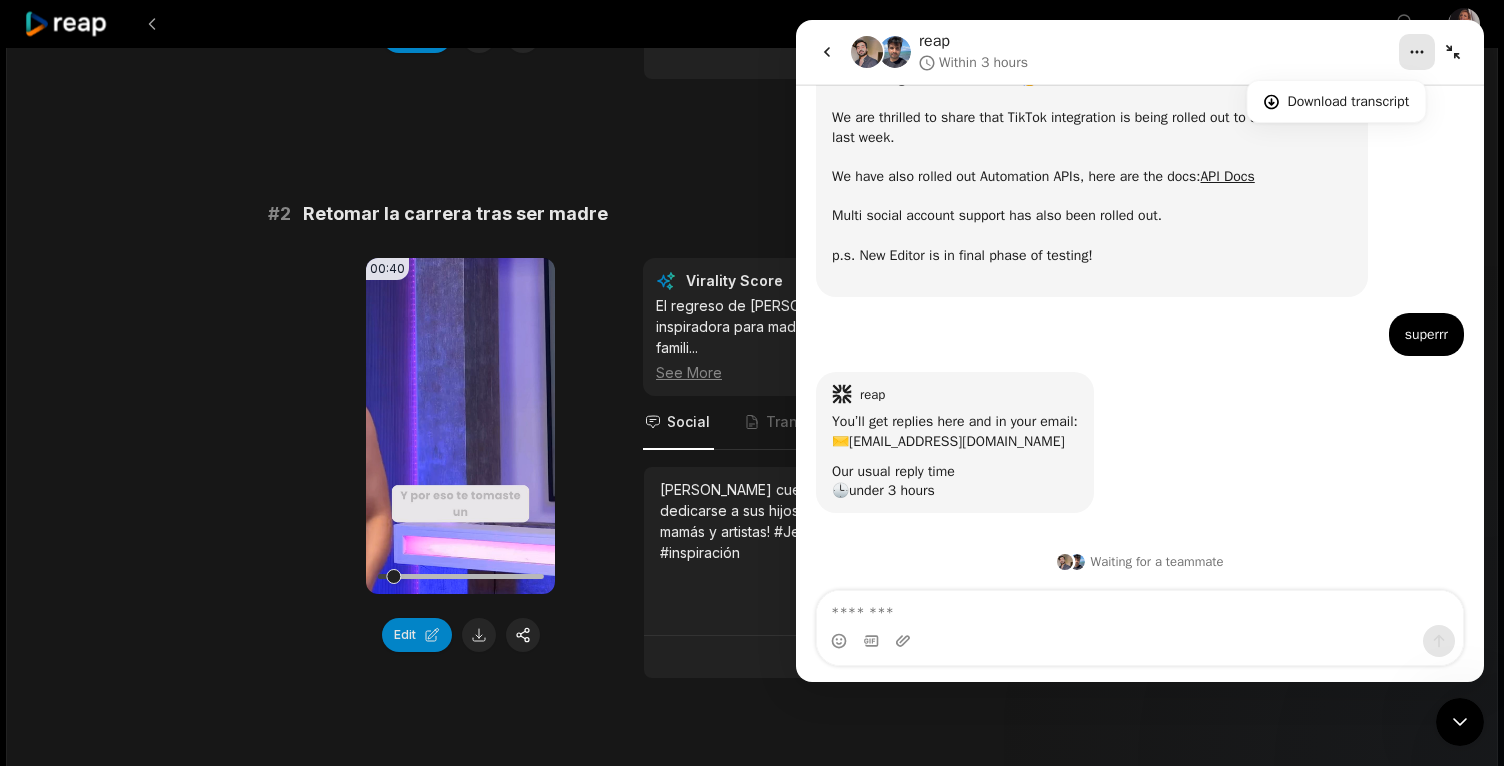 click at bounding box center [1417, 52] 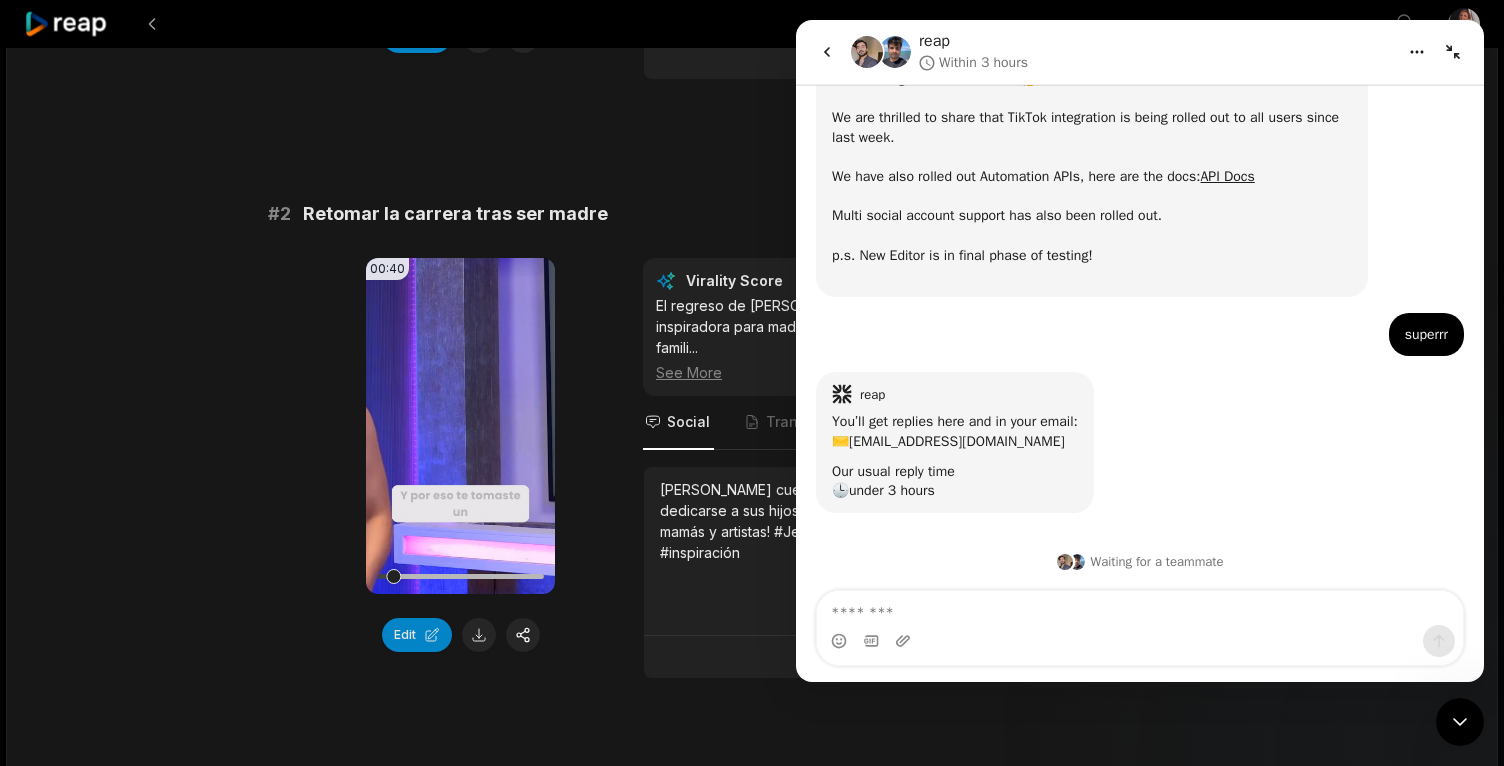 click 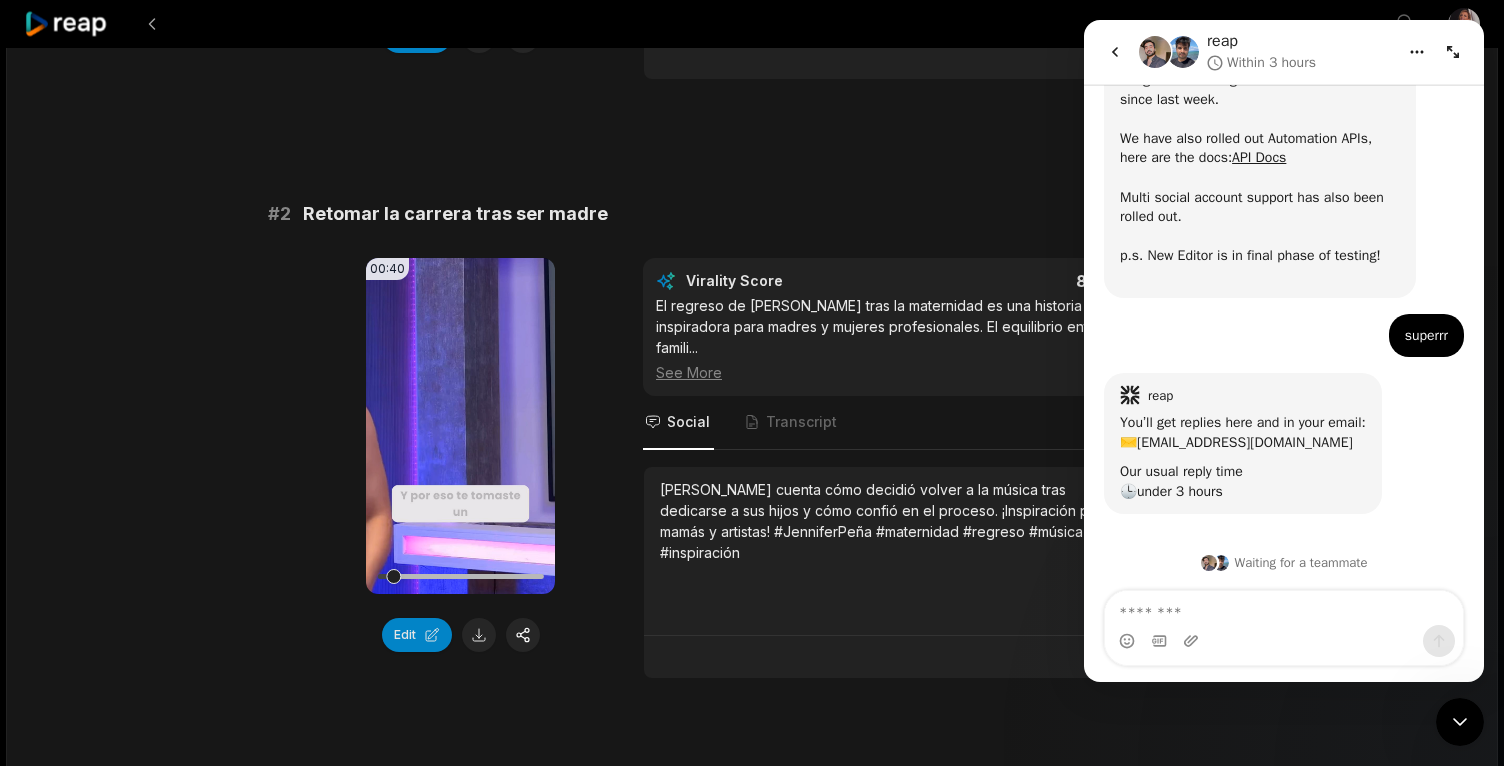 click 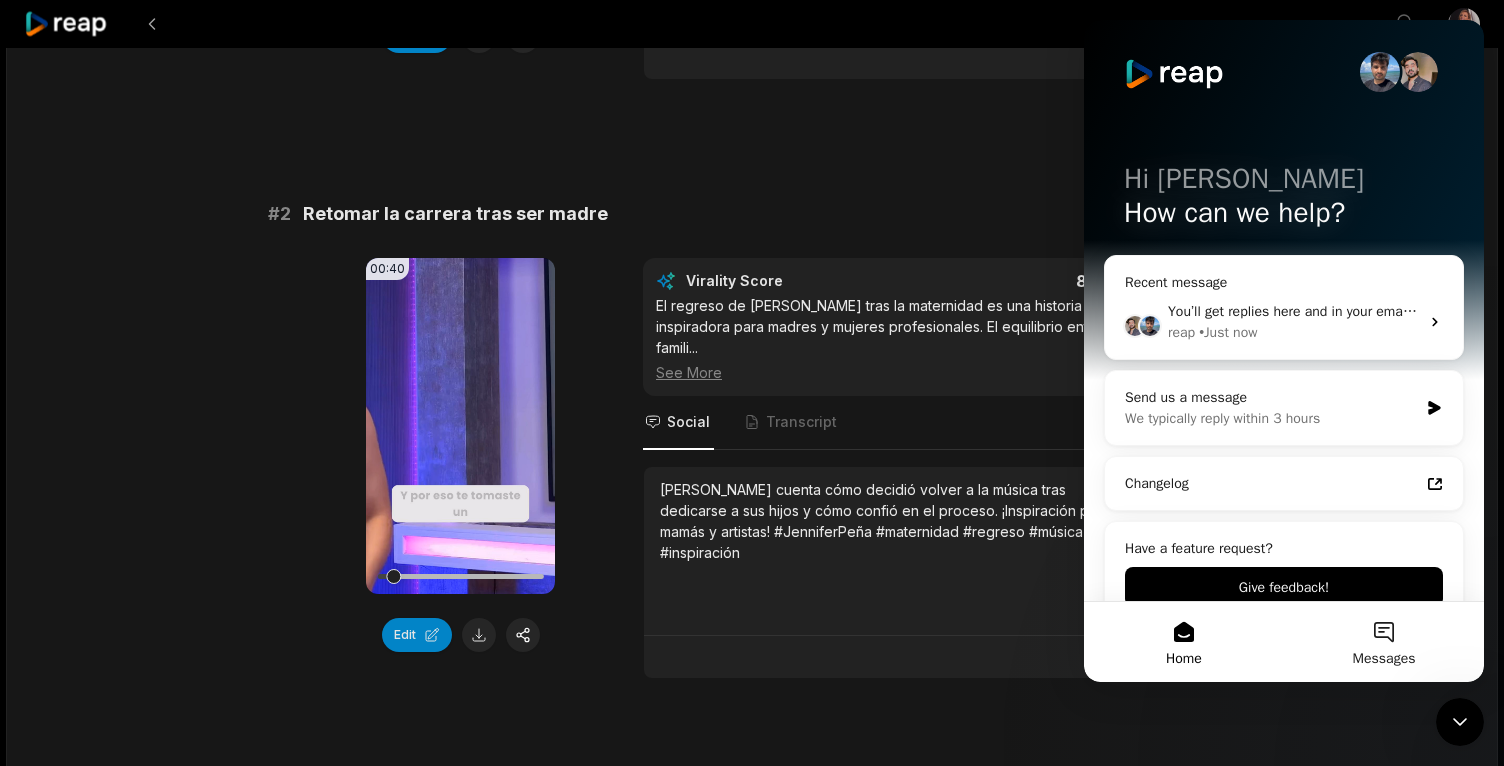 scroll, scrollTop: 0, scrollLeft: 0, axis: both 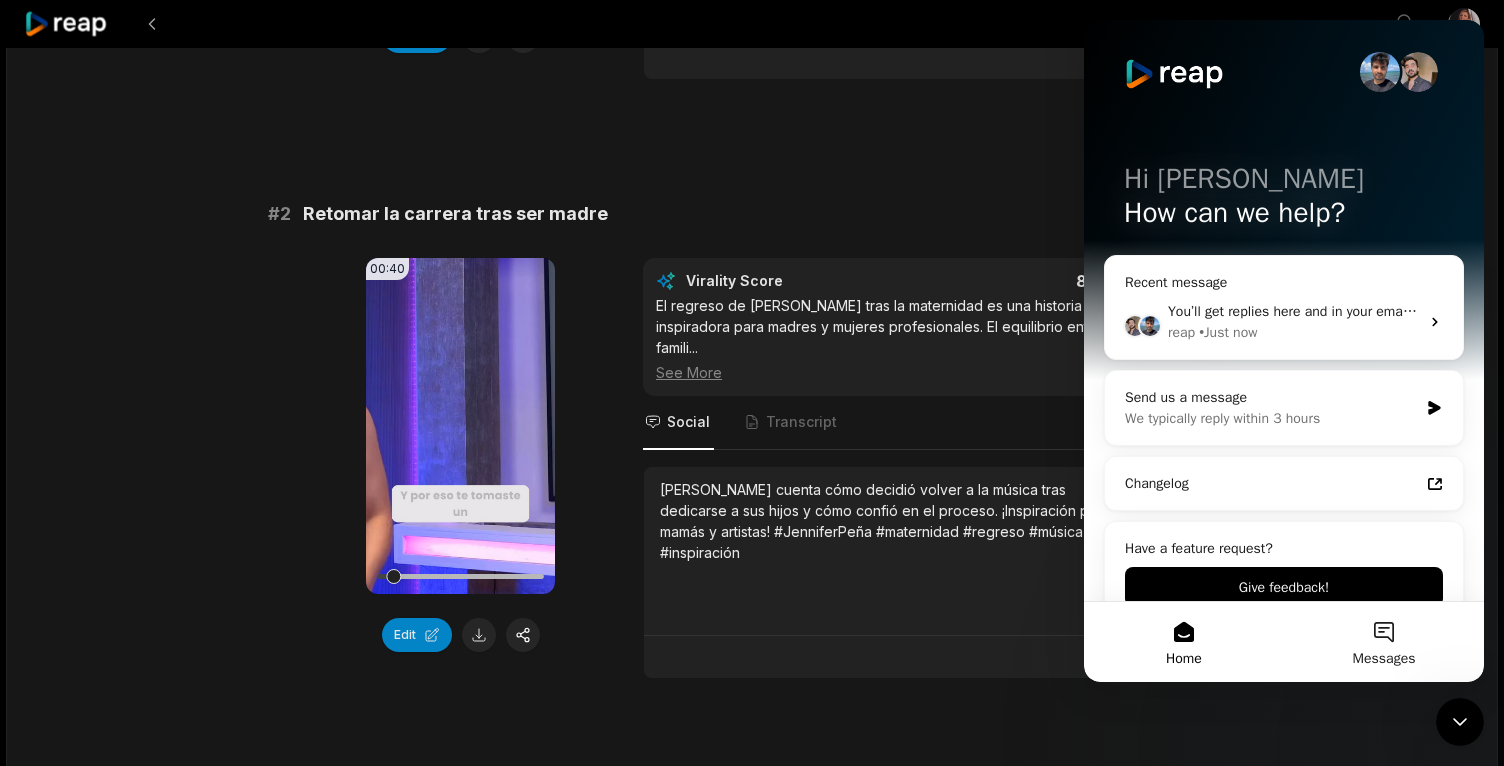 click on "Hi Gina 👋" at bounding box center (1284, 179) 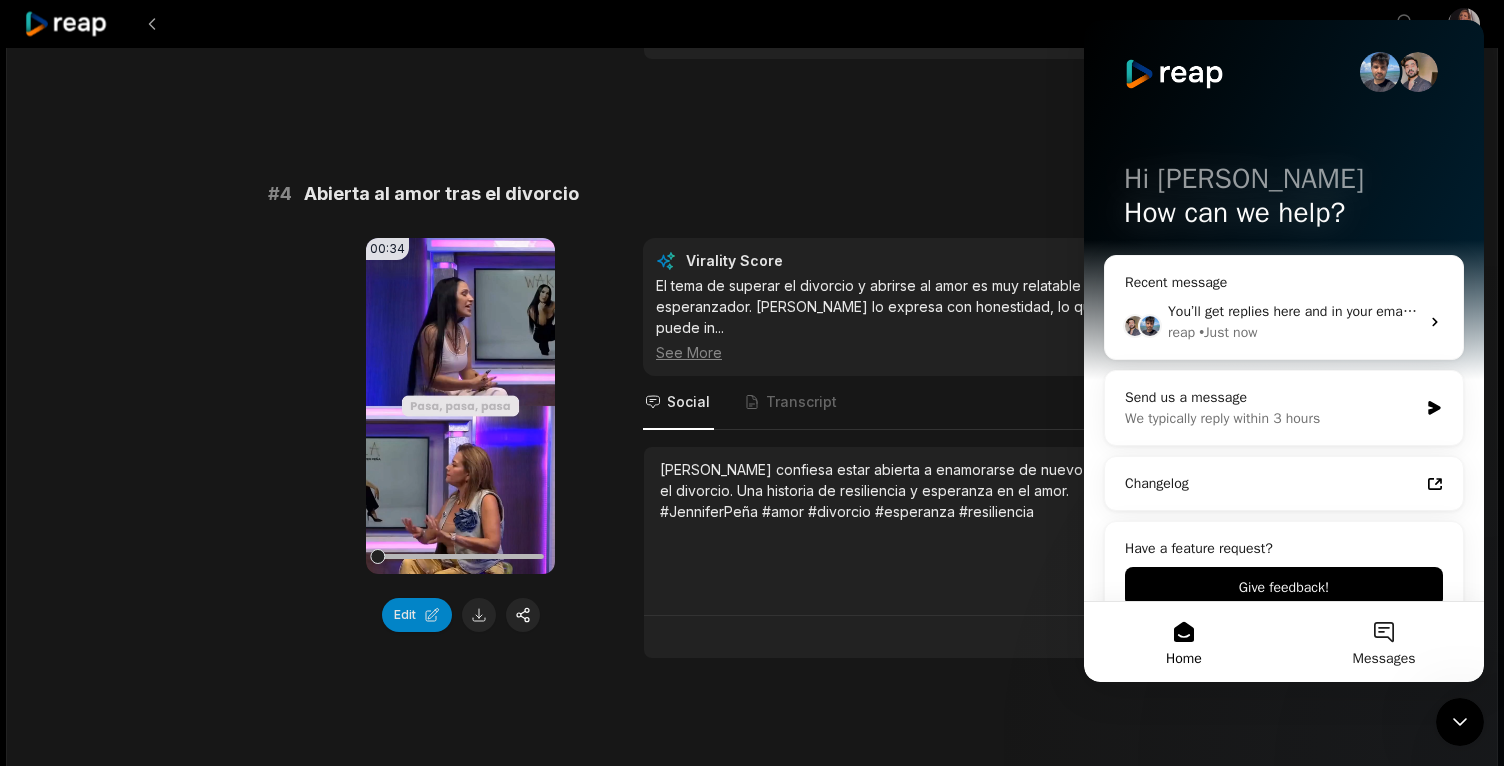 scroll, scrollTop: 1973, scrollLeft: 0, axis: vertical 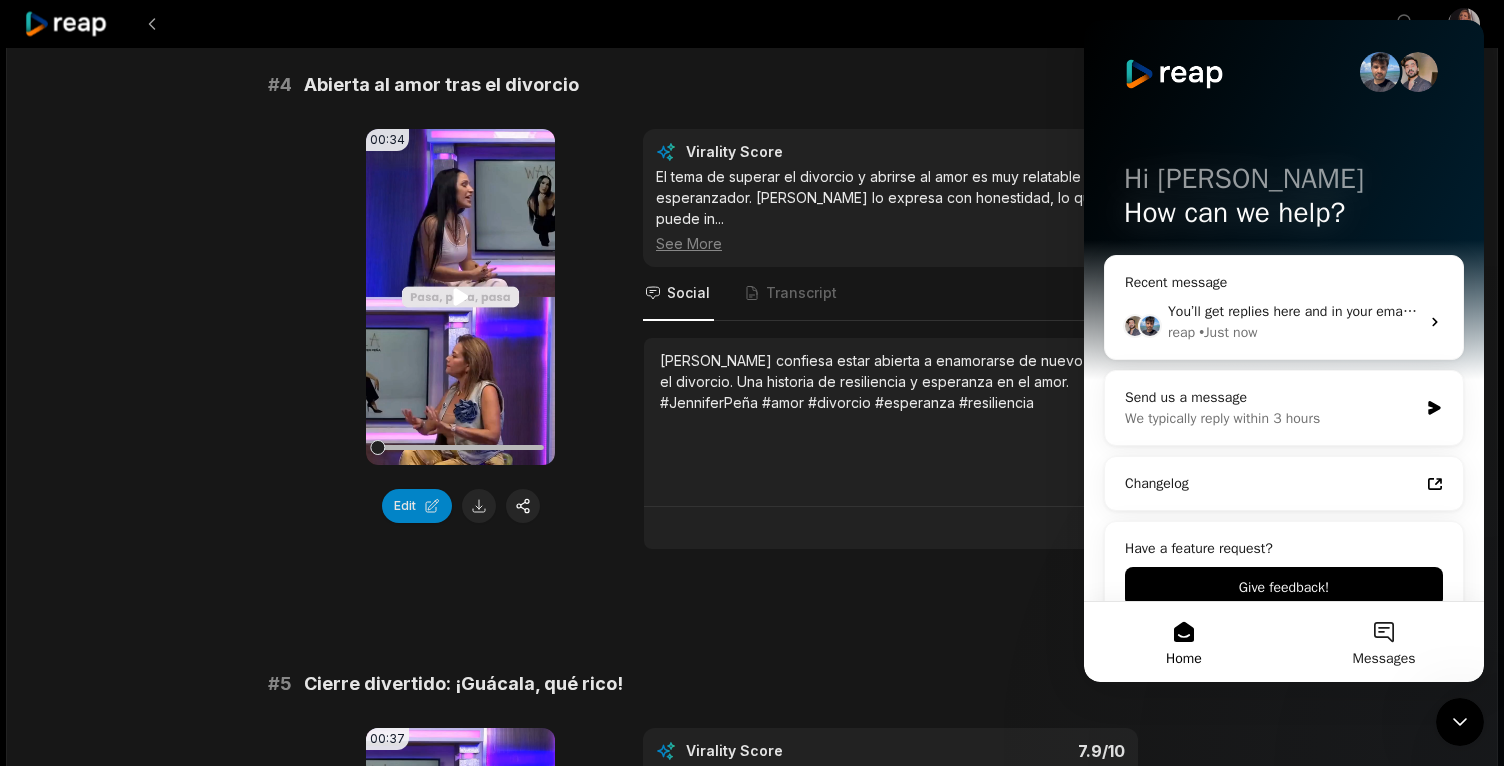 click on "Your browser does not support mp4 format." at bounding box center (460, 297) 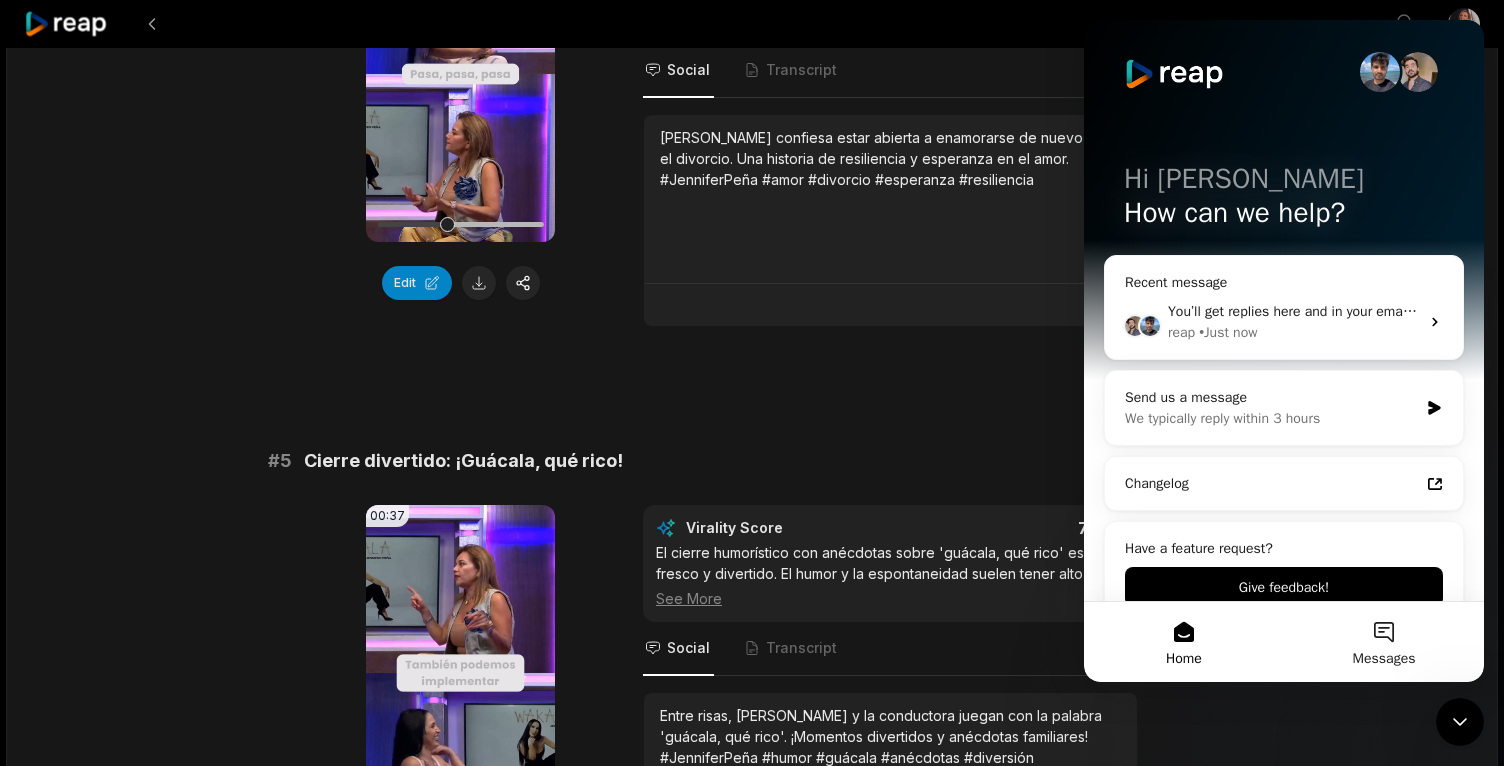 scroll, scrollTop: 2204, scrollLeft: 0, axis: vertical 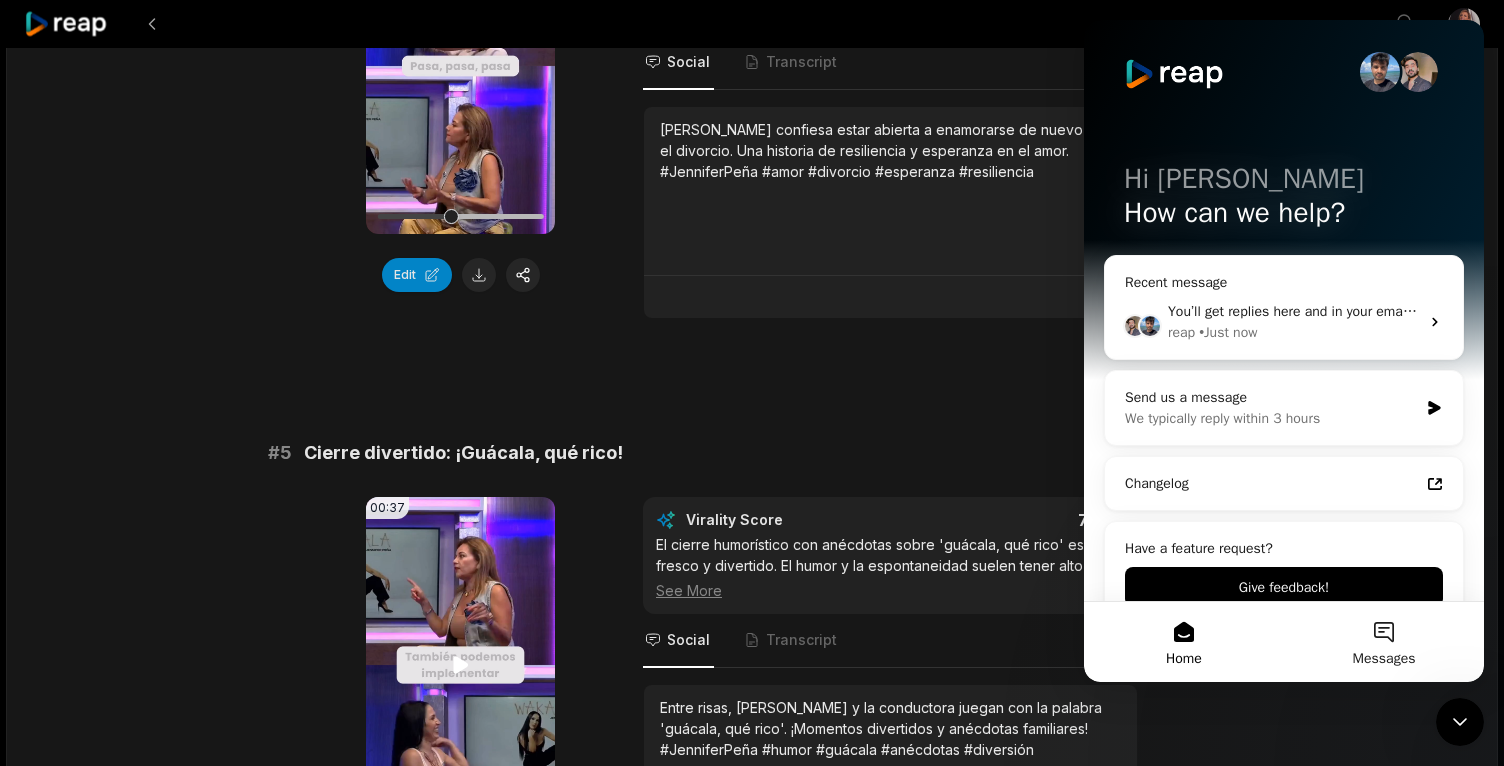 click 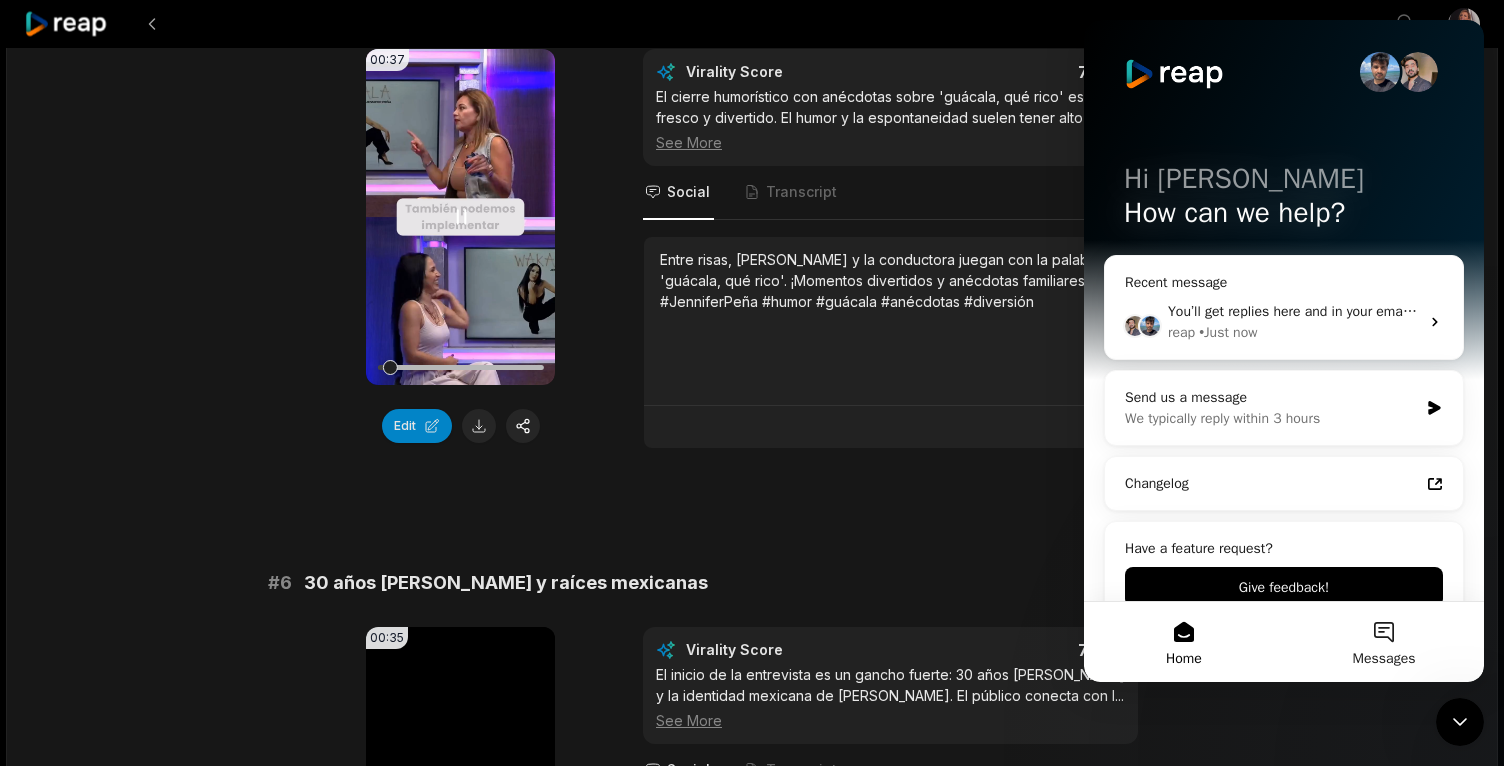 scroll, scrollTop: 2683, scrollLeft: 0, axis: vertical 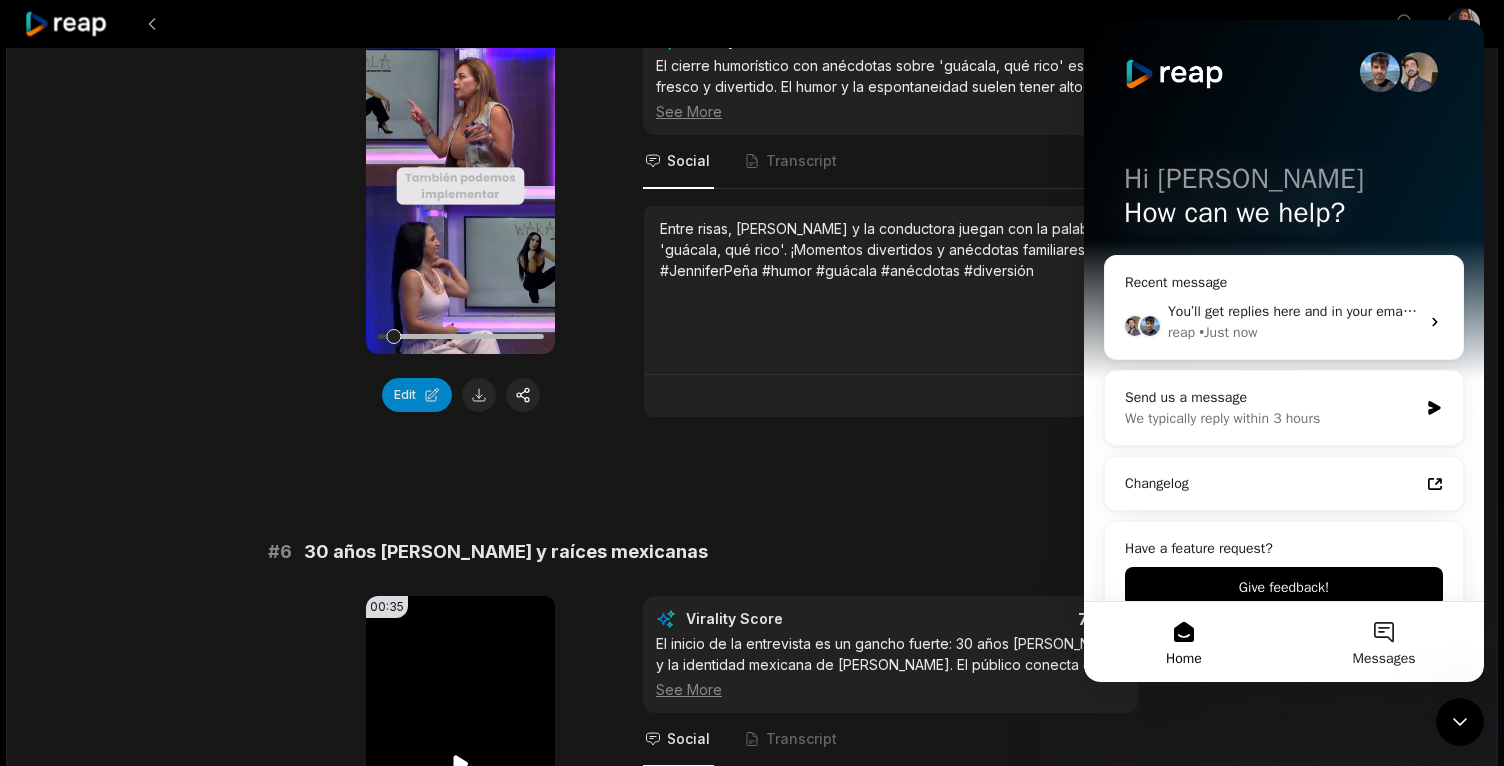 click on "Your browser does not support mp4 format." at bounding box center [460, 764] 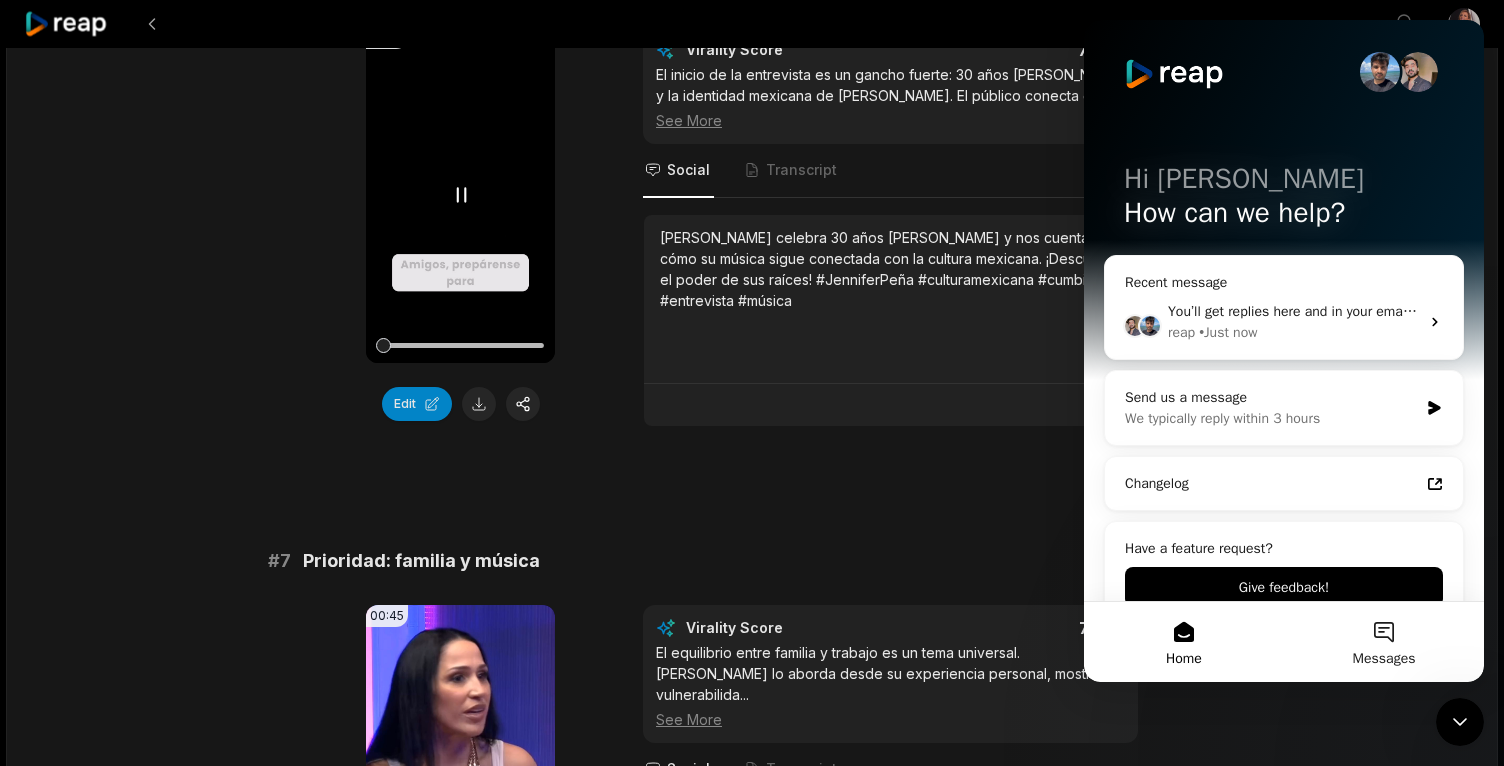 scroll, scrollTop: 3412, scrollLeft: 0, axis: vertical 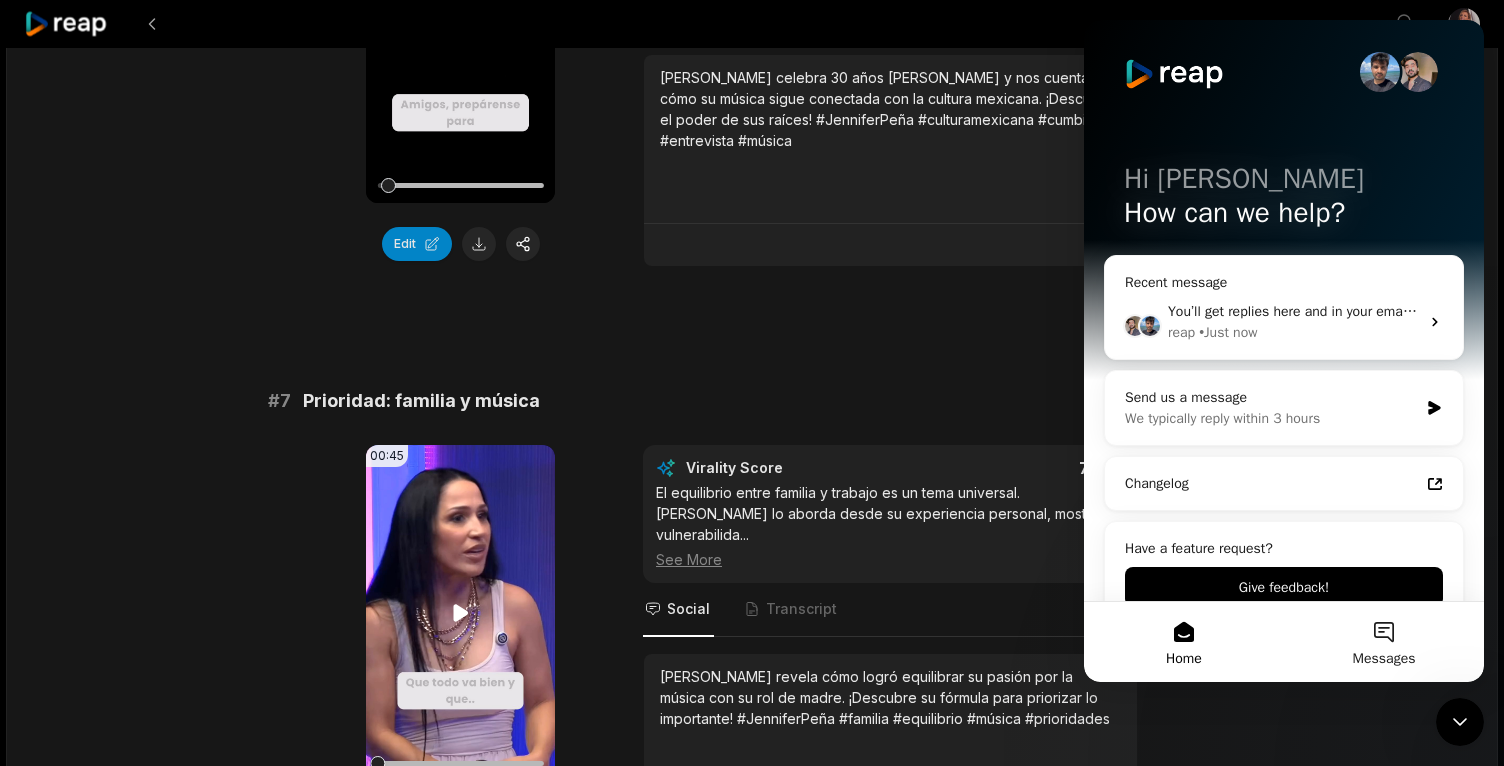 click on "Your browser does not support mp4 format." at bounding box center (460, 613) 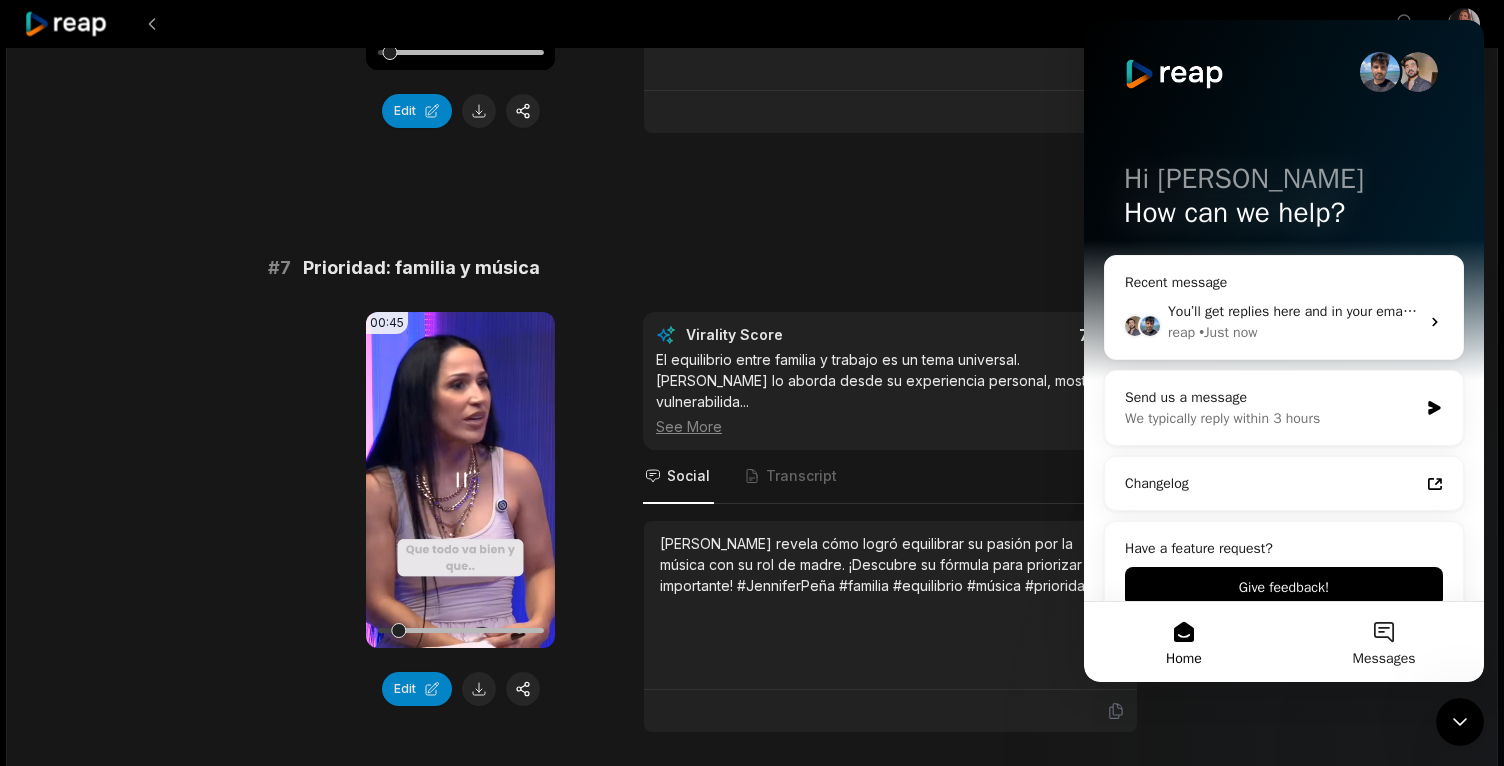 scroll, scrollTop: 3580, scrollLeft: 0, axis: vertical 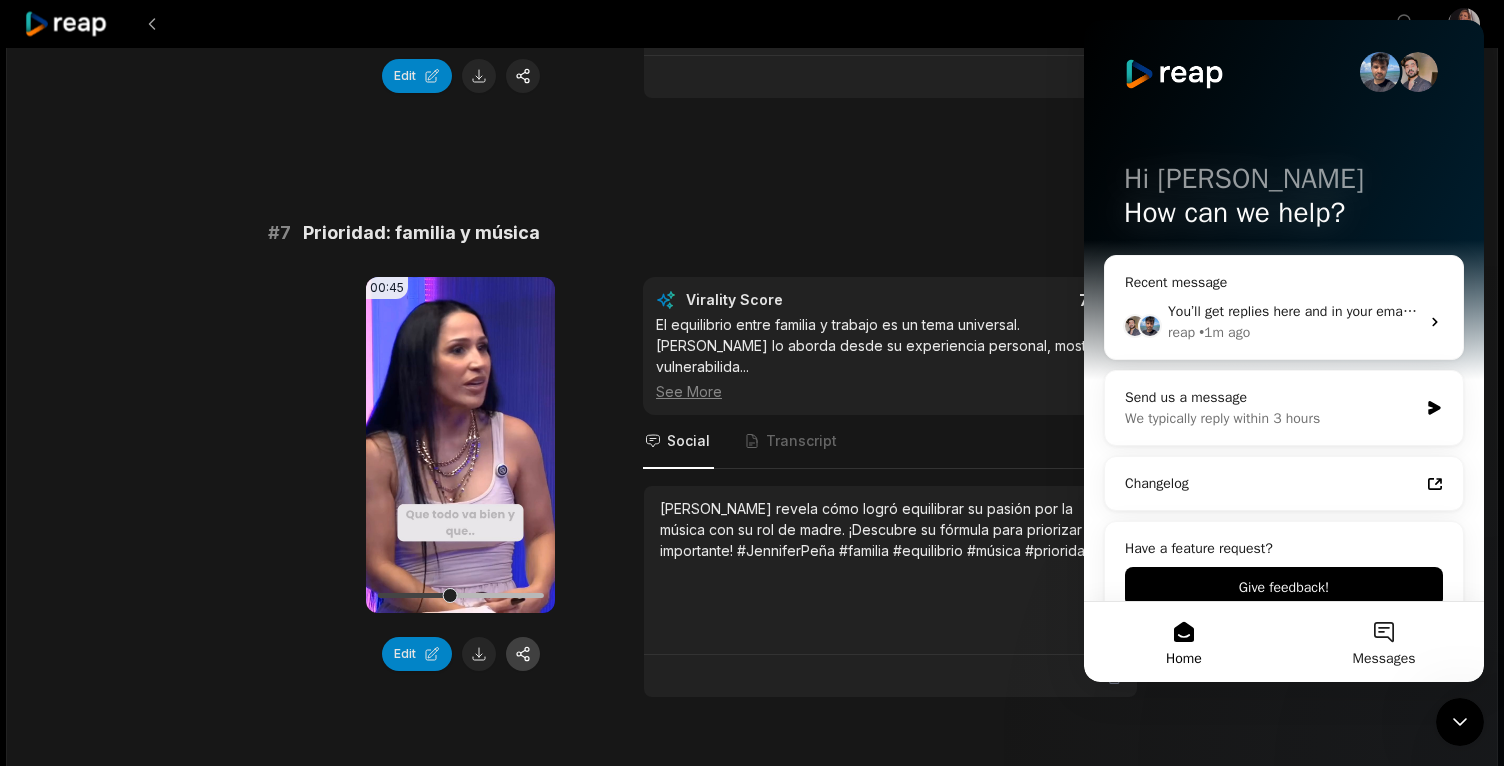 click at bounding box center [523, 654] 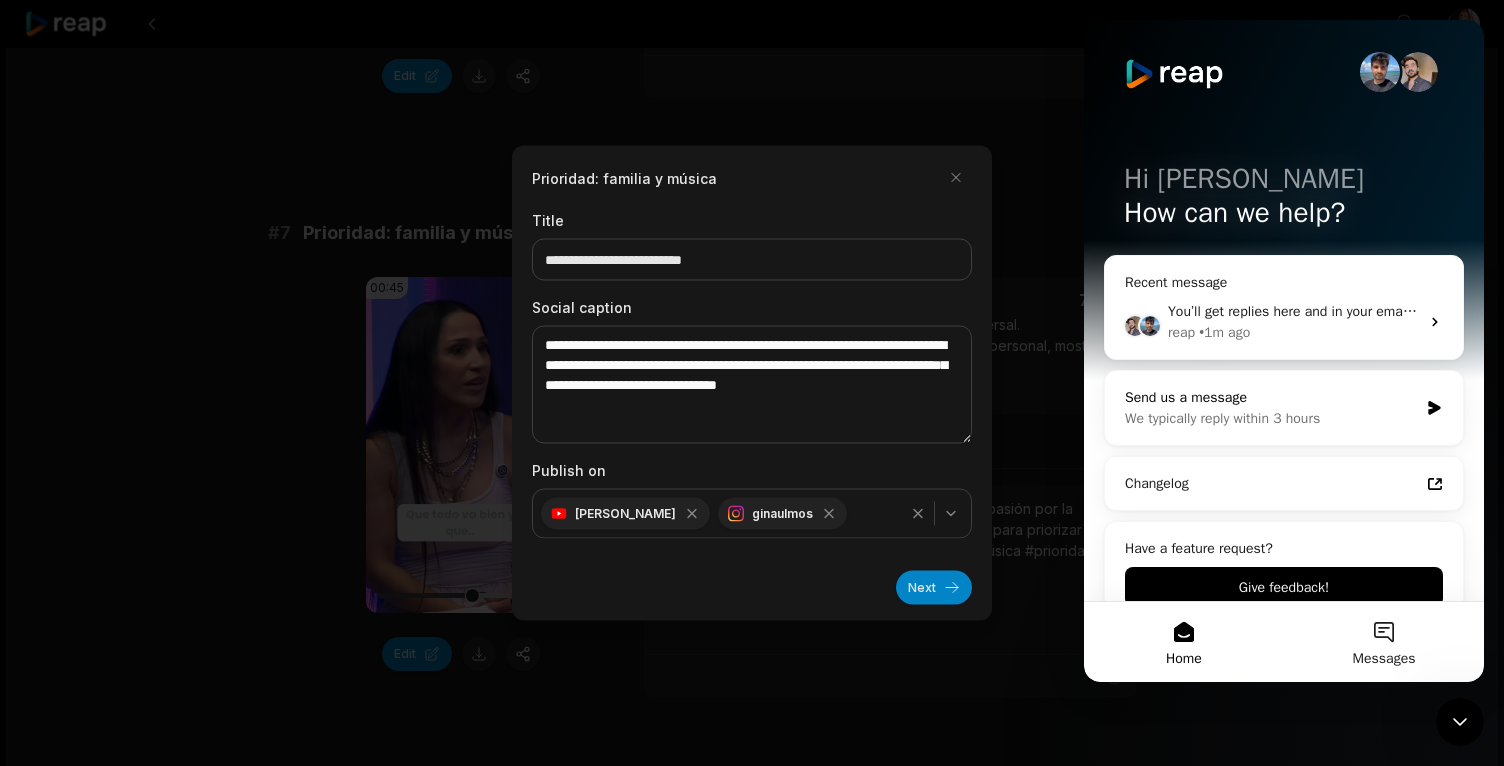 scroll, scrollTop: 31, scrollLeft: 0, axis: vertical 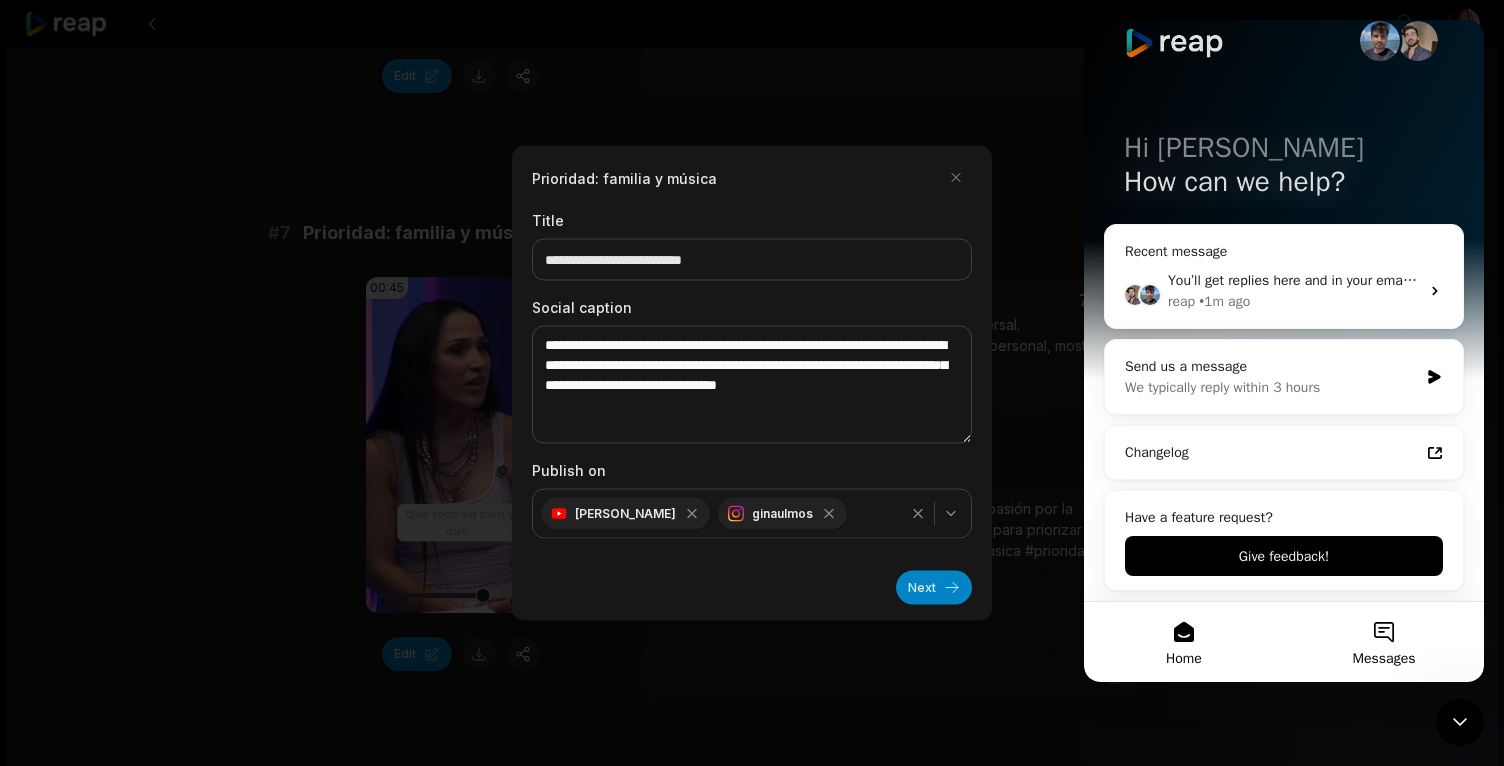 click on "Messages" at bounding box center (1384, 642) 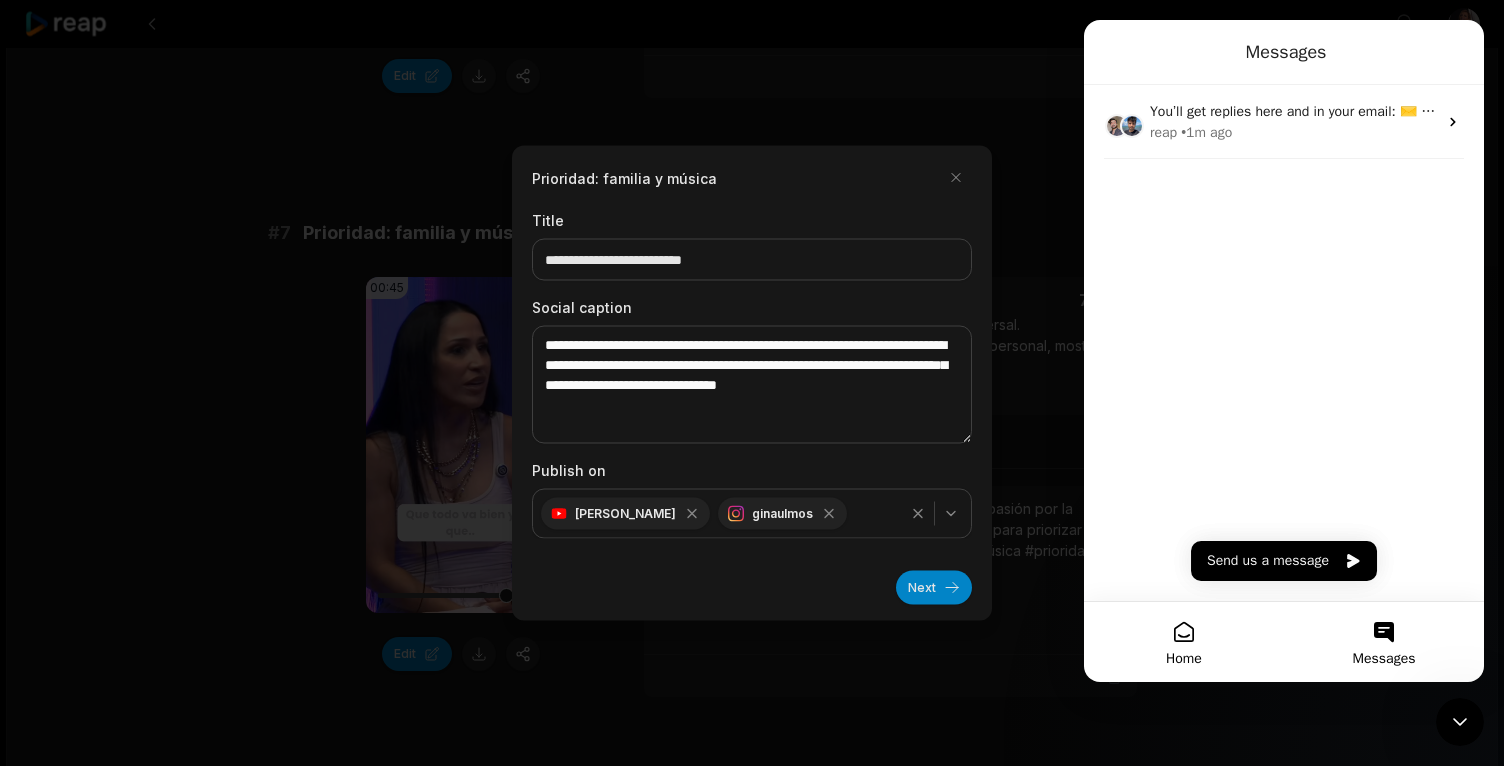 click on "Home" at bounding box center [1184, 642] 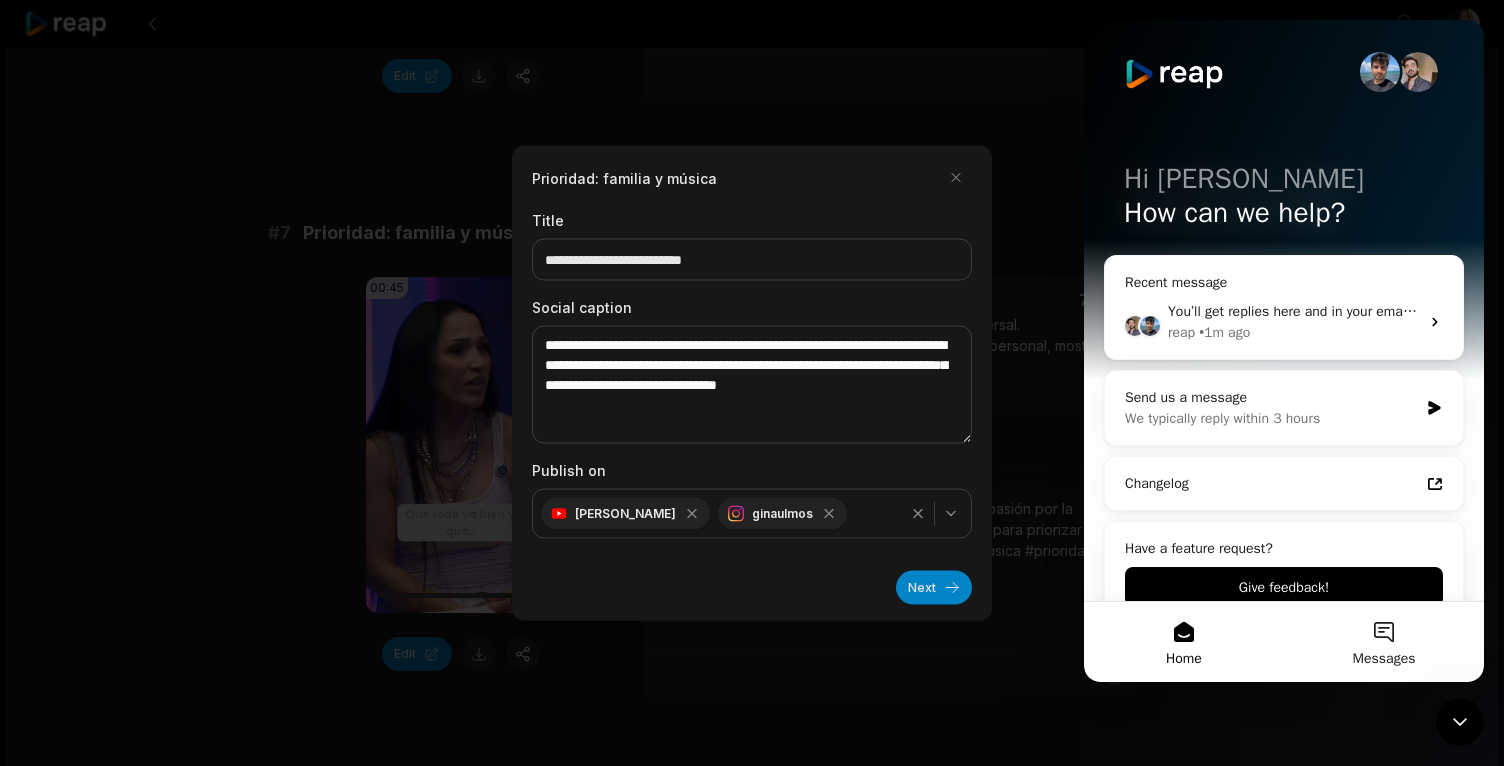 click at bounding box center (752, 383) 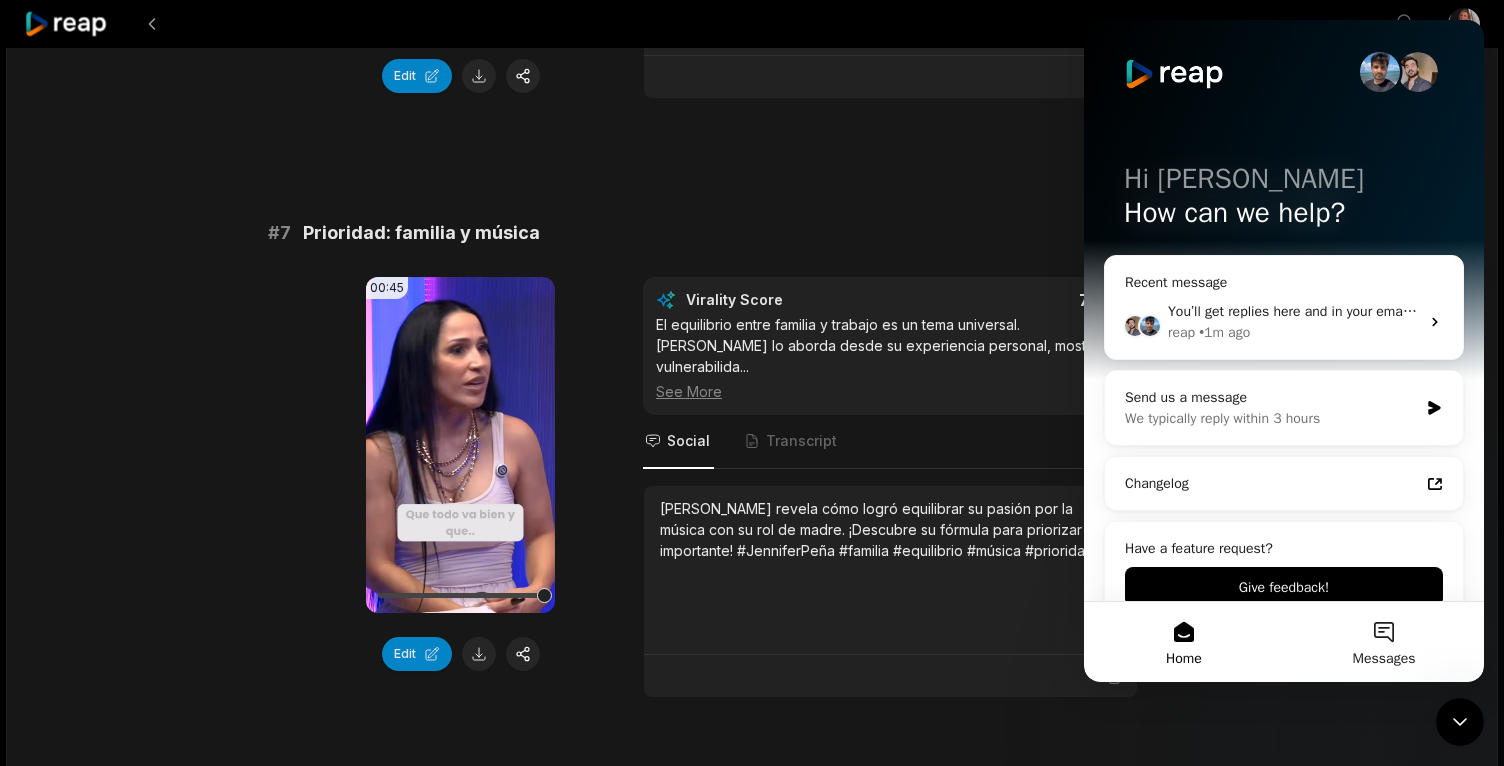 click on "Jennifer Peña revela cómo logró equilibrar su pasión por la música con su rol de madre. ¡Descubre su fórmula para priorizar lo importante! #JenniferPeña #familia #equilibrio #música #prioridades" at bounding box center [890, 570] 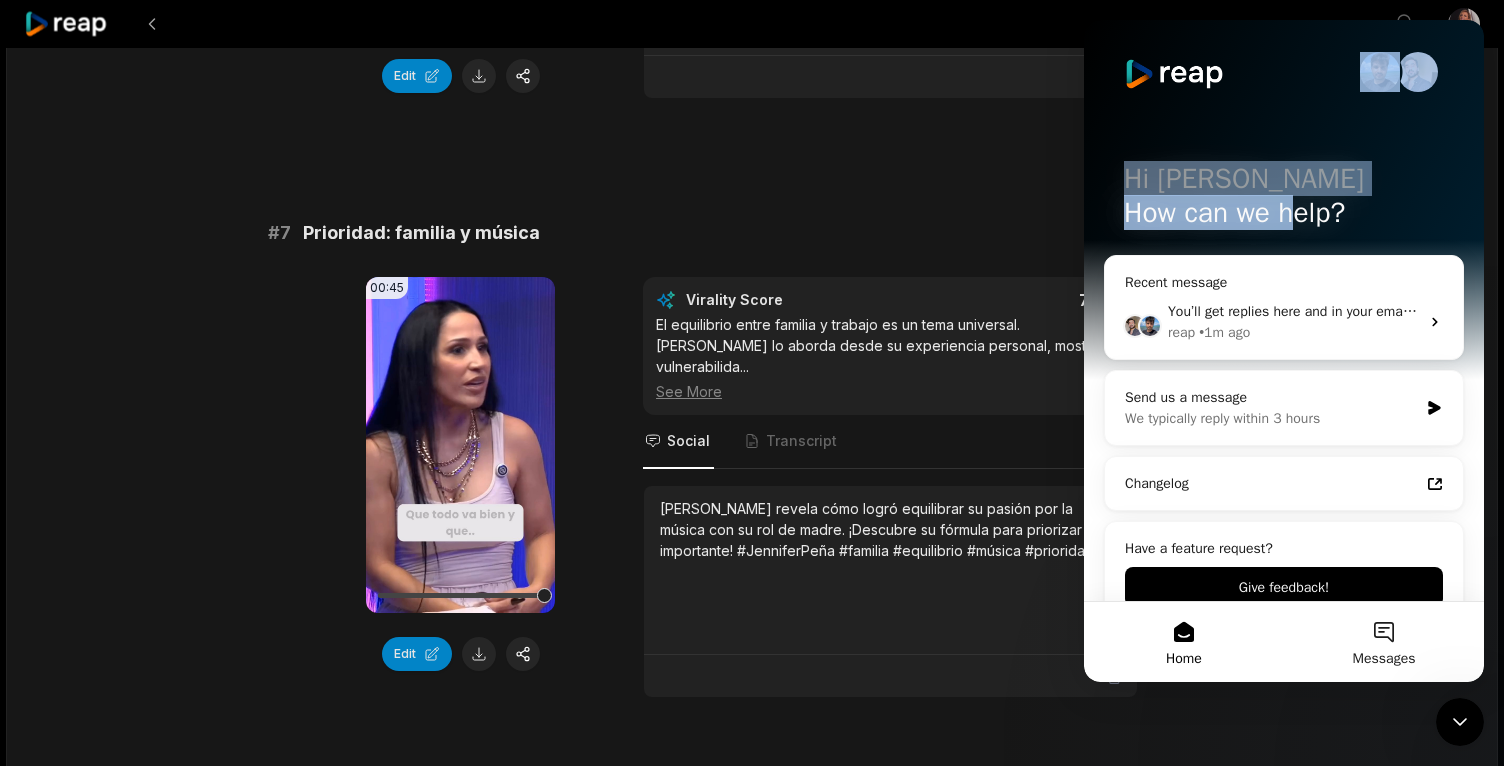 drag, startPoint x: 1320, startPoint y: 87, endPoint x: 1303, endPoint y: 200, distance: 114.27161 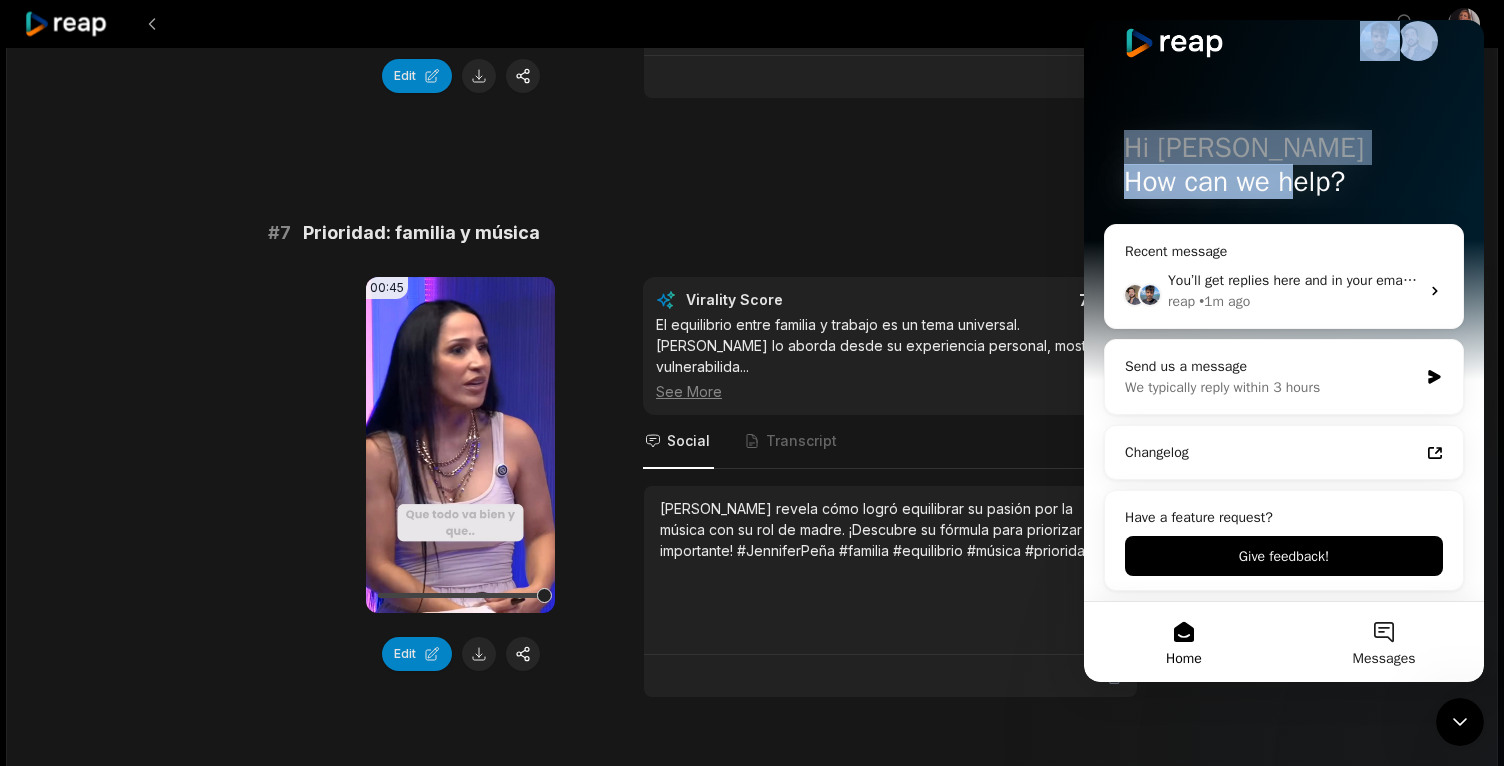 scroll, scrollTop: 0, scrollLeft: 0, axis: both 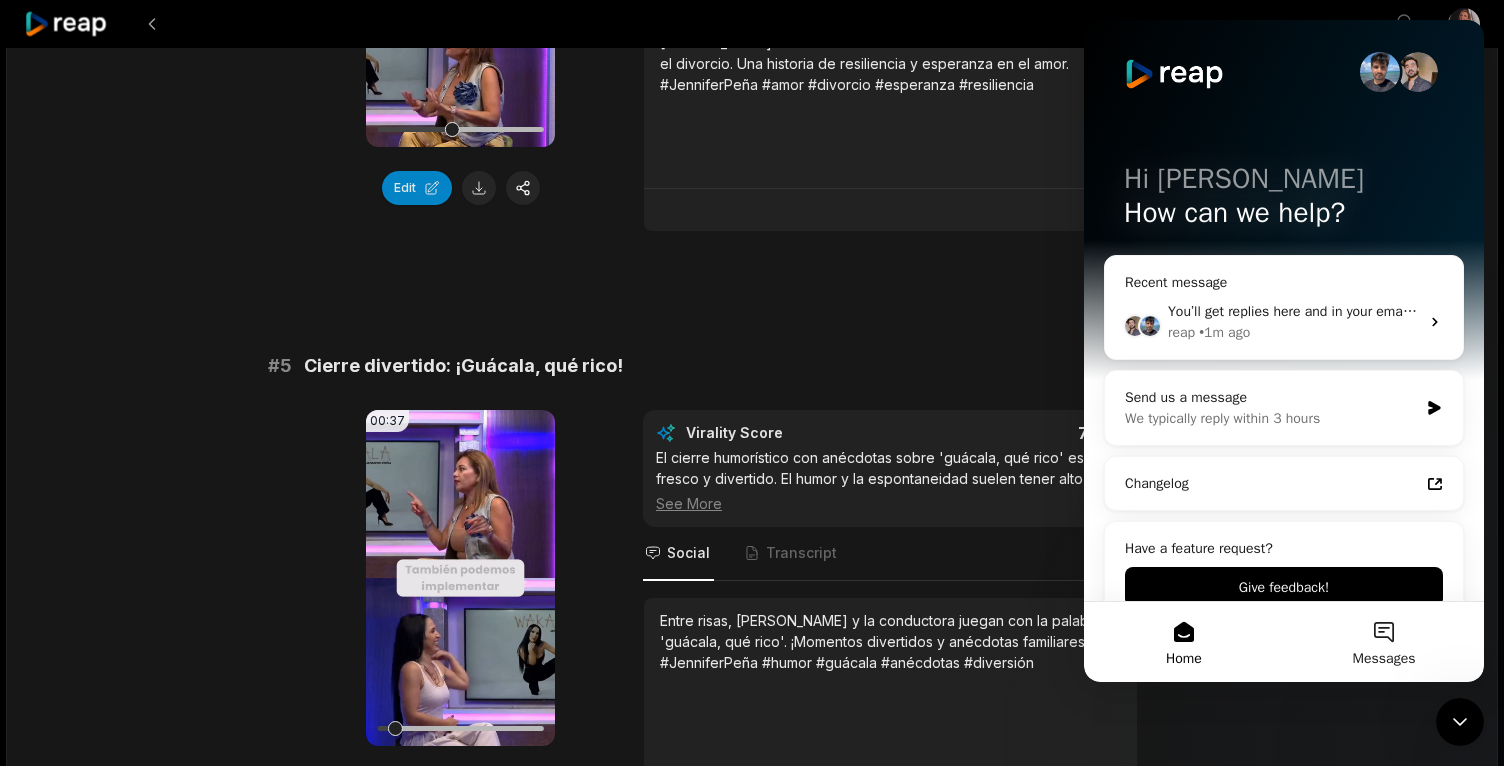 click on "Hi Gina 👋 How can we help? Recent message You’ll get replies here and in your email: ✉️ ginaulmos@gmail.com Our usual reply time 🕒 under 3 hours reap •  1m ago Send us a message We typically reply within 3 hours Changelog Have a feature request? Give feedback!" at bounding box center [1284, 326] 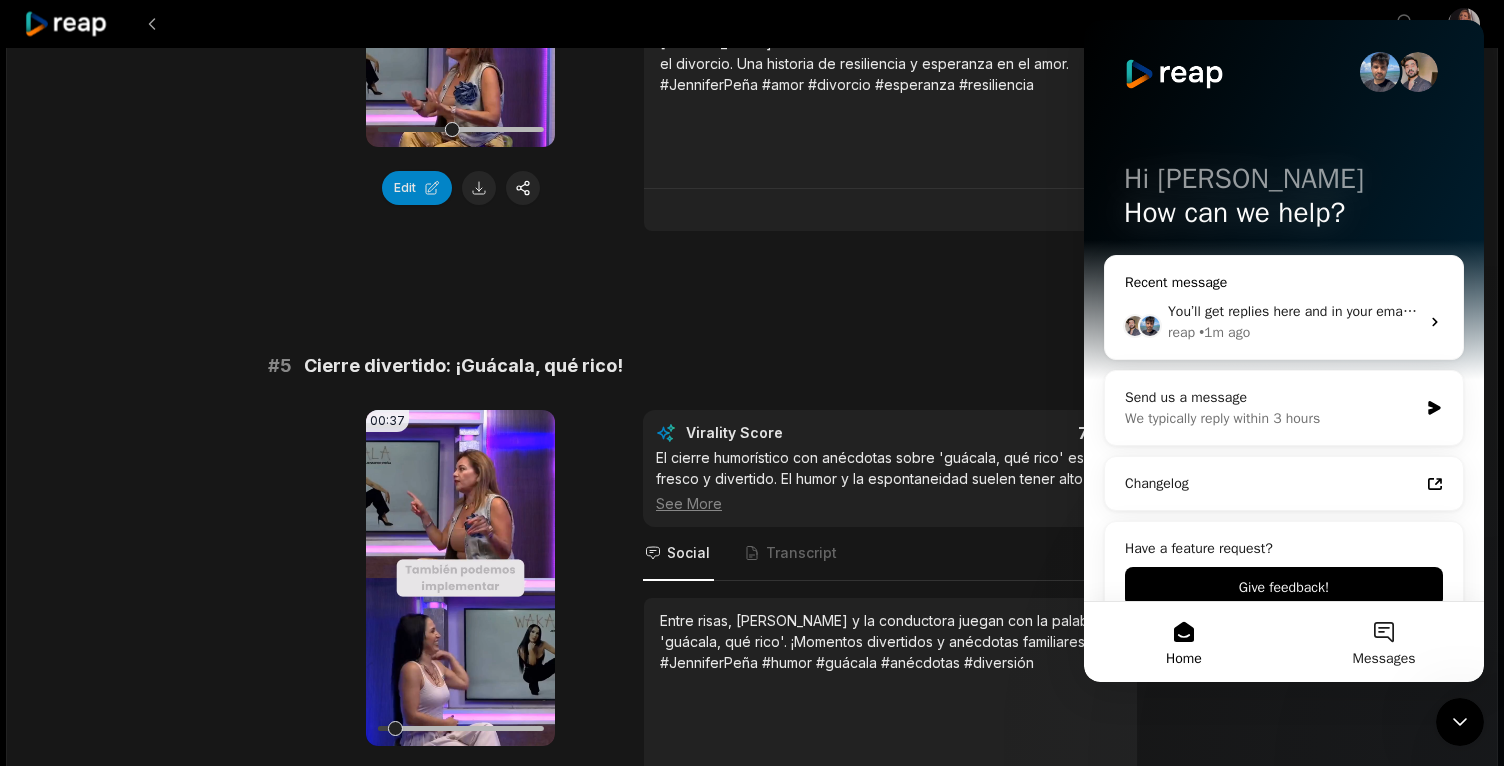 click on "You’ll get replies here and in your email: ✉️ ginaulmos@gmail.com Our usual reply time 🕒 under 3 hours" at bounding box center [1293, 311] 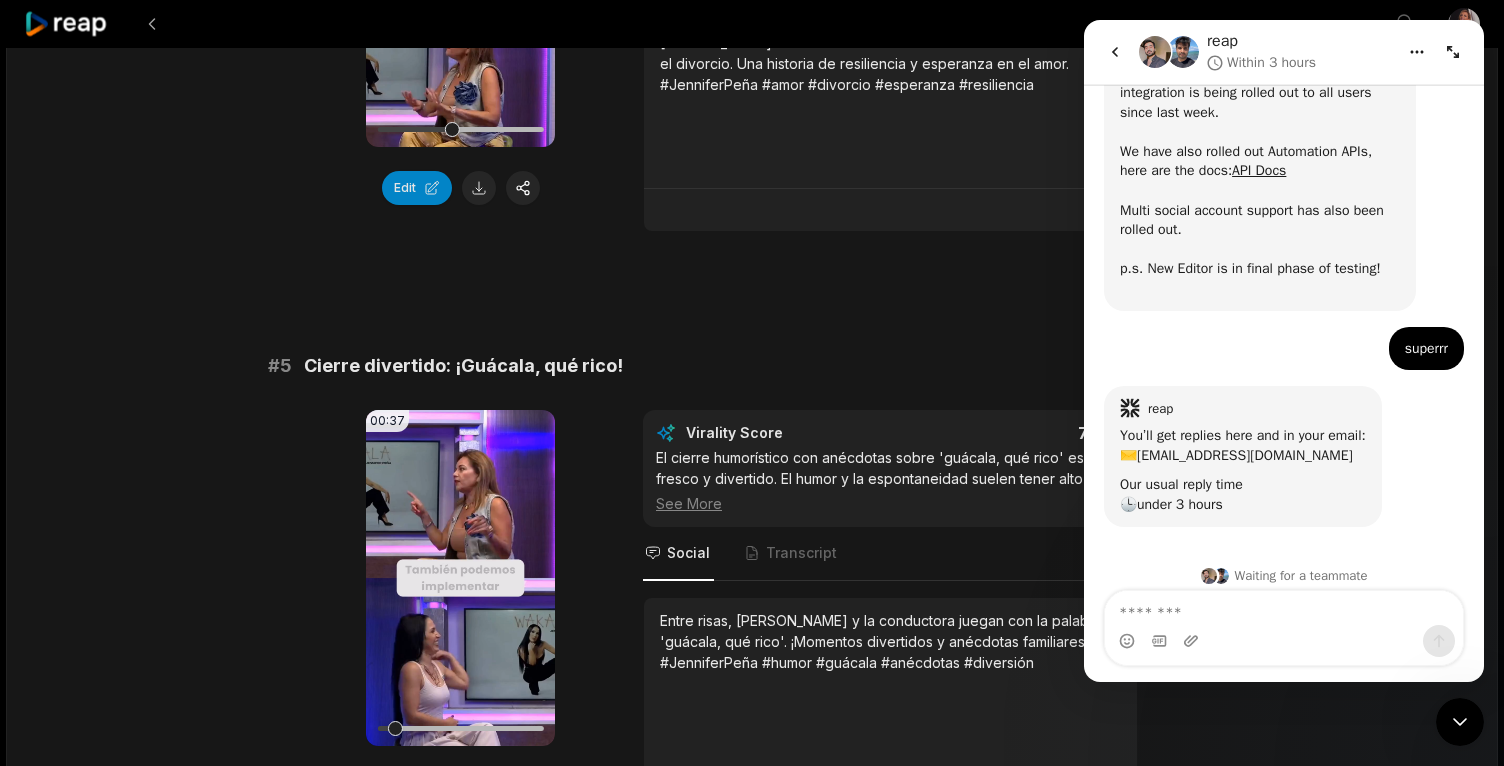 scroll, scrollTop: 291, scrollLeft: 0, axis: vertical 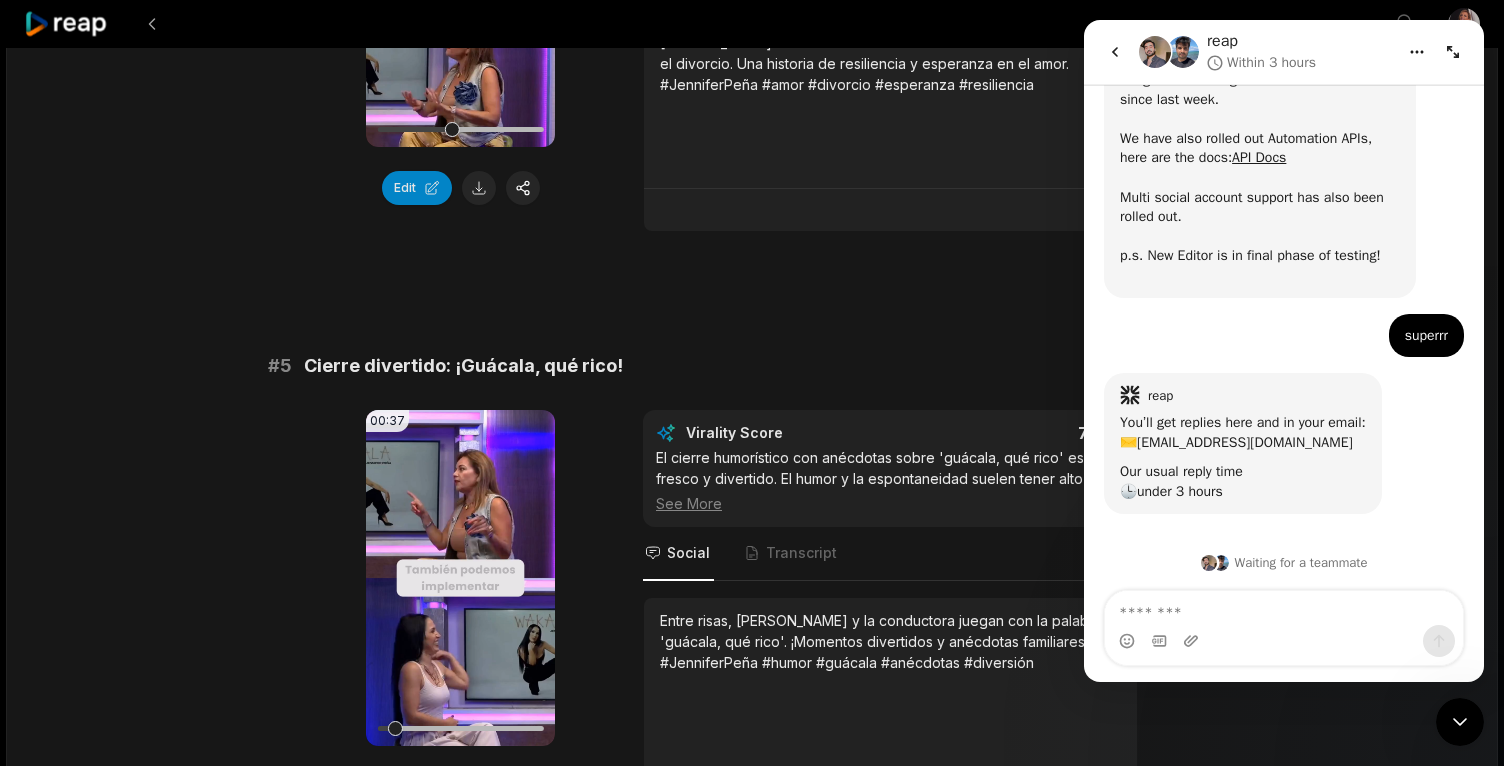 click 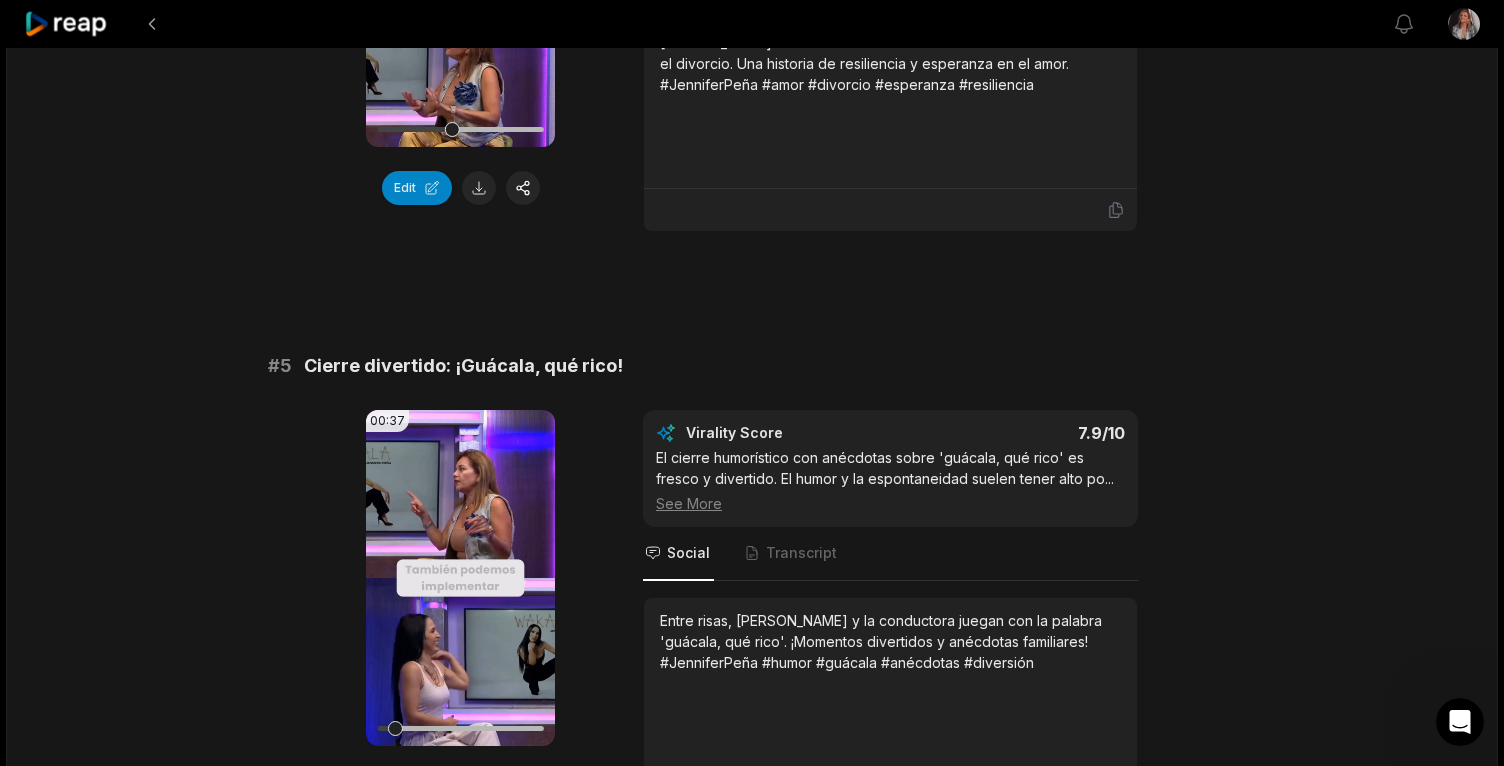 scroll, scrollTop: 0, scrollLeft: 0, axis: both 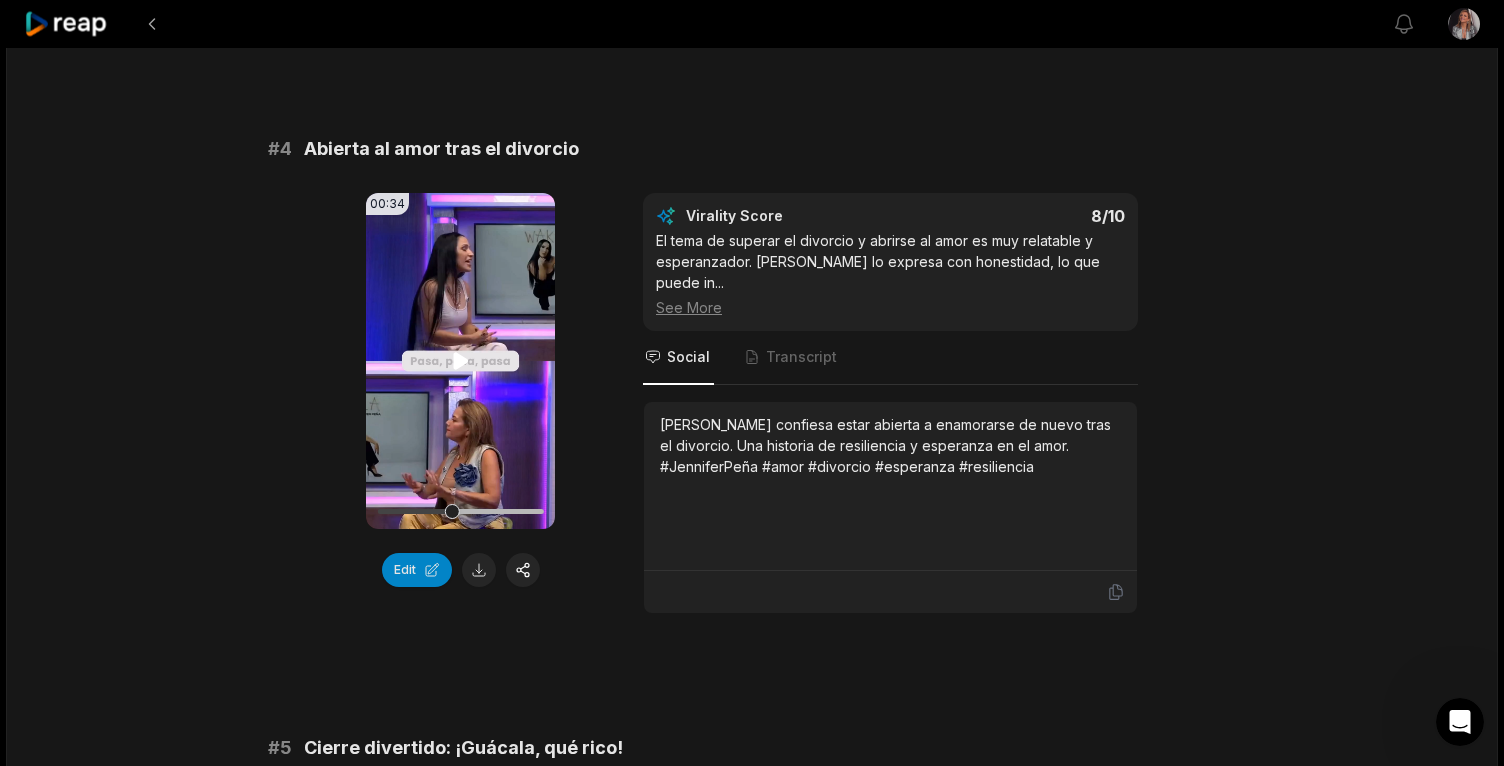 click 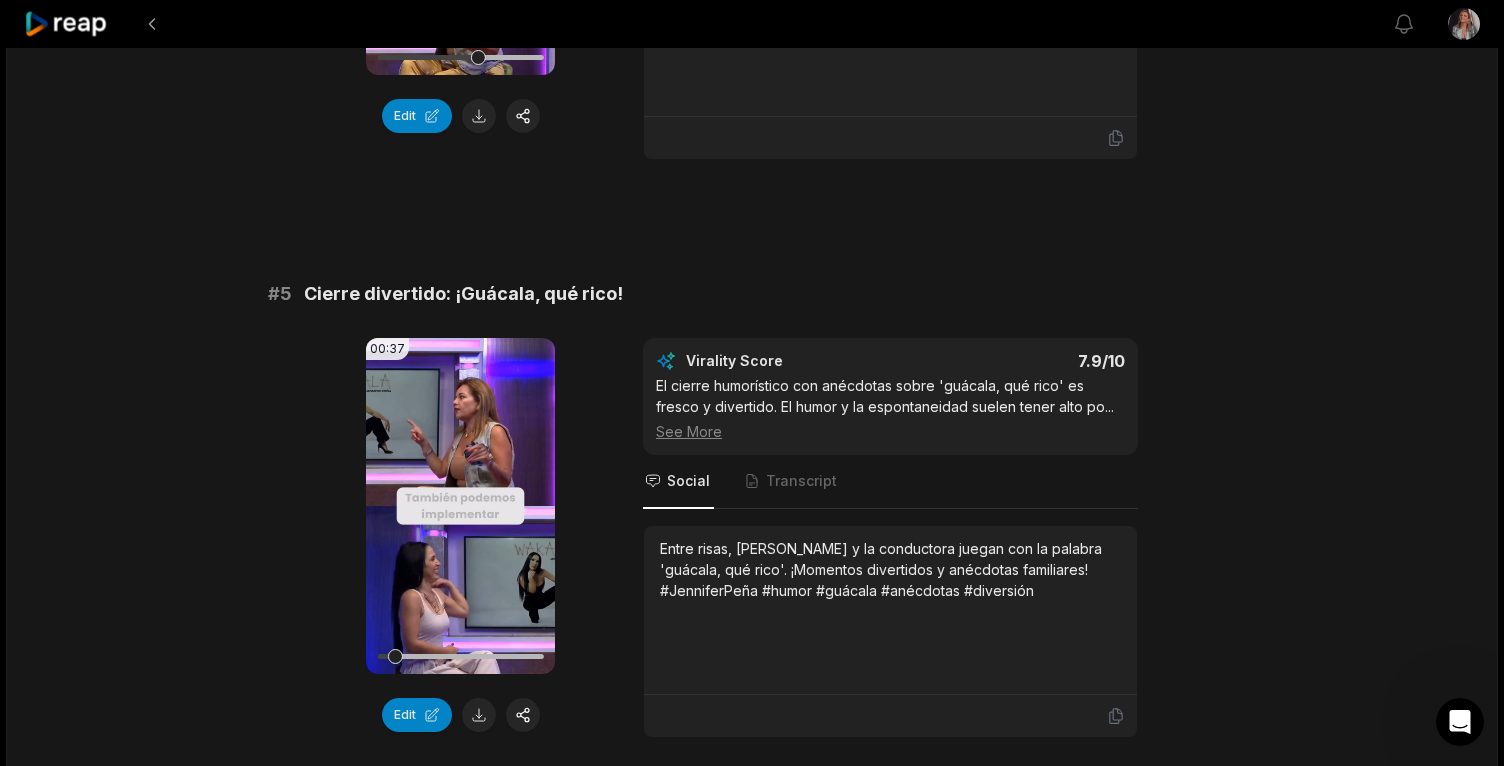 scroll, scrollTop: 2387, scrollLeft: 0, axis: vertical 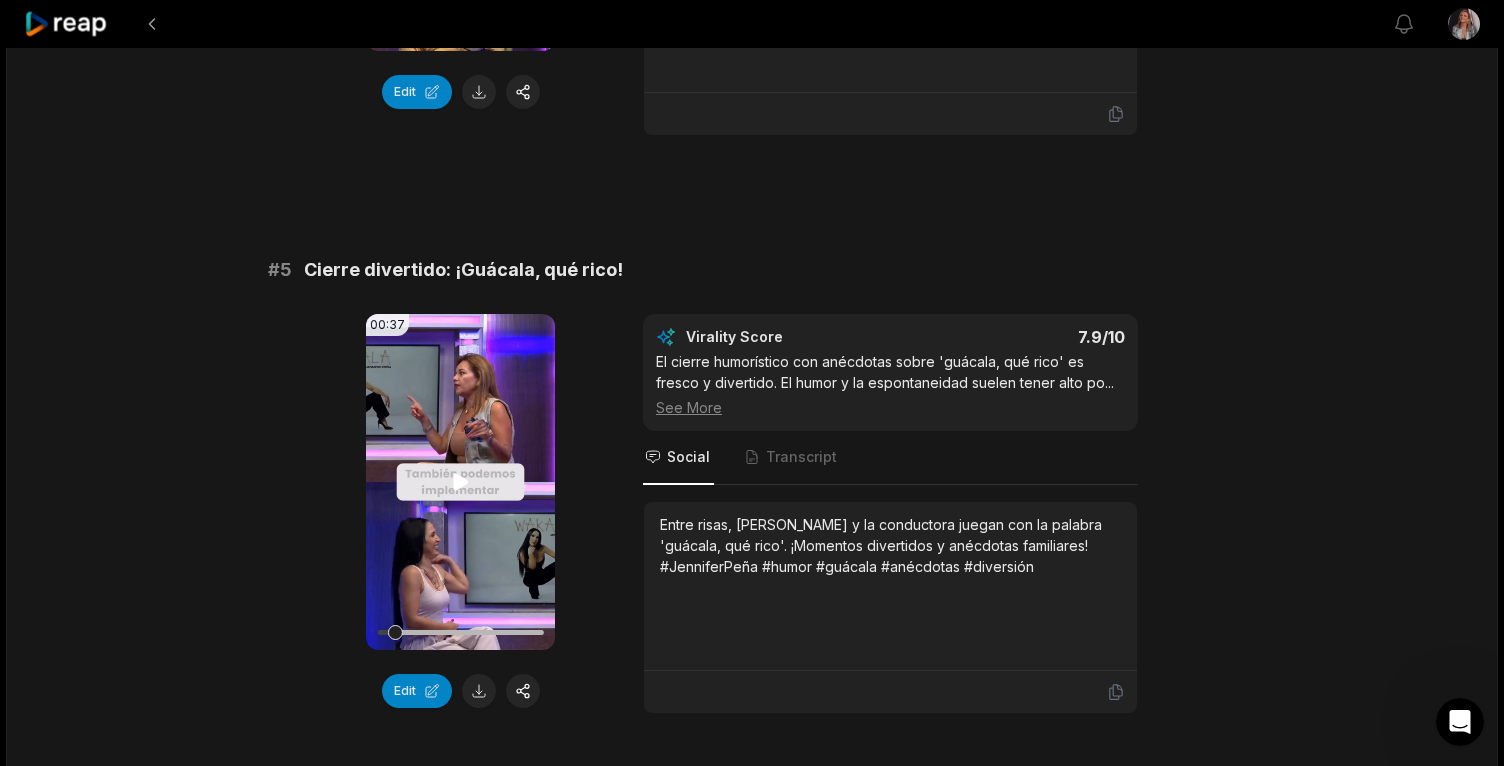 click 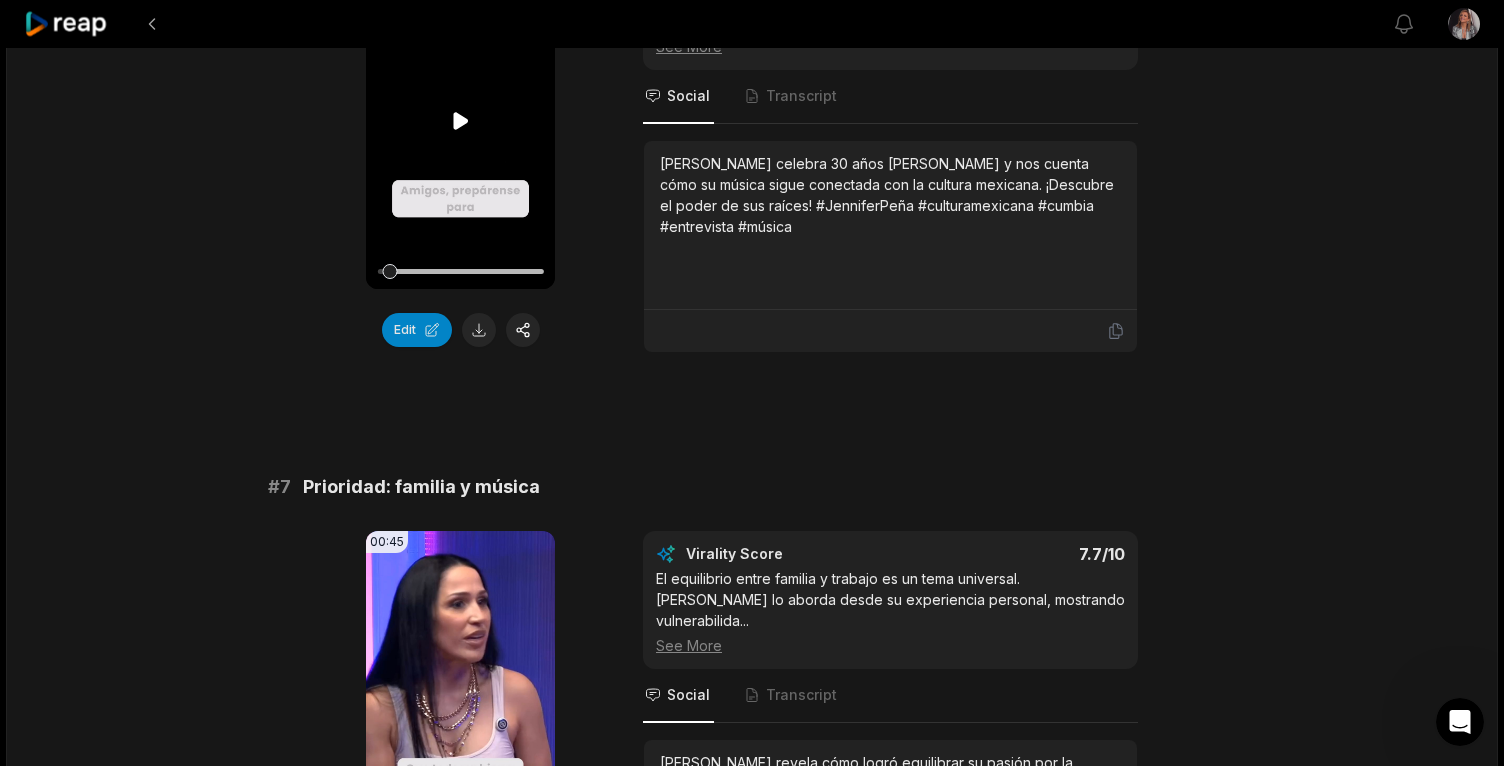 scroll, scrollTop: 3342, scrollLeft: 0, axis: vertical 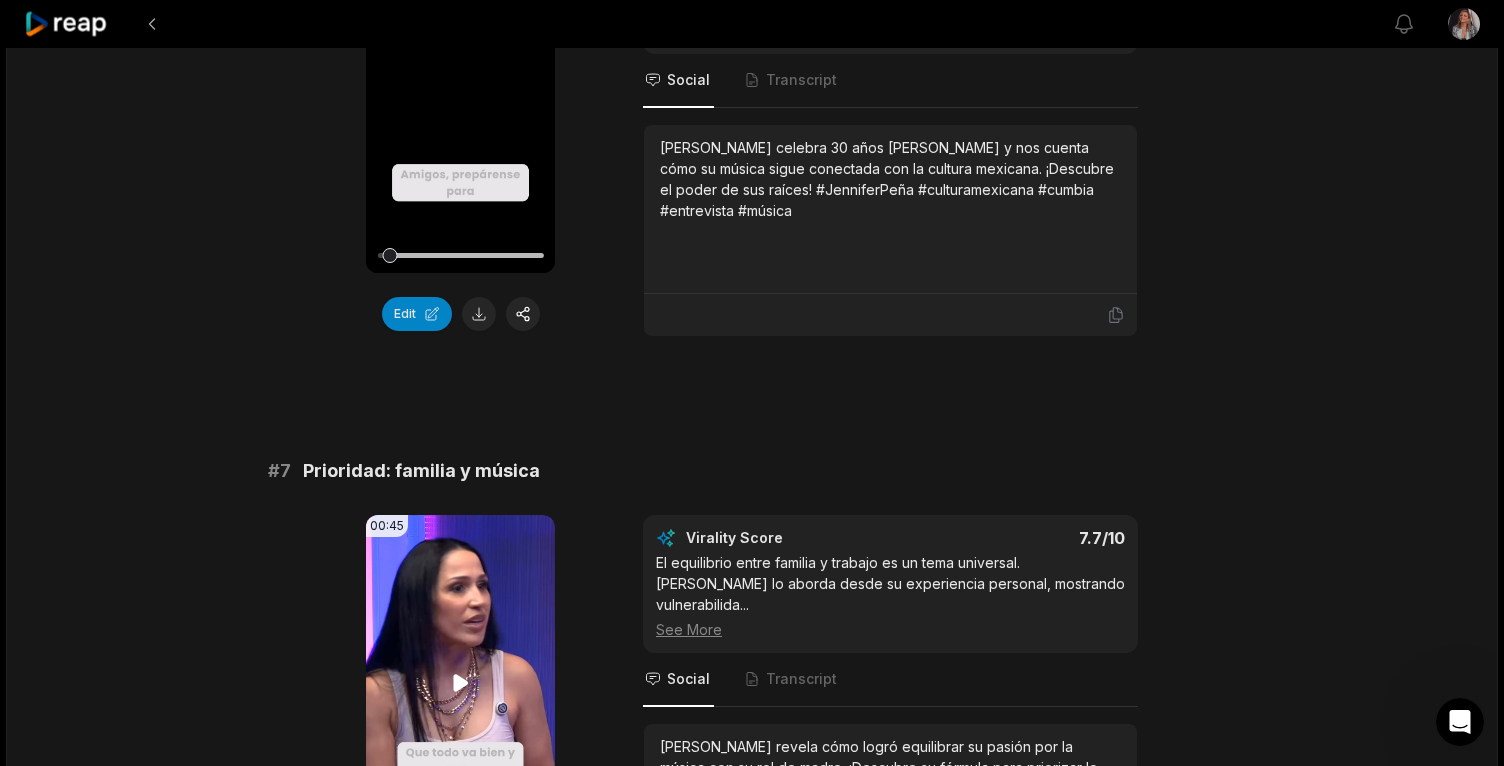 click 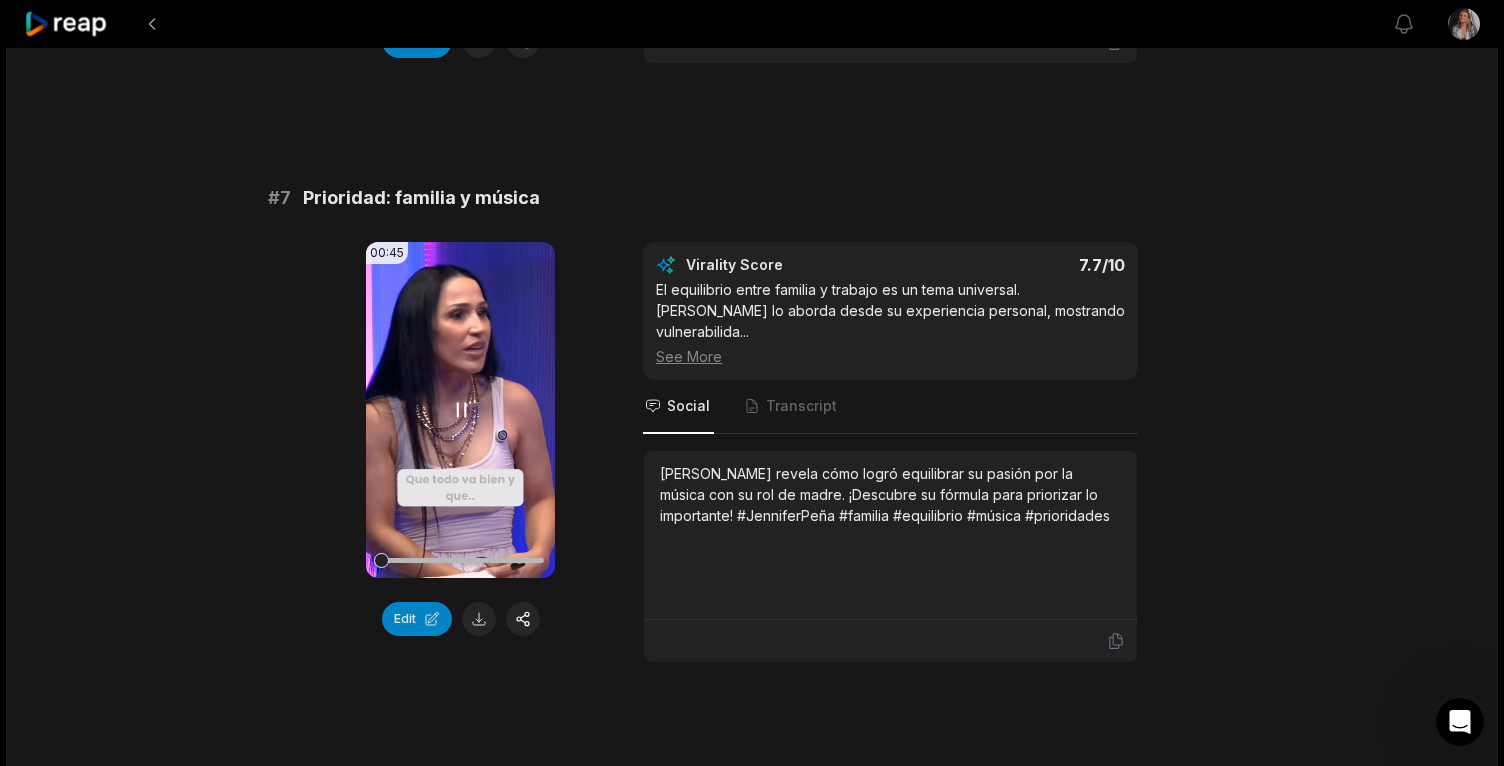 scroll, scrollTop: 3618, scrollLeft: 0, axis: vertical 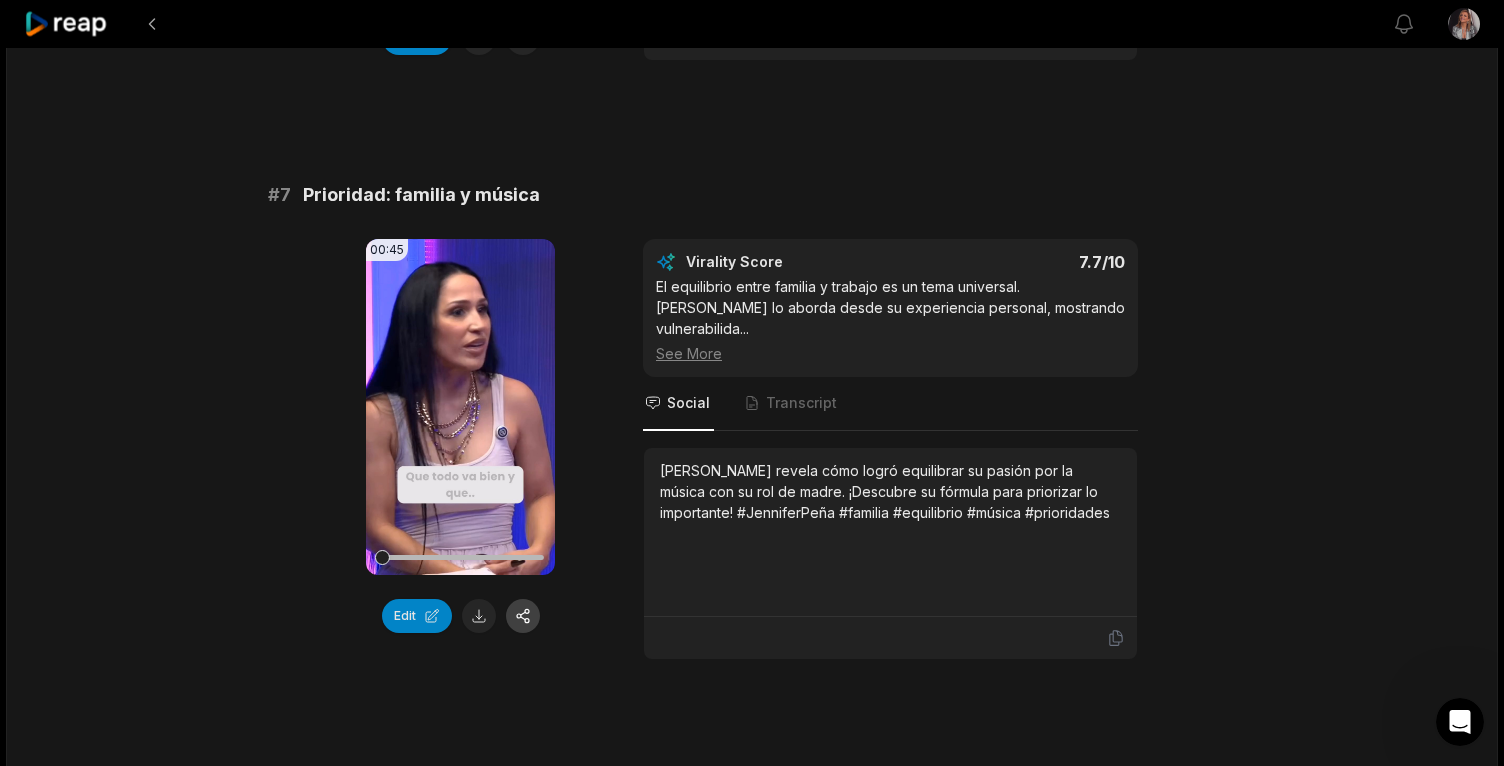 click at bounding box center [523, 616] 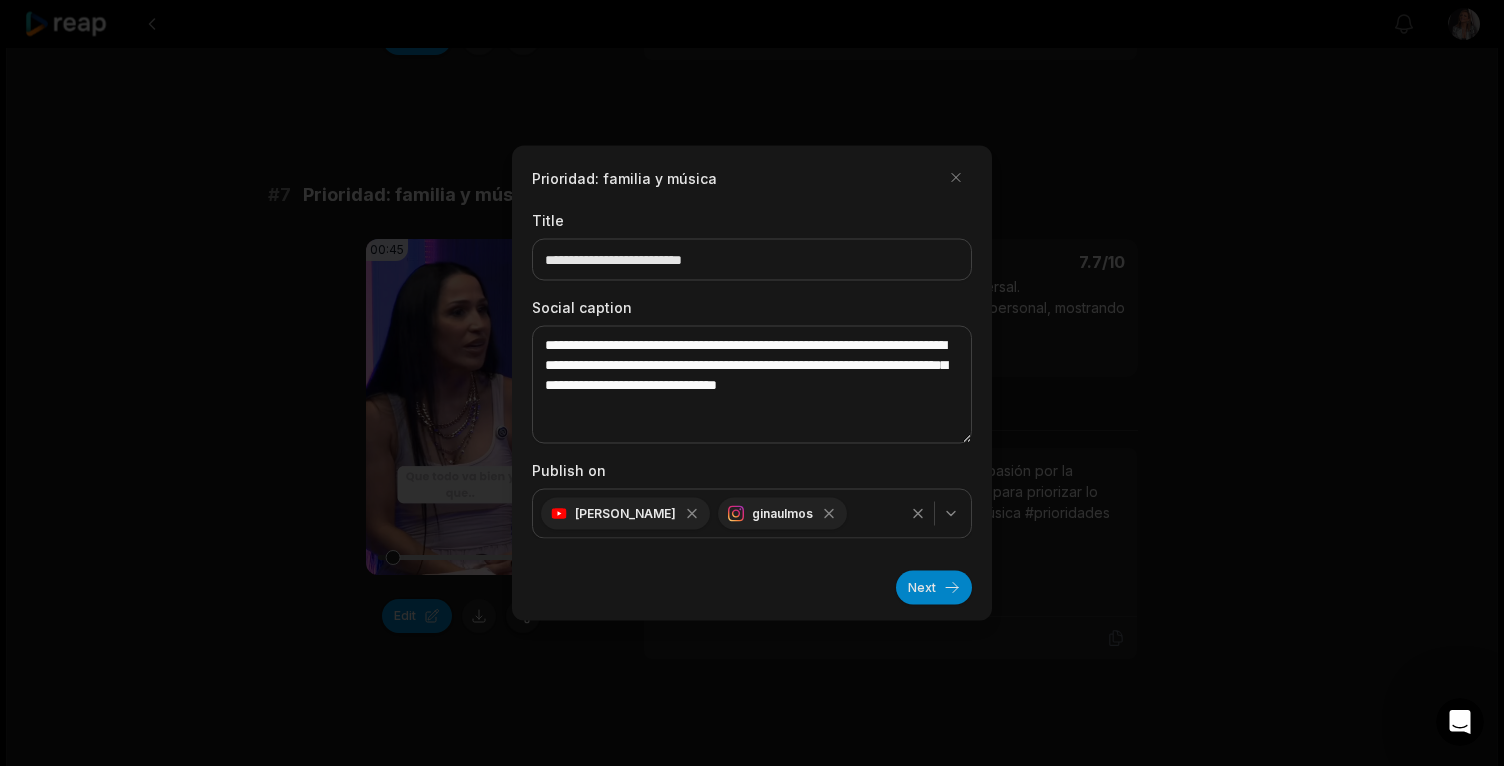 click 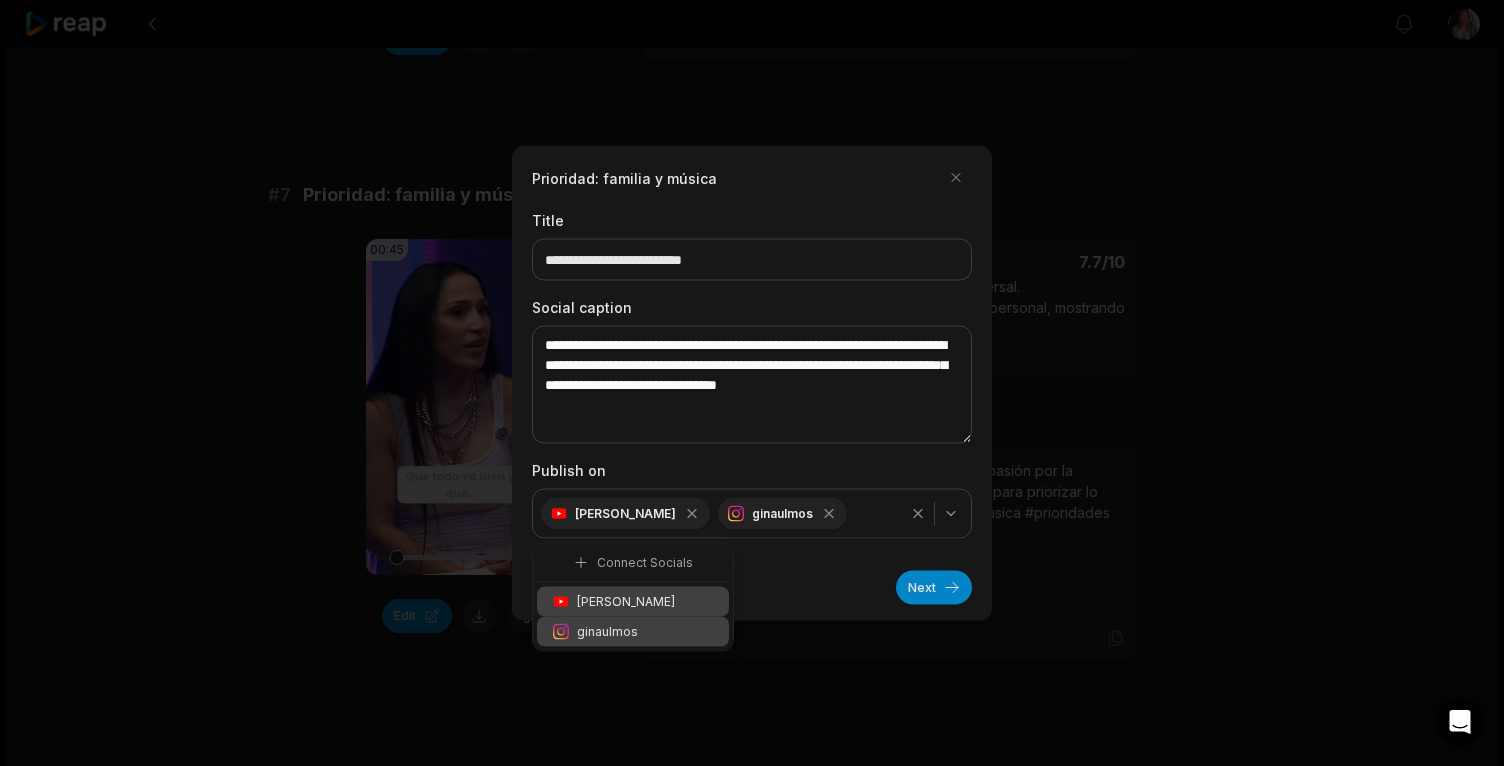 click 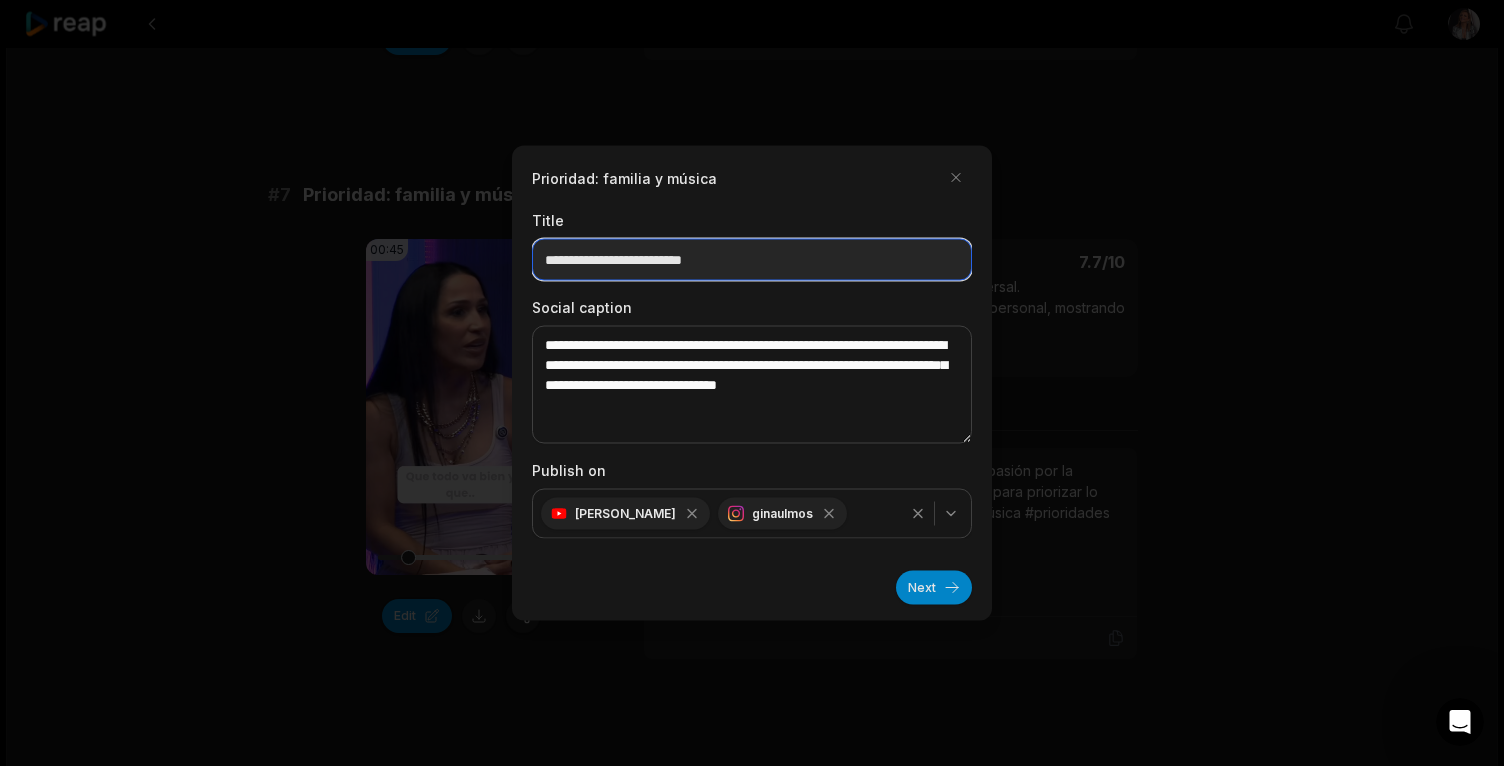 click on "**********" at bounding box center (752, 260) 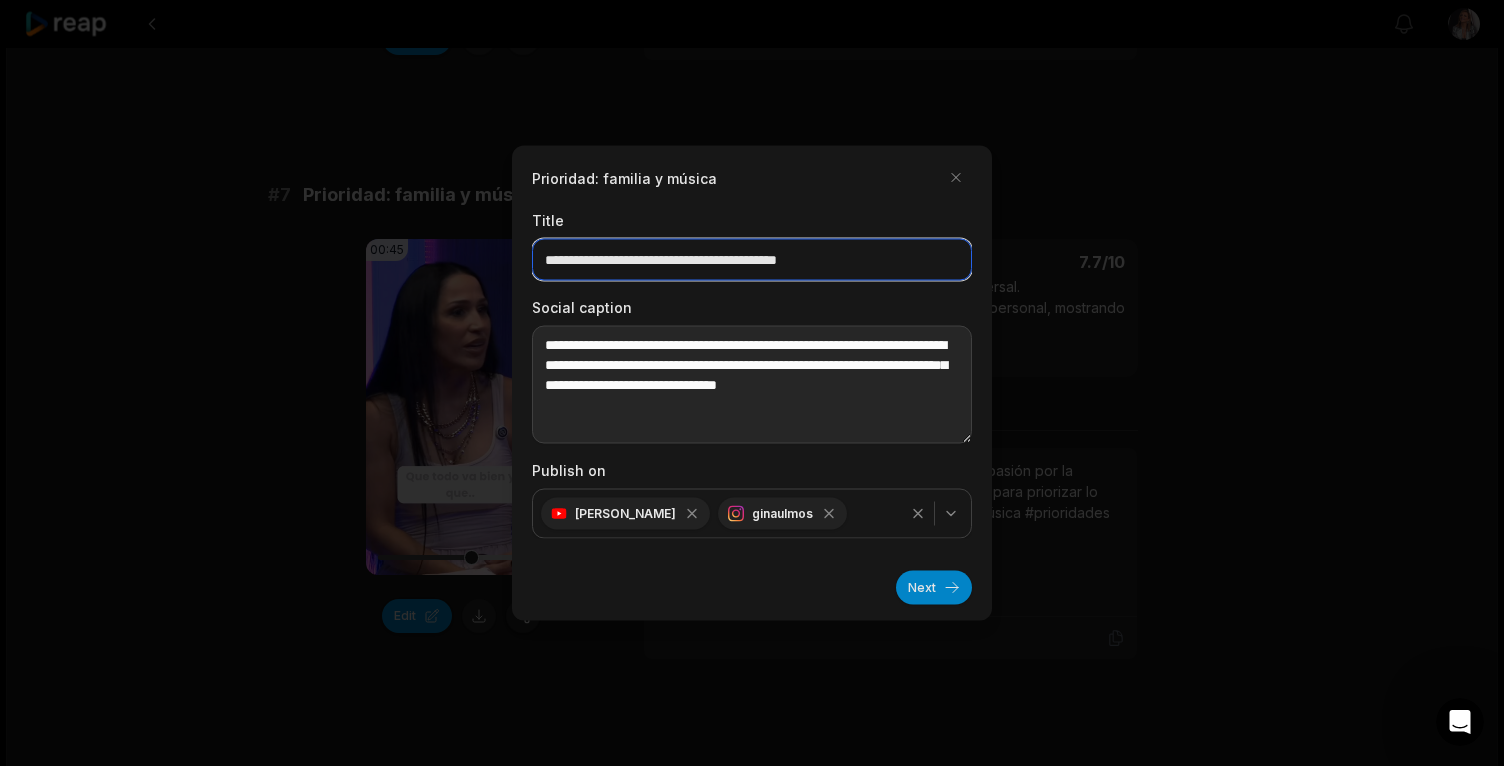 type on "**********" 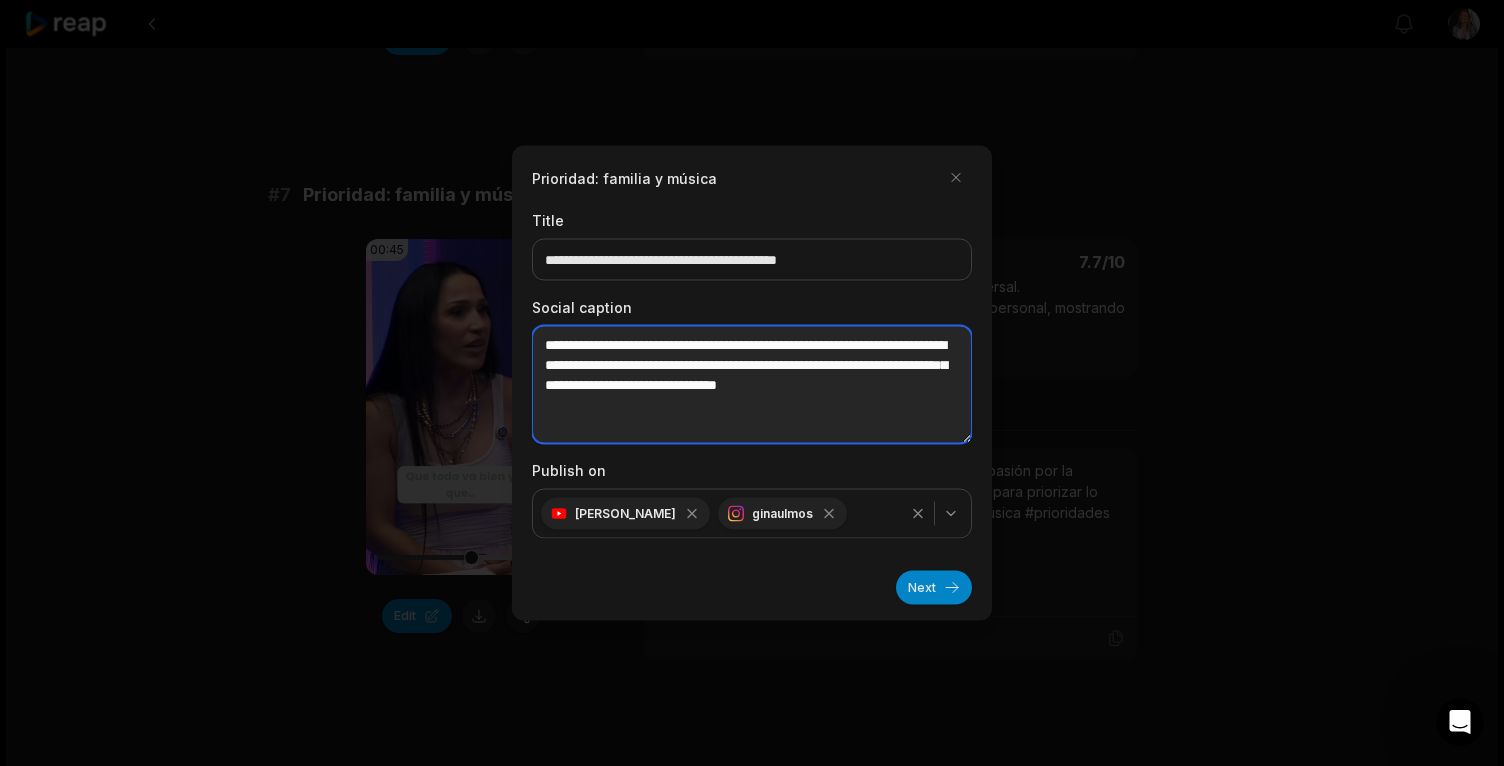 click on "**********" at bounding box center (752, 385) 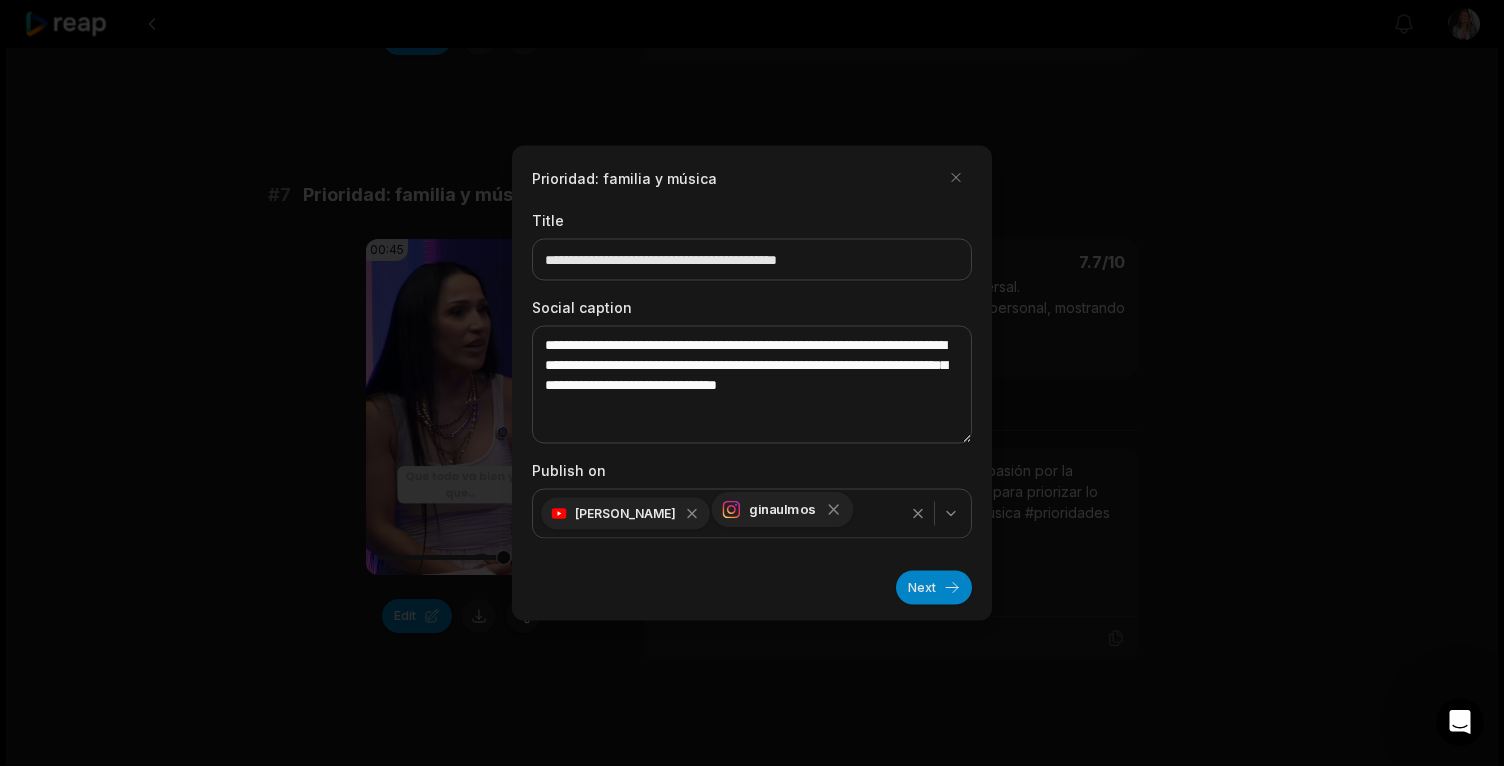 click 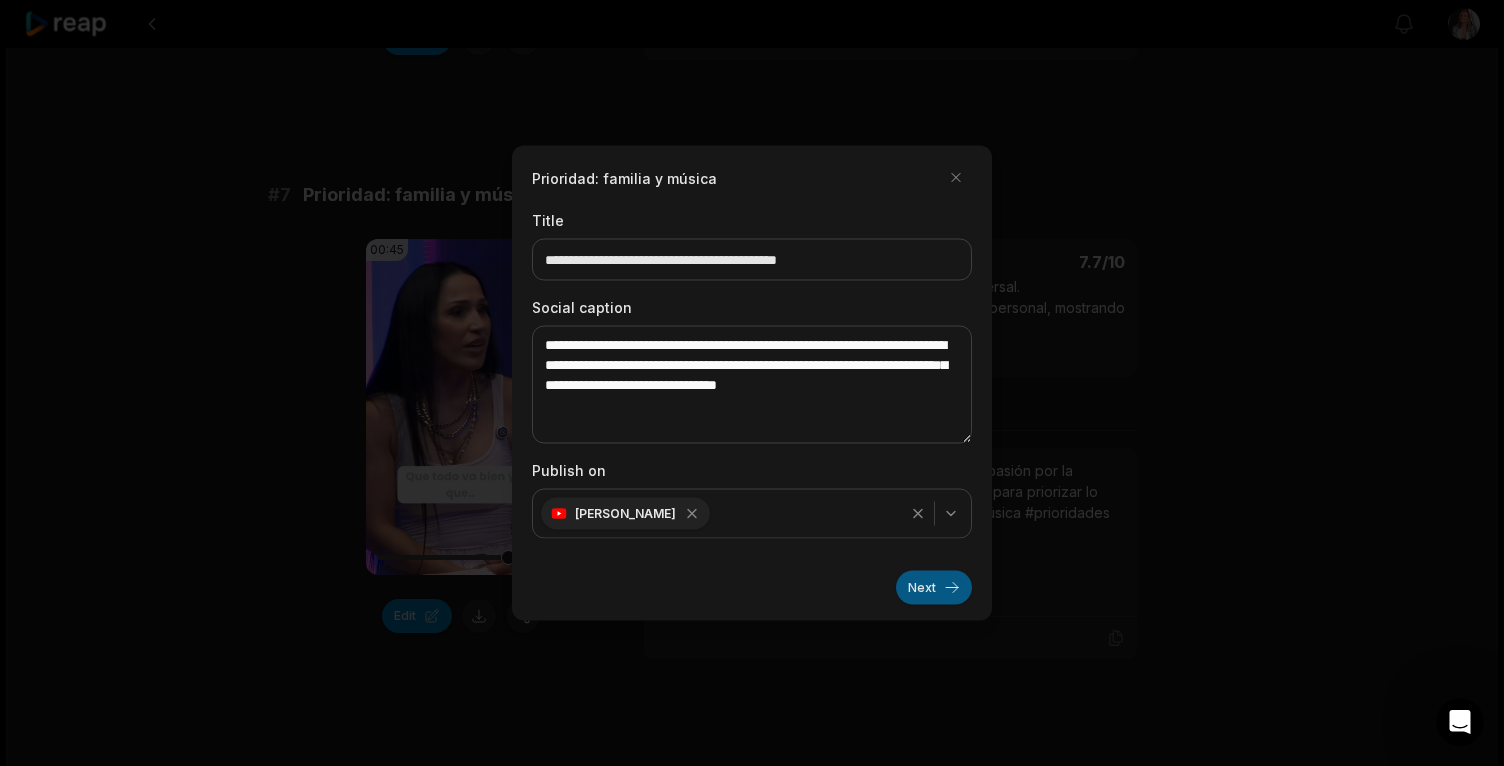 click on "Next" at bounding box center (934, 588) 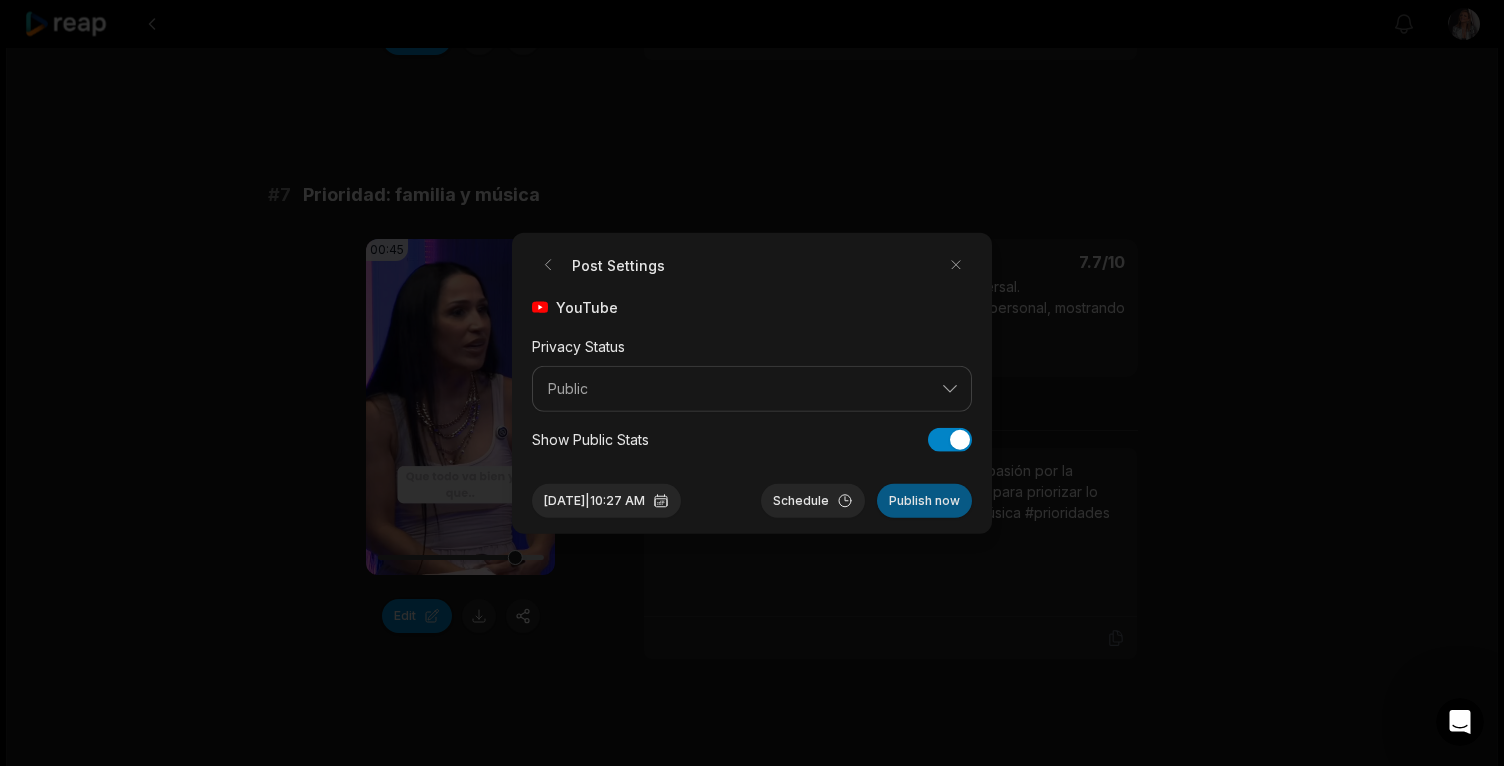 click on "Publish now" at bounding box center (924, 500) 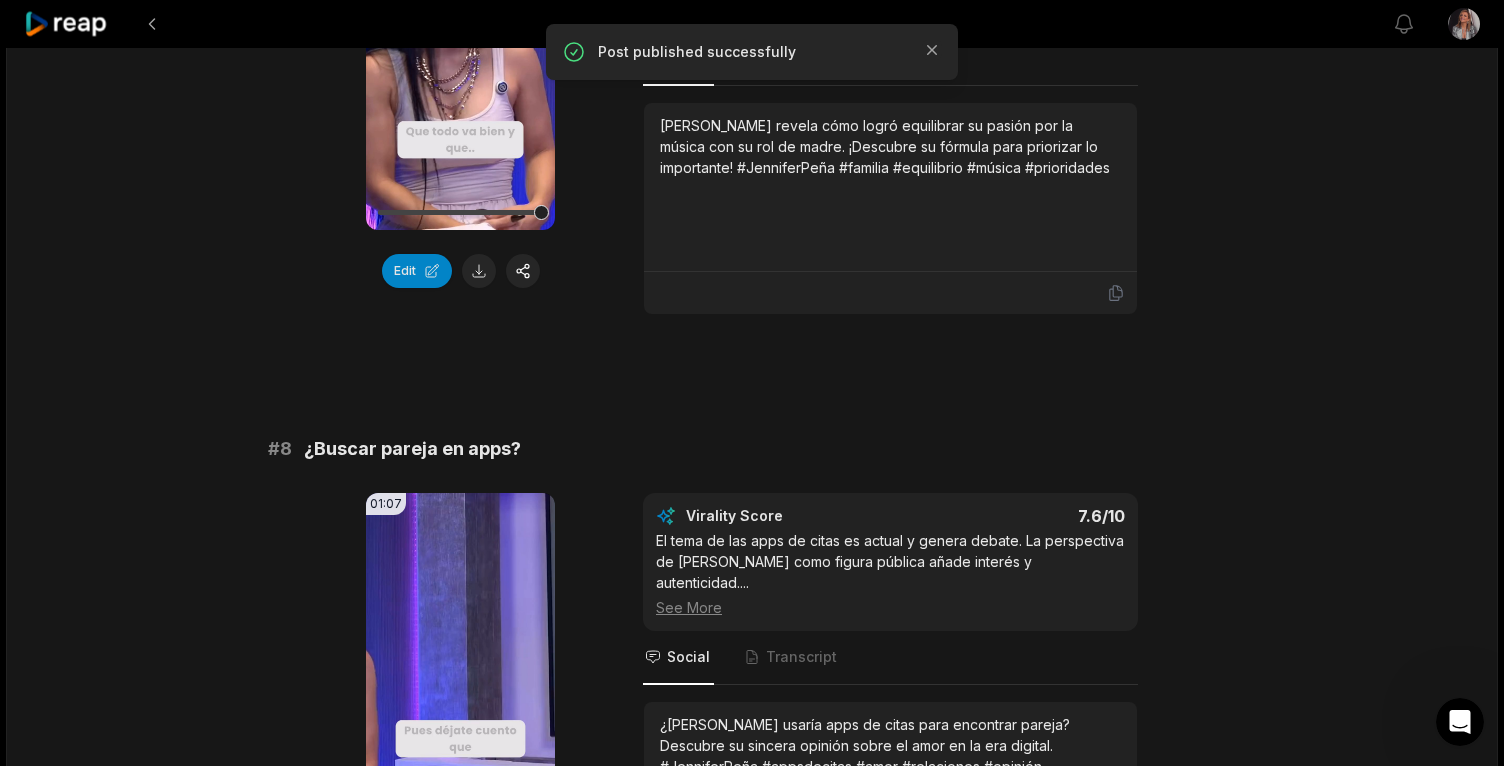 scroll, scrollTop: 3996, scrollLeft: 0, axis: vertical 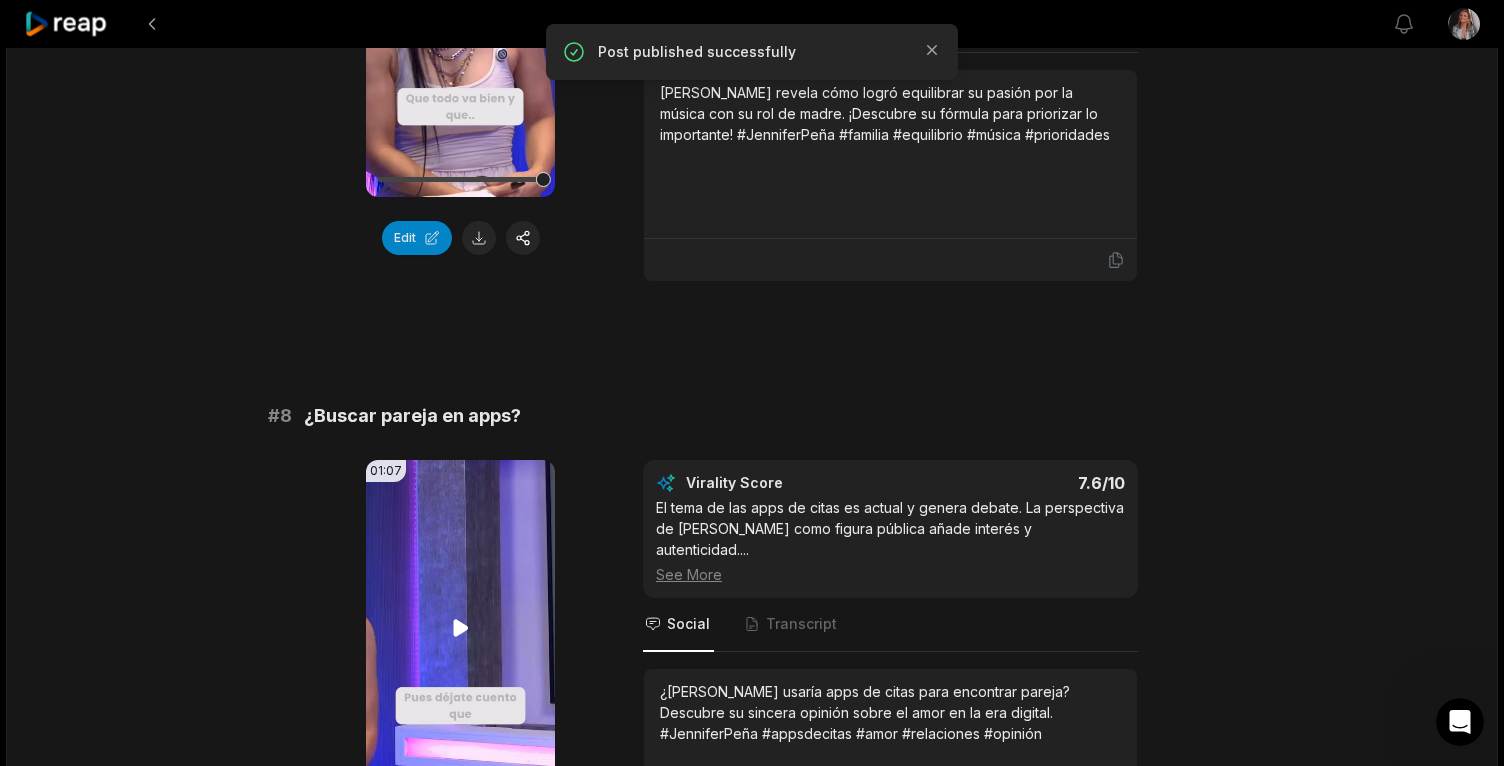 click 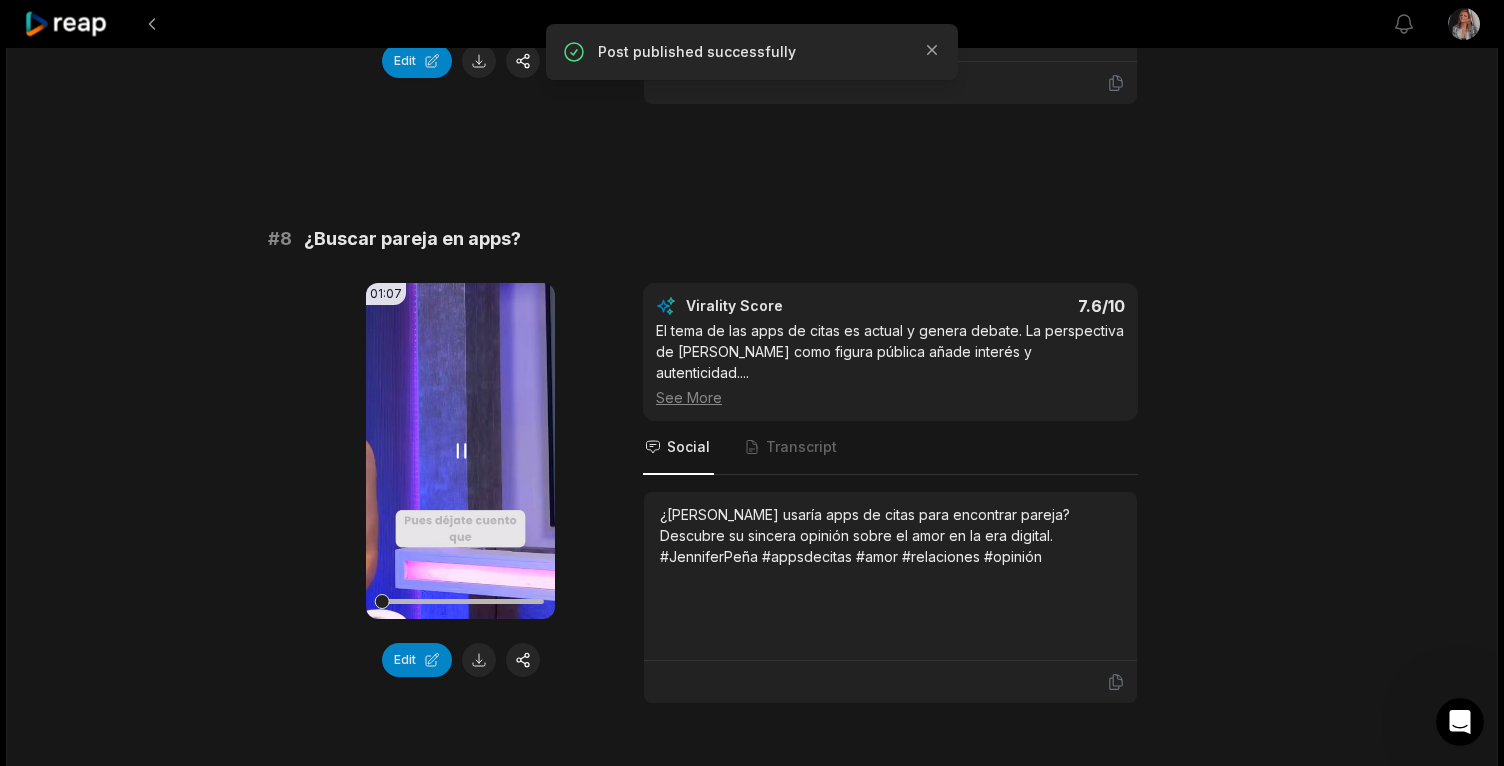 scroll, scrollTop: 4184, scrollLeft: 0, axis: vertical 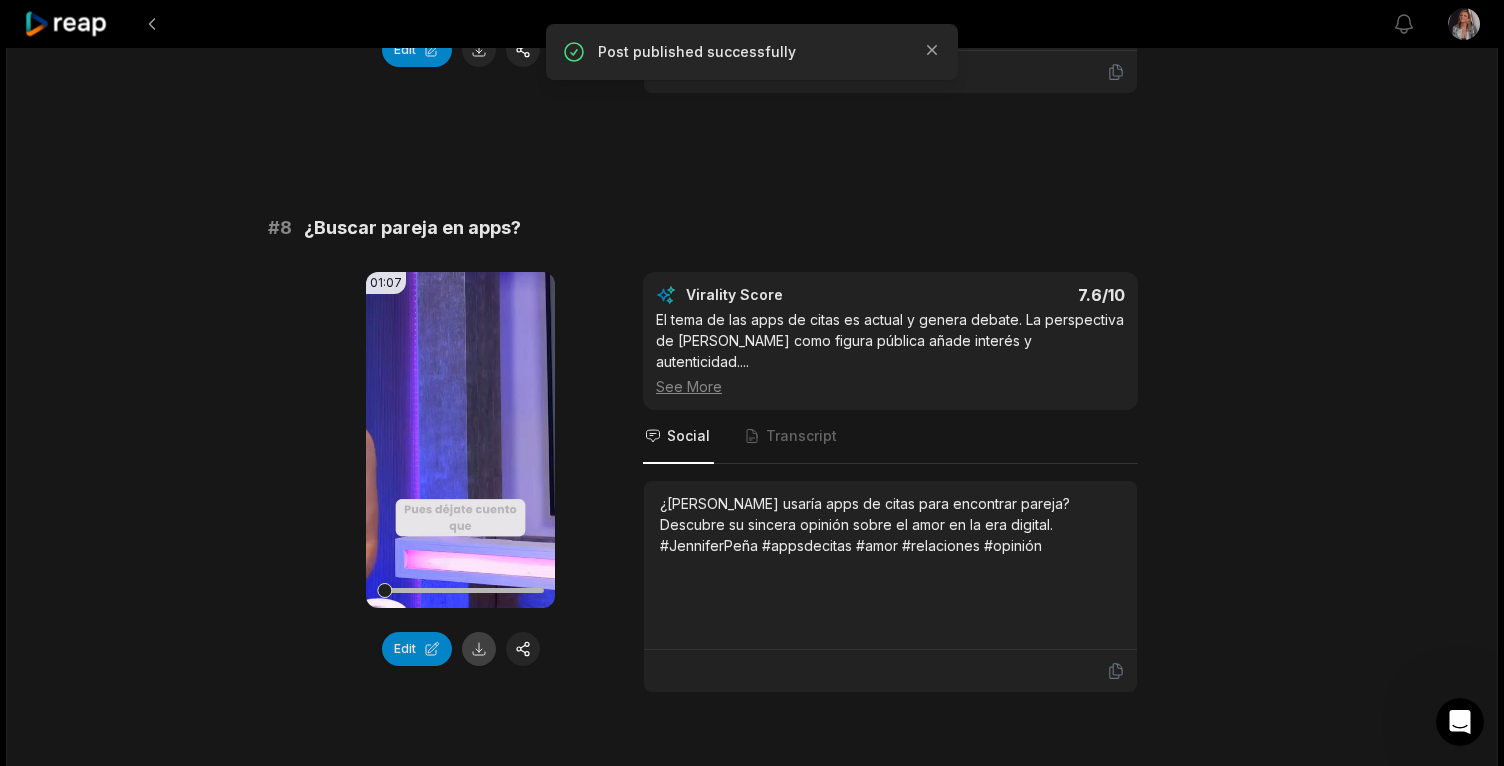 click at bounding box center (479, 649) 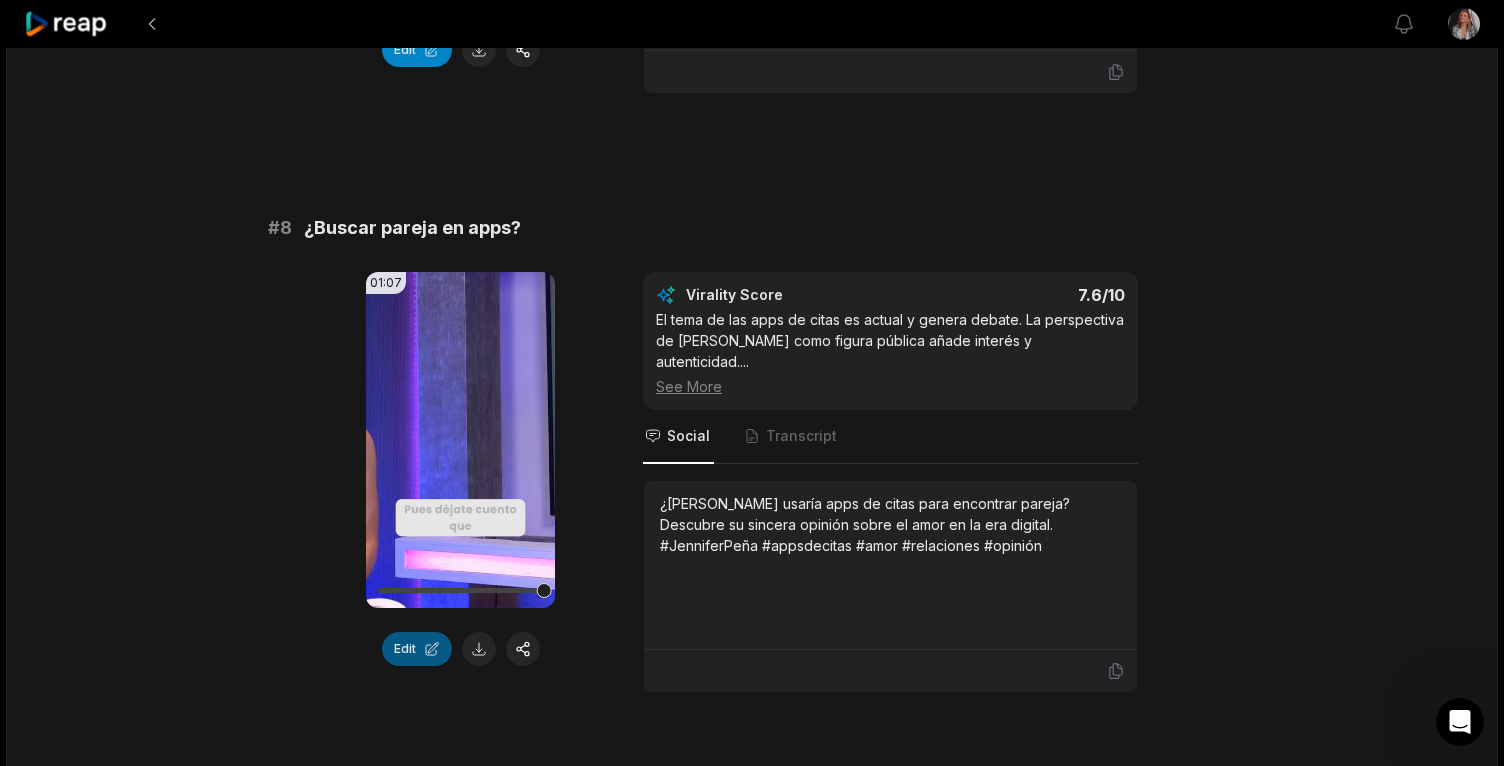 click on "Edit" at bounding box center [417, 649] 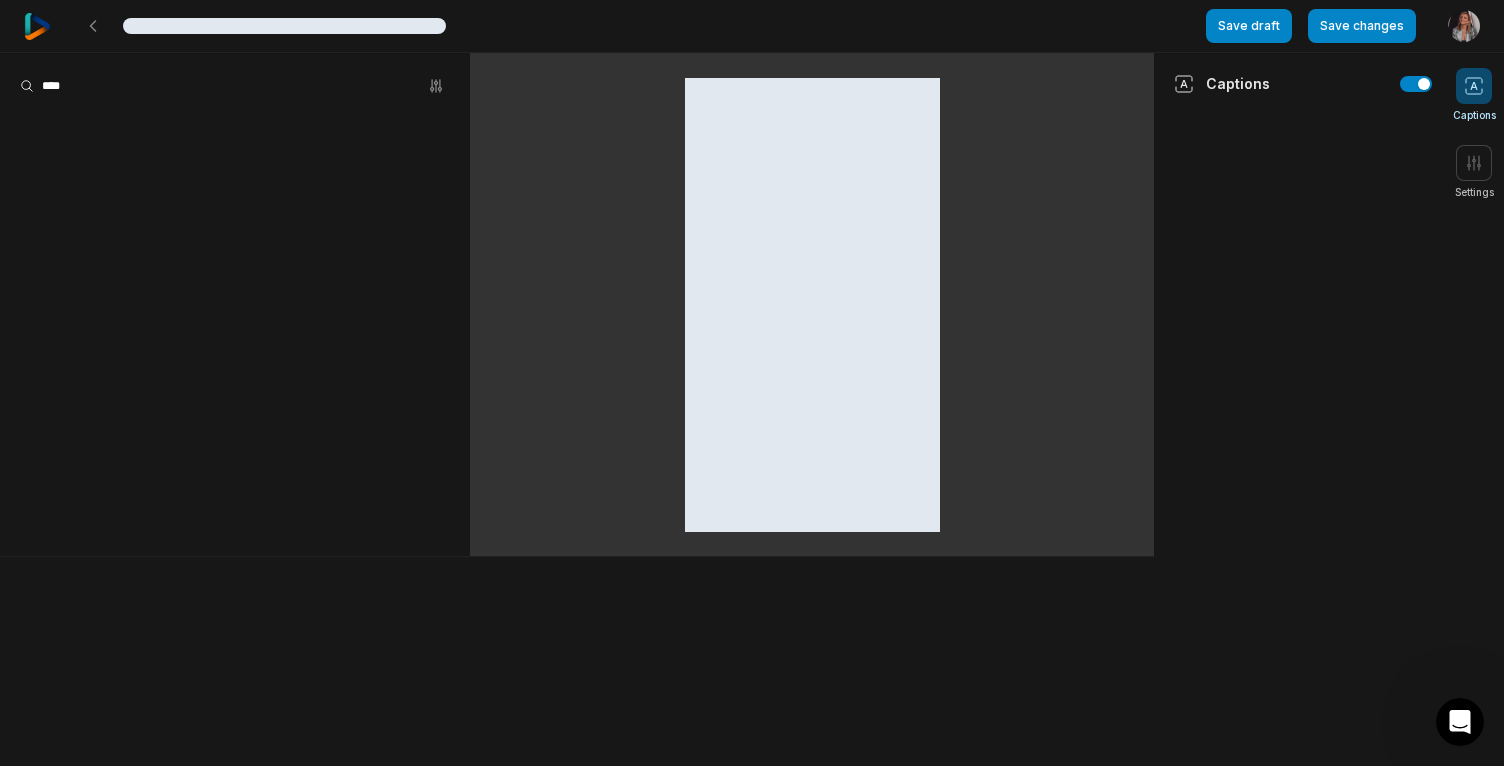 scroll, scrollTop: 0, scrollLeft: 0, axis: both 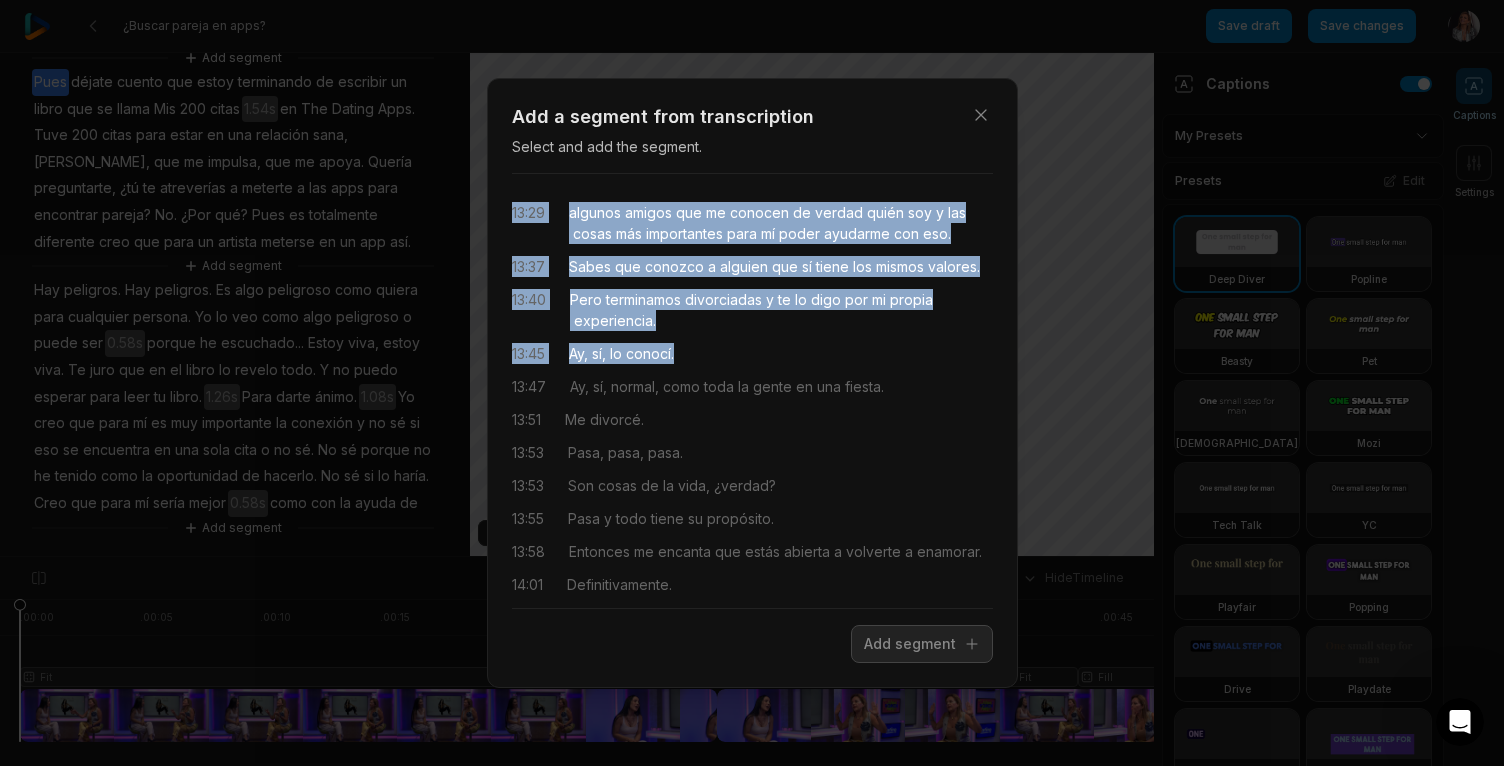 drag, startPoint x: 701, startPoint y: 353, endPoint x: 552, endPoint y: 194, distance: 217.90366 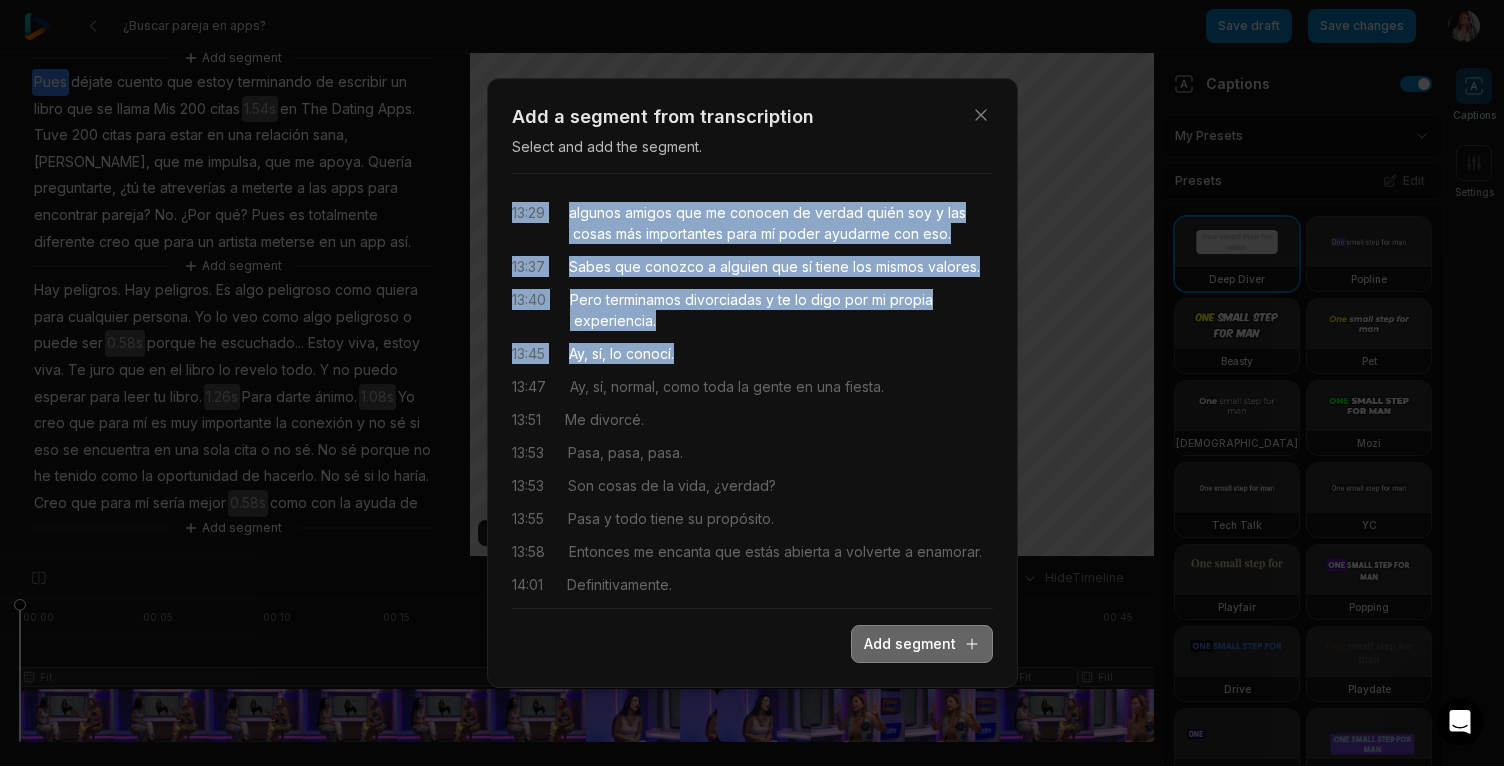click on "Add segment" at bounding box center (922, 644) 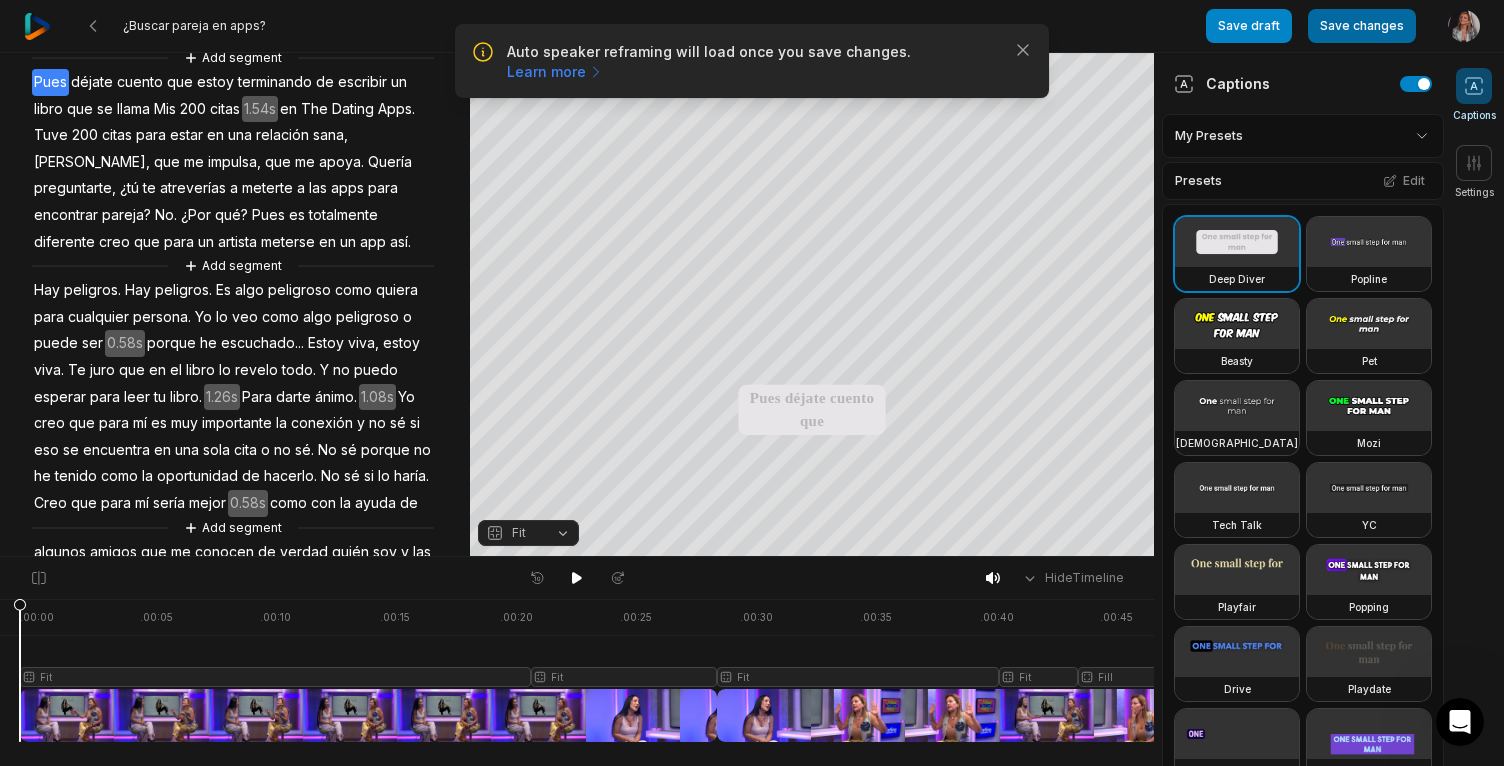 click on "Save changes" at bounding box center [1362, 26] 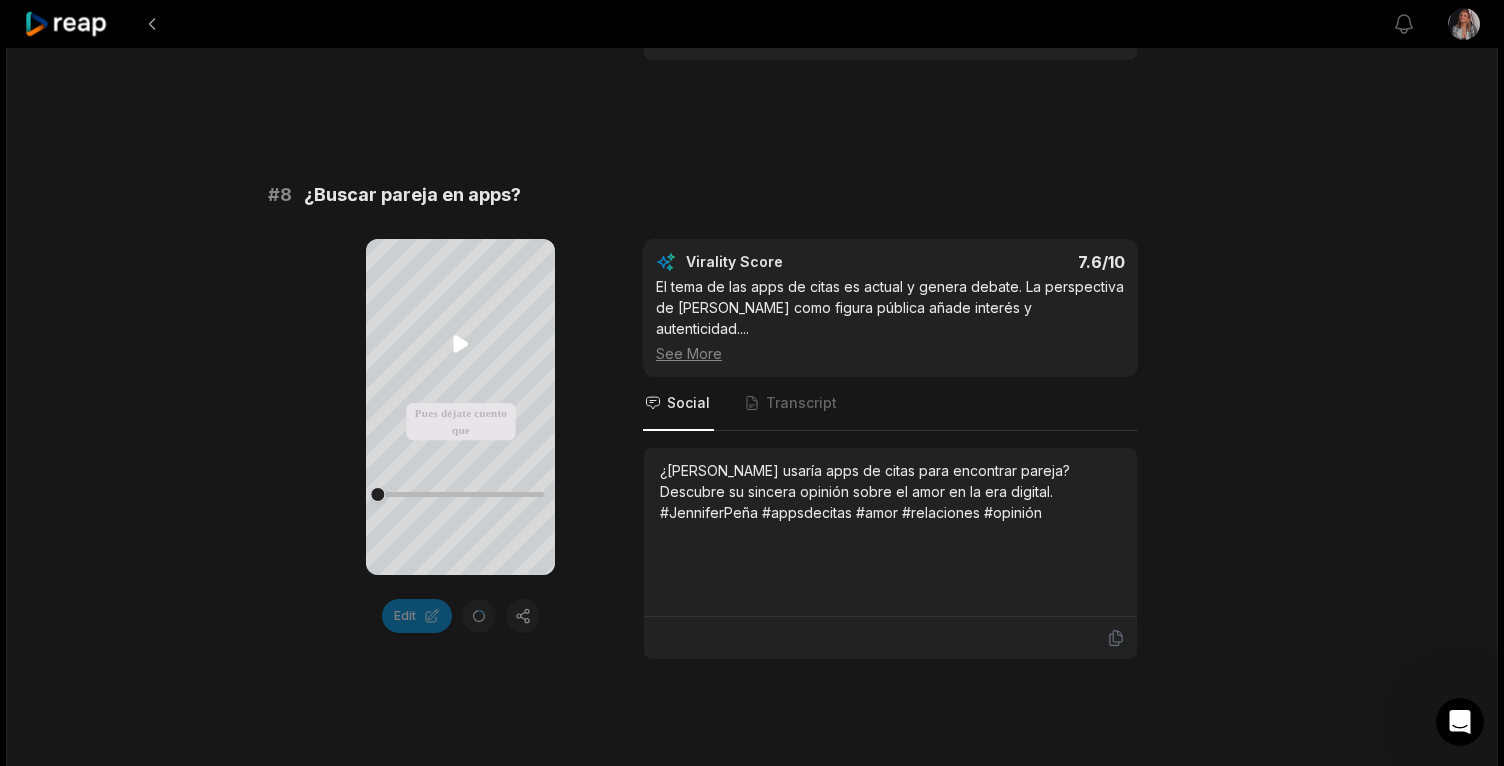 scroll, scrollTop: 4219, scrollLeft: 0, axis: vertical 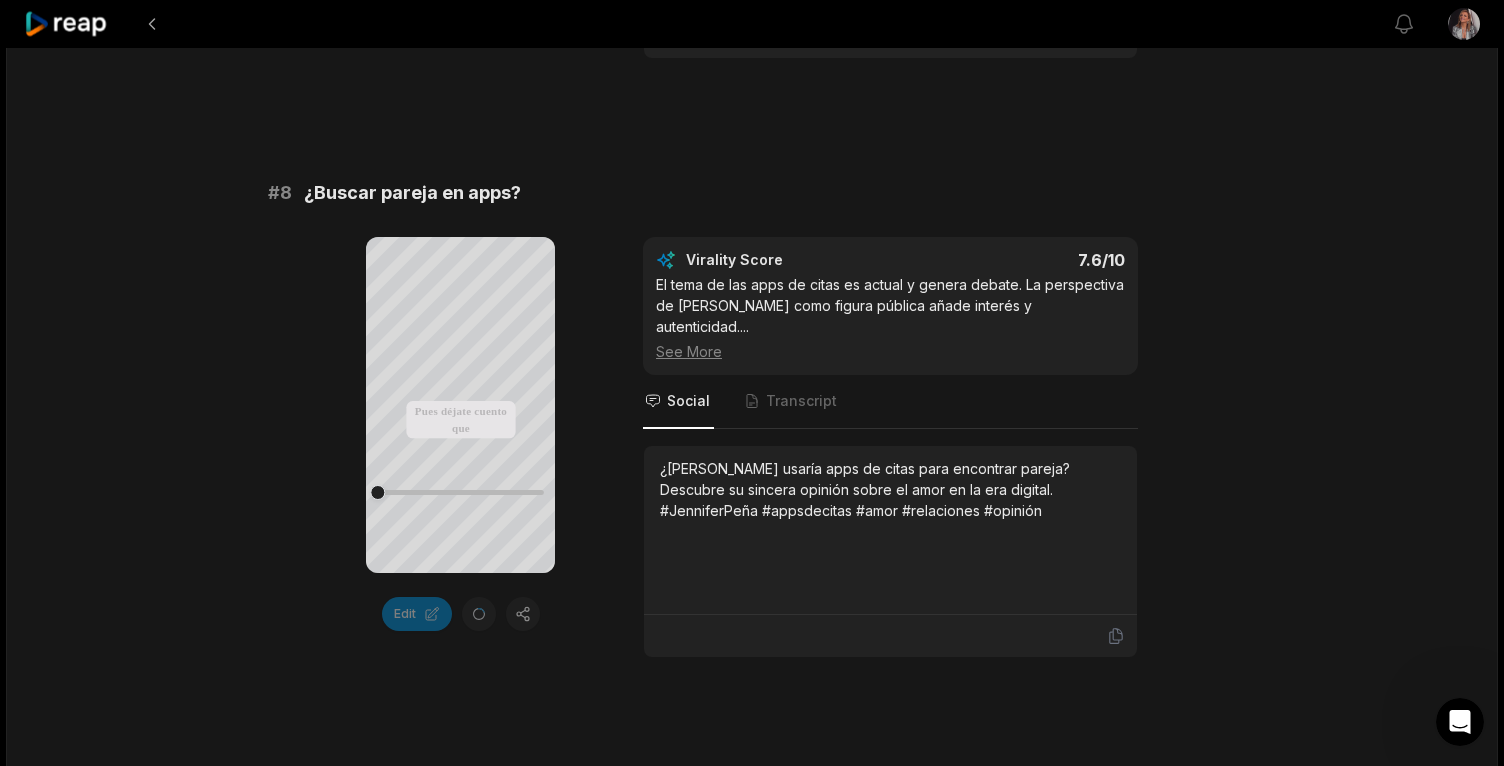 click on "15:42 Sus 5 hijos no sabían que es famosa - Jennifer Peña está abierta al amor - Ginalogia 6 days ago Spanish es 00:00  -  15:42 Portrait 29.97   fps Deep Diver # 1 Sus hijos no sabían que era famosa 00:42 Your browser does not support mp4 format. Edit Virality Score 8.5 /10 El hecho de que los hijos de Jennifer no supieran de su fama es sorprendente y emotivo. Es un momento tierno y divertido que puede vi ...   See More Social Transcript ¡Increíble! Los hijos de Jennifer Peña no sabían que su mamá era famosa hasta verla en el escenario. Una historia familiar llena de sorpresa y orgullo. #JenniferPeña #familia #fama #hijos #sorpresa # 2 Retomar la carrera tras ser madre 00:40 Your browser does not support mp4 format. Edit Virality Score 8.3 /10 El regreso de Jennifer tras la maternidad es una historia inspiradora para madres y mujeres profesionales. El equilibrio entre famili ...   See More Social Transcript # 3 Aprender a confiar en el proceso 00:36 Your browser does not support mp4 format. Edit" at bounding box center (752, -1072) 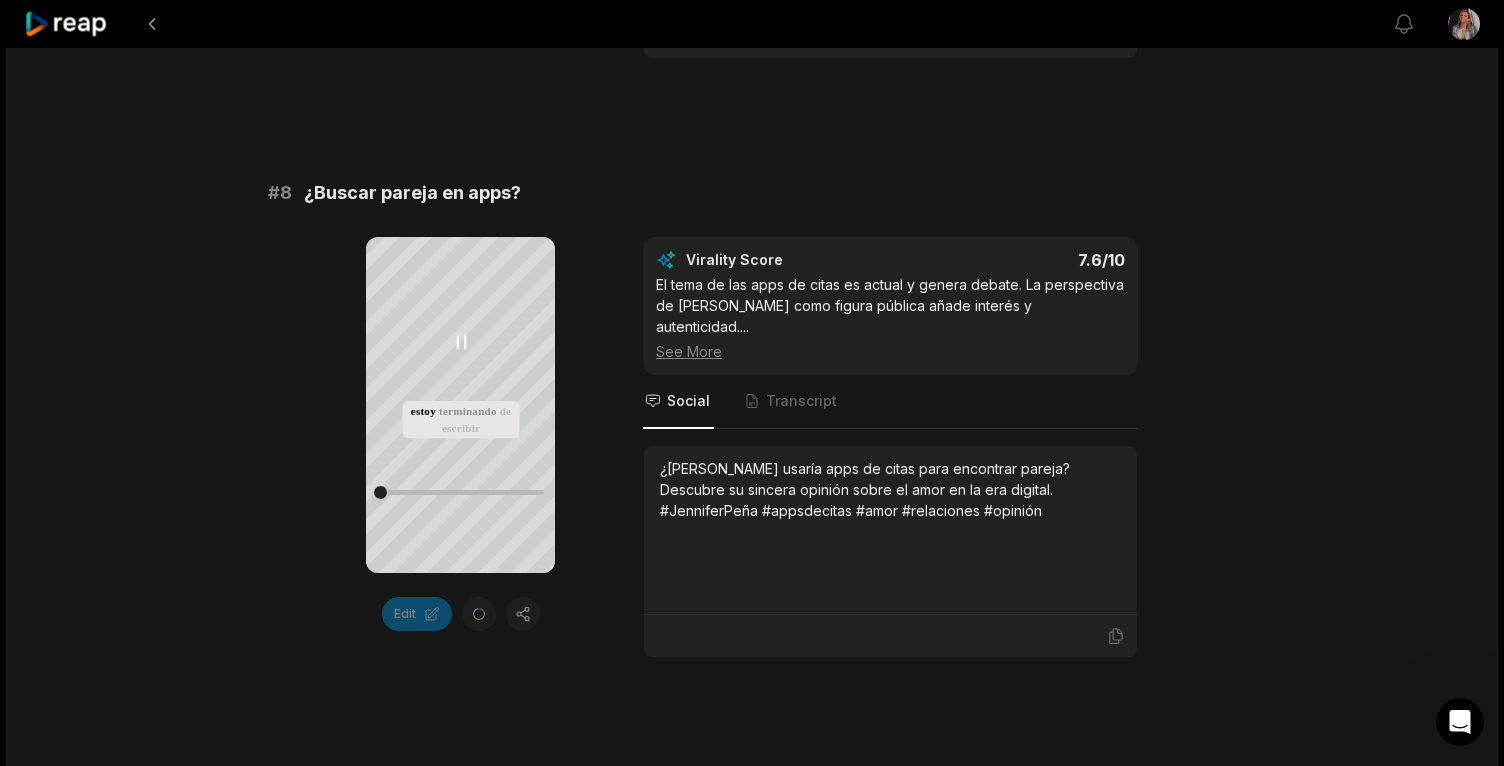 click at bounding box center (460, 492) 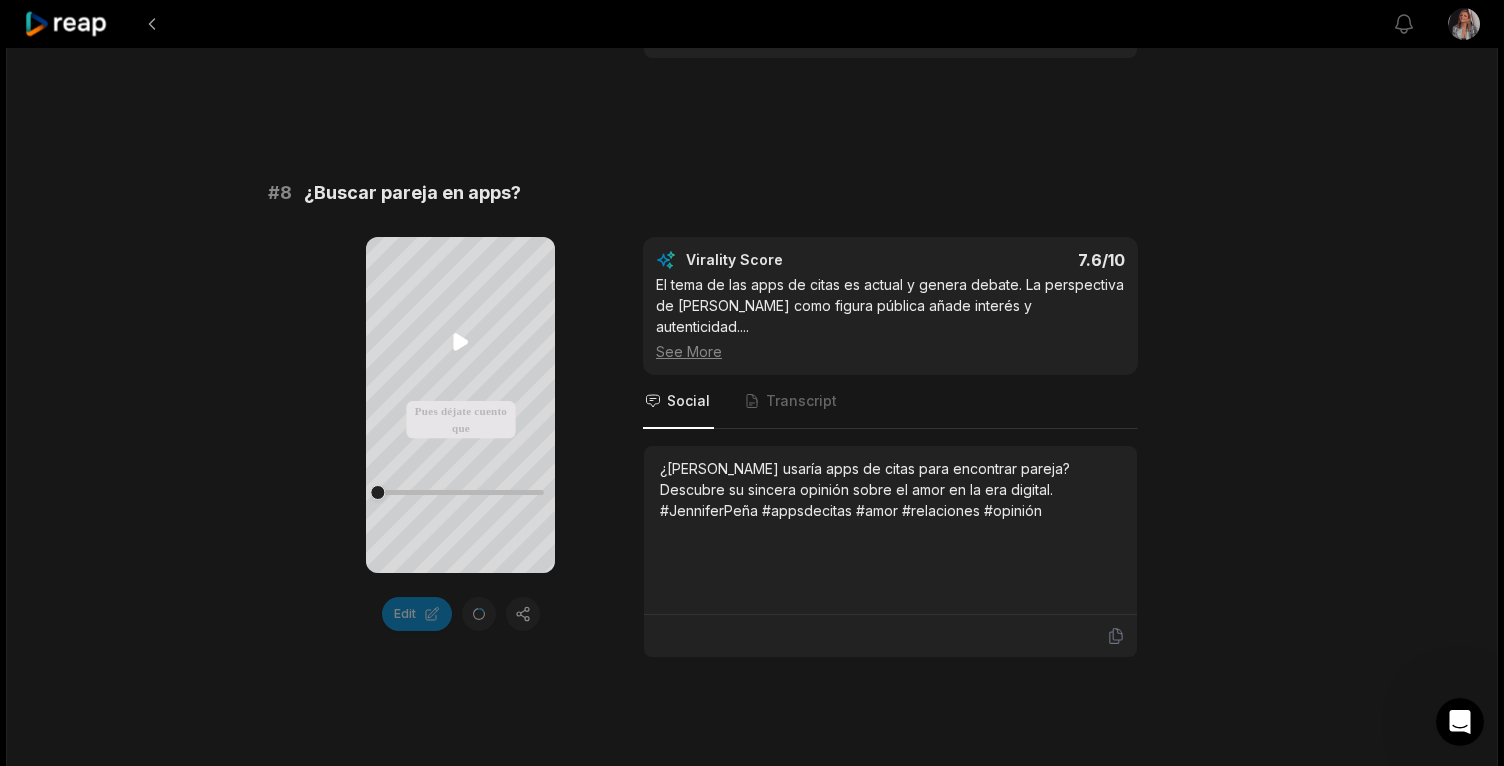 click 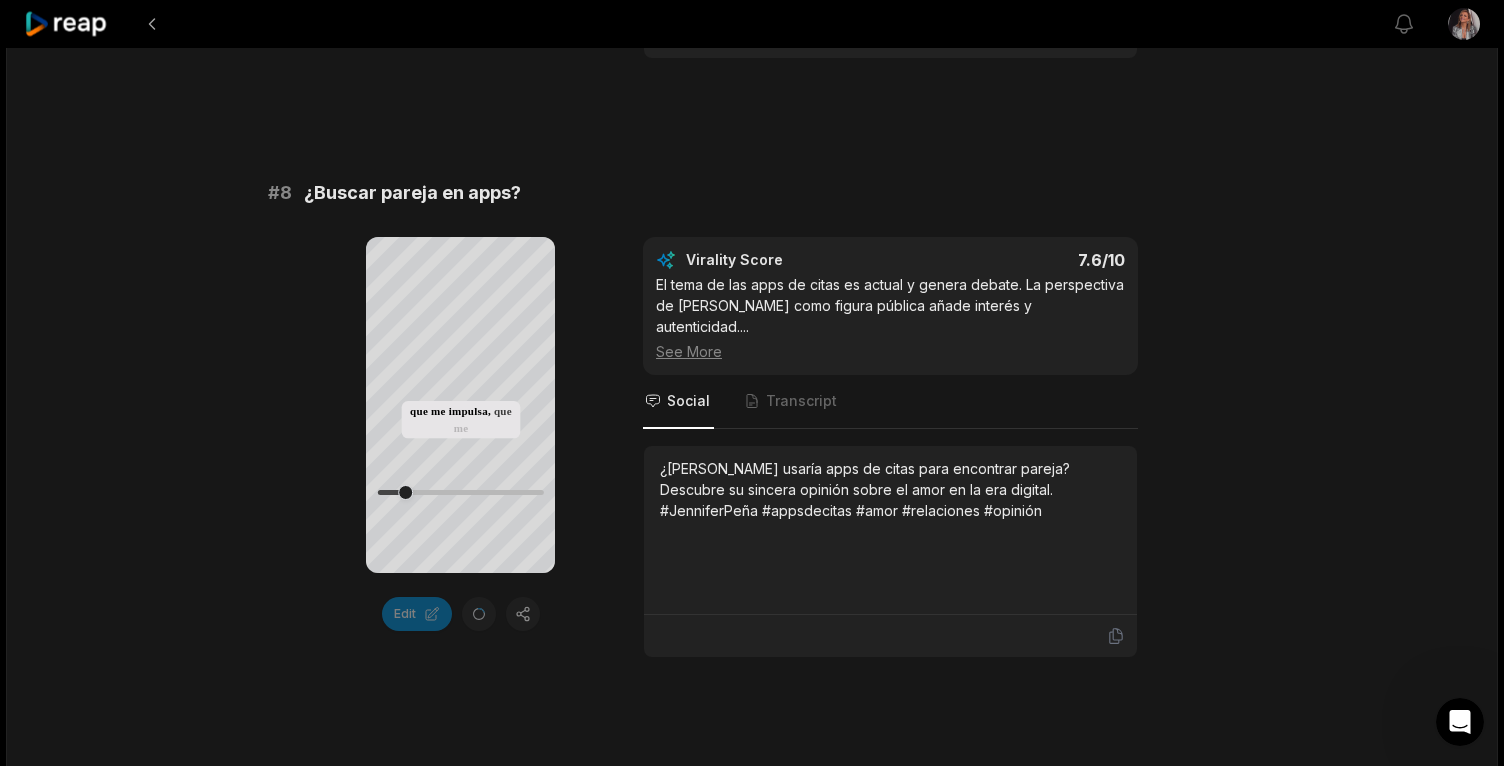 click on "¿[PERSON_NAME] usaría apps de citas para encontrar pareja? Descubre su sincera opinión sobre el amor en la era digital. #JenniferPeña #appsdecitas #amor #relaciones #opinión" at bounding box center (890, 489) 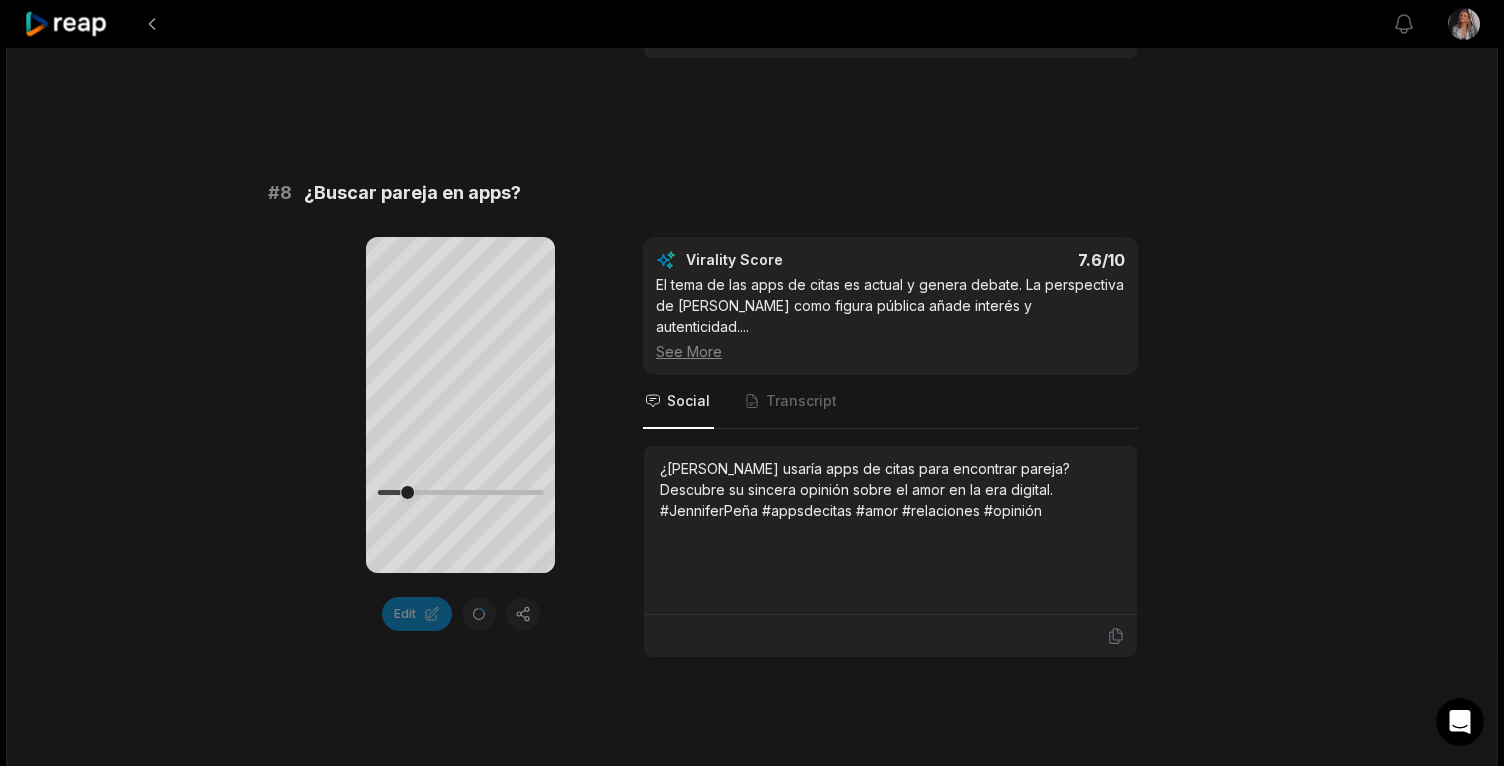 click on "¿[PERSON_NAME] usaría apps de citas para encontrar pareja? Descubre su sincera opinión sobre el amor en la era digital. #JenniferPeña #appsdecitas #amor #relaciones #opinión" at bounding box center [890, 489] 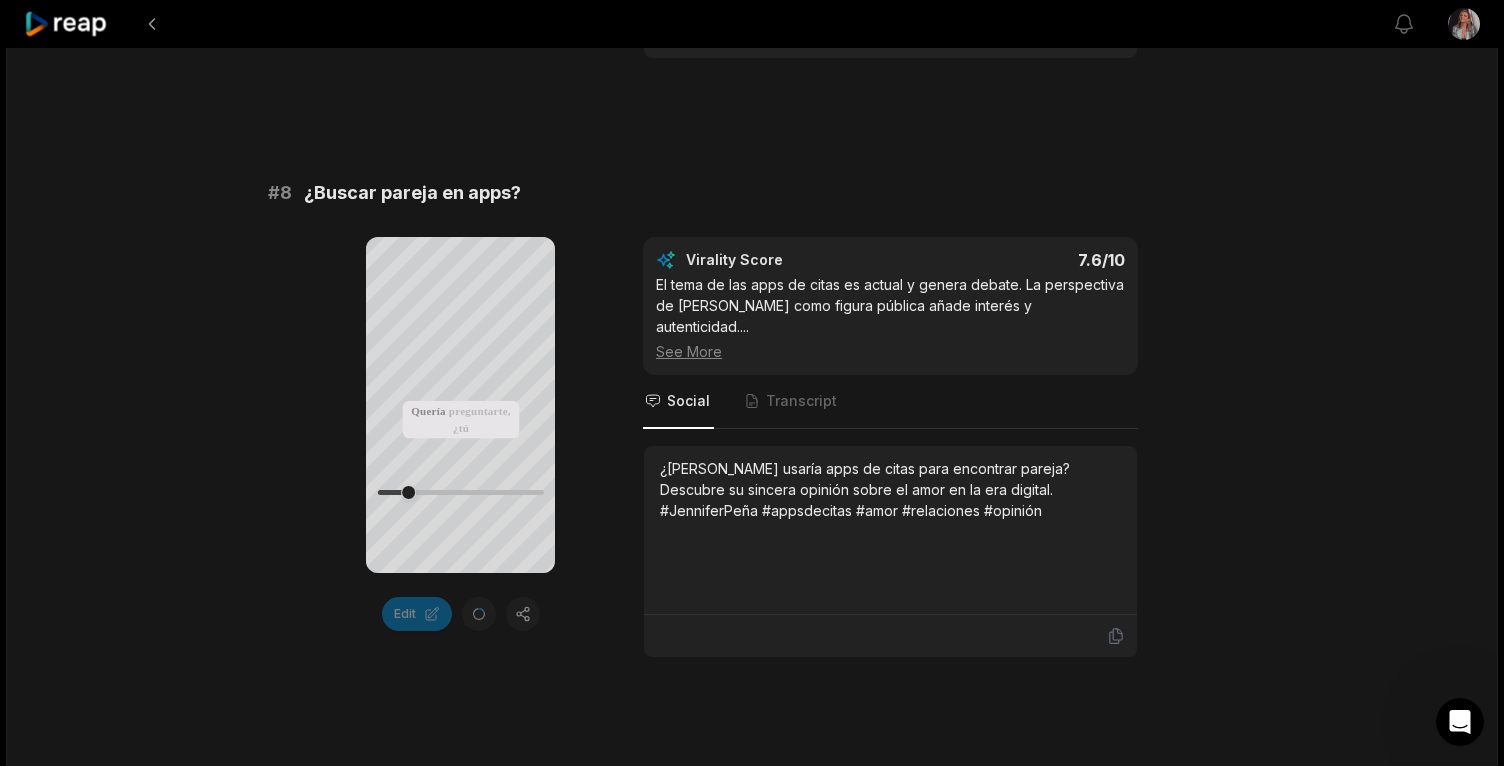 click on "¿[PERSON_NAME] usaría apps de citas para encontrar pareja? Descubre su sincera opinión sobre el amor en la era digital. #JenniferPeña #appsdecitas #amor #relaciones #opinión" at bounding box center [890, 489] 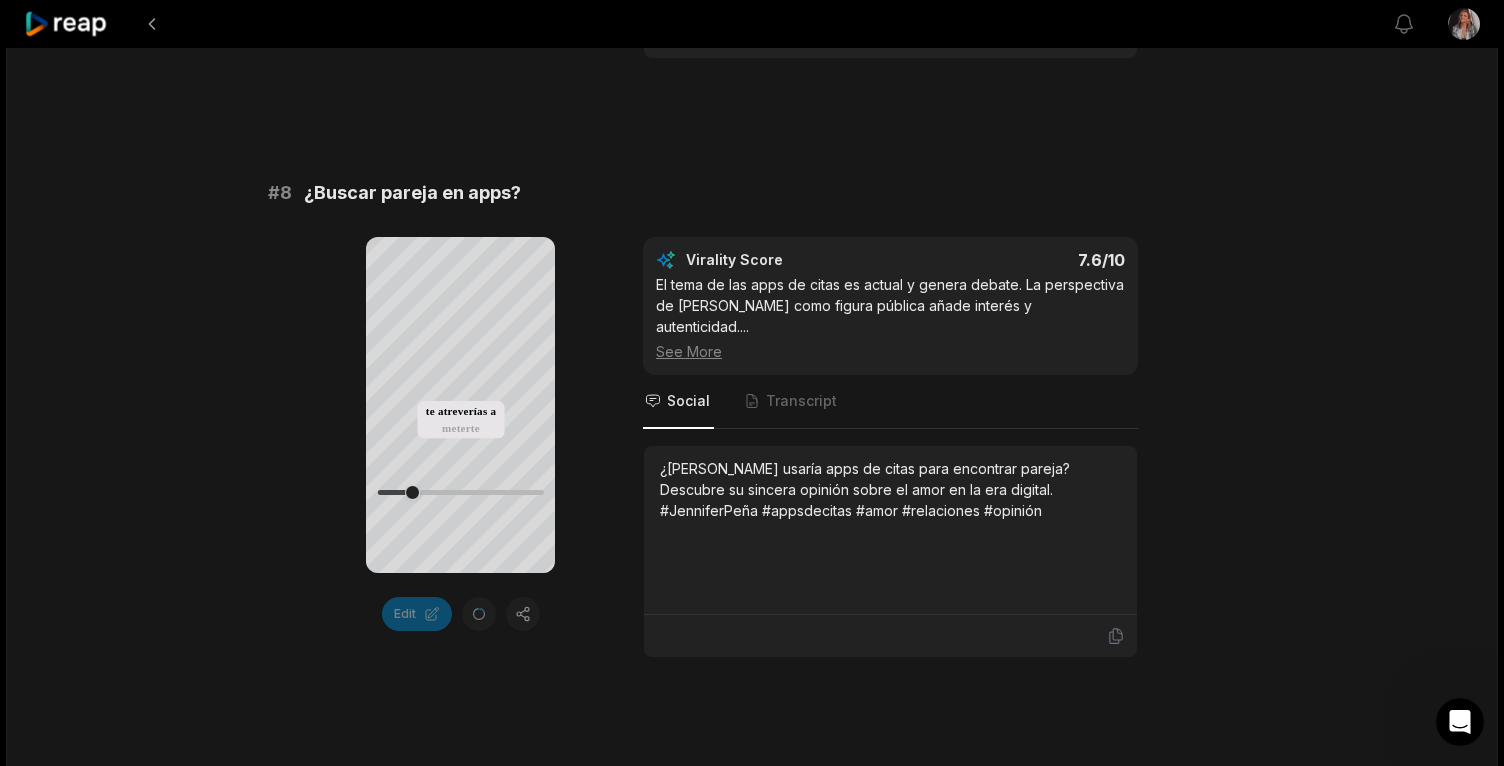 click on "Virality Score 7.6 /10 El tema de las apps de citas es actual y genera debate. La perspectiva de Jennifer como figura pública añade interés y autenticidad.  ...   See More" at bounding box center [890, 306] 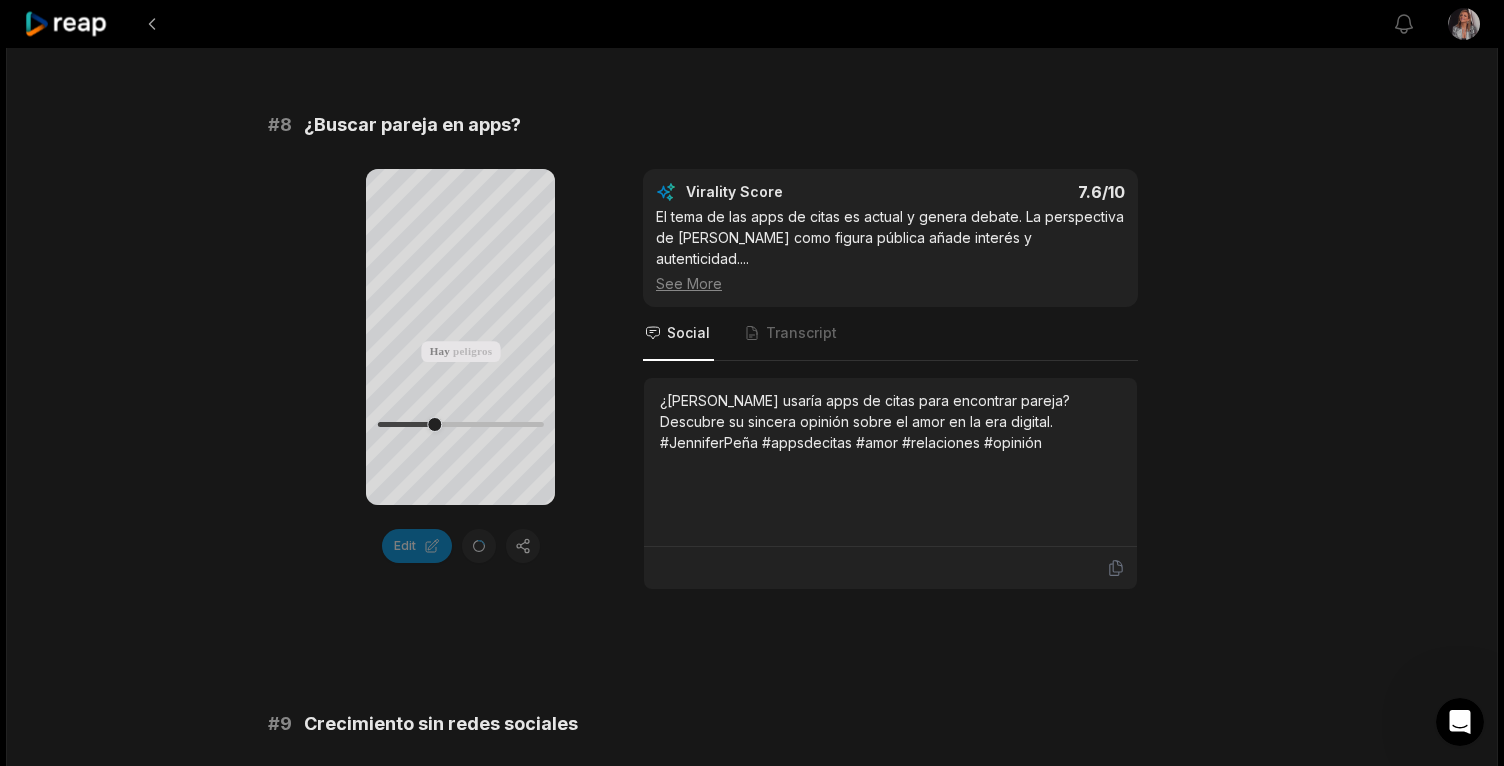 scroll, scrollTop: 4246, scrollLeft: 0, axis: vertical 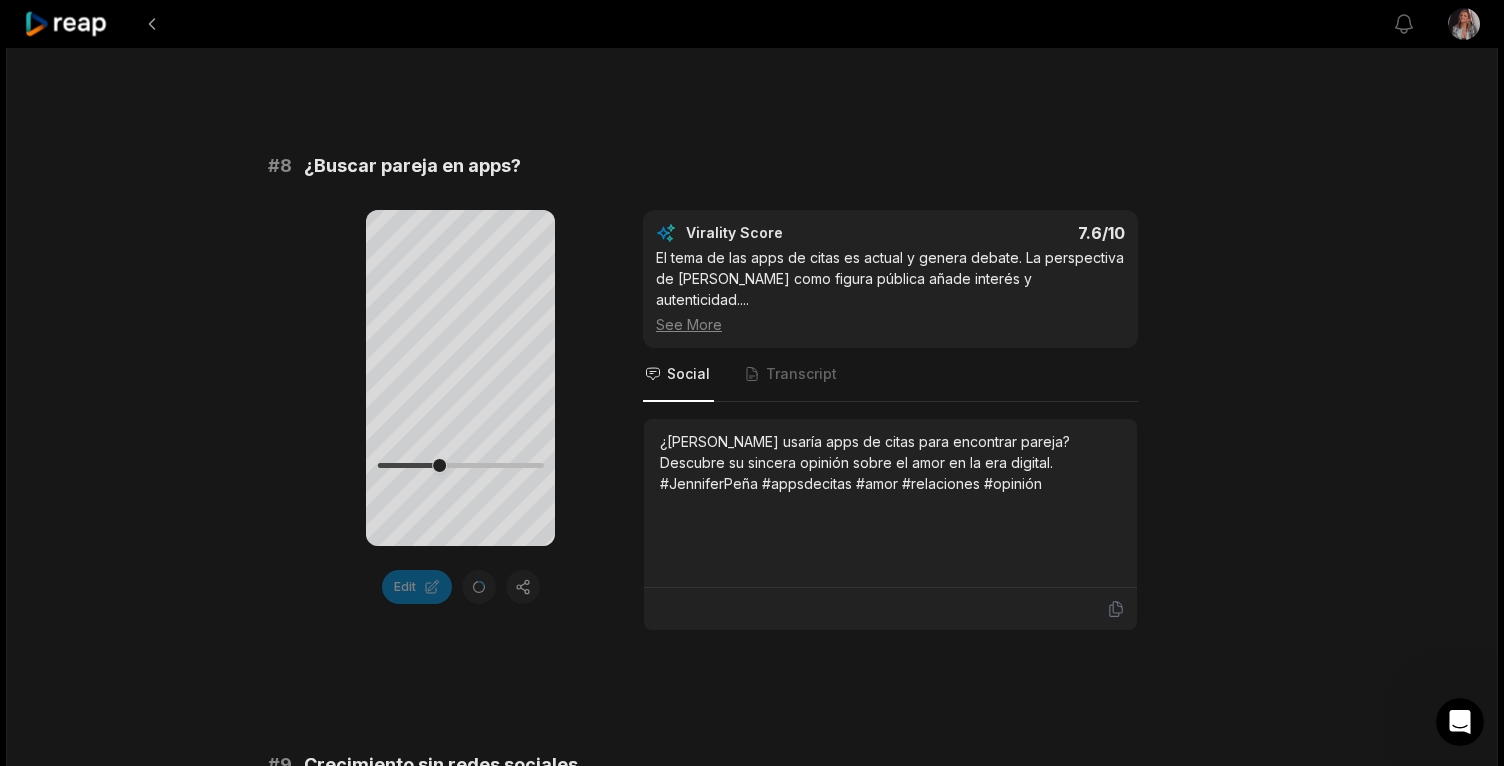 click on "Edit" at bounding box center (460, 587) 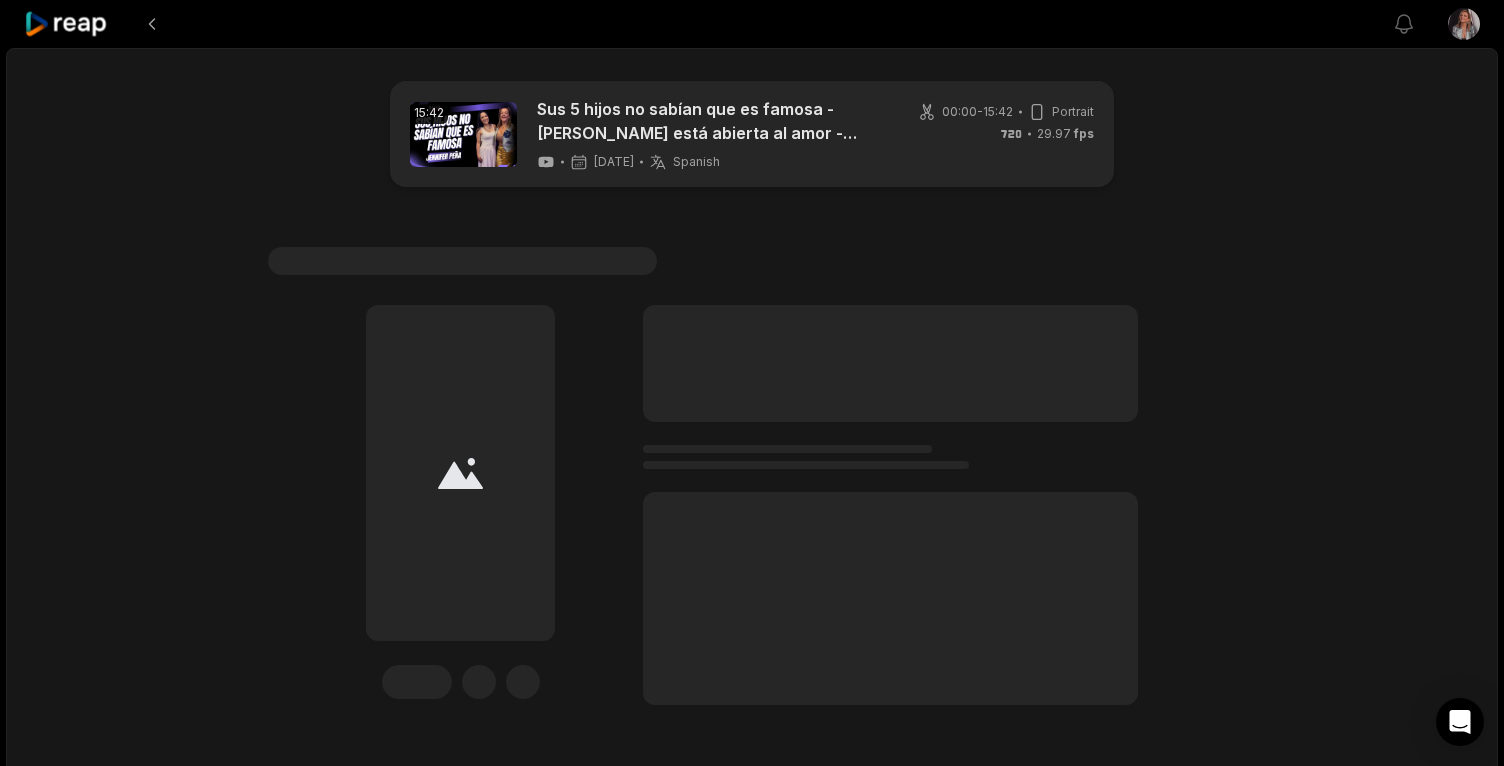 scroll, scrollTop: 0, scrollLeft: 0, axis: both 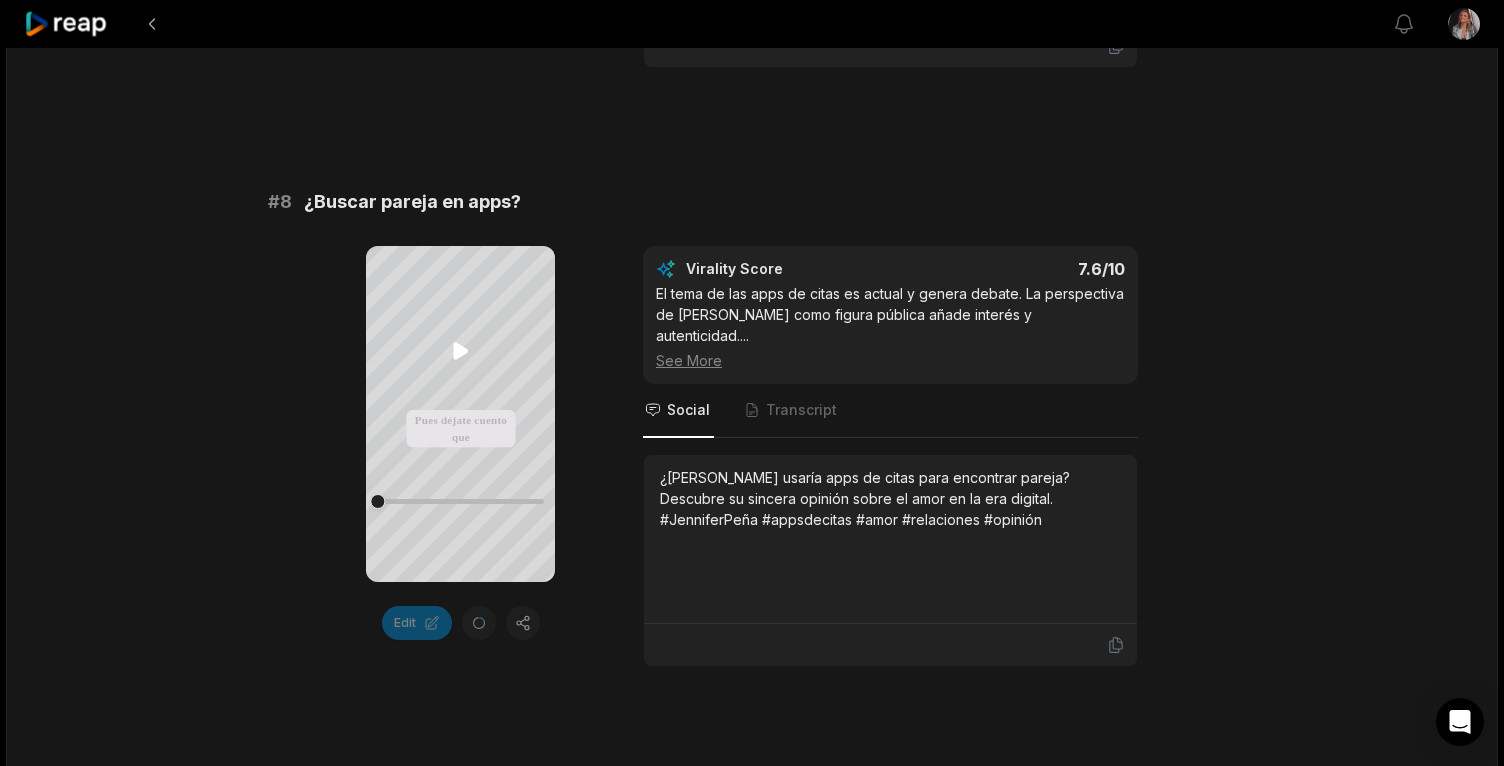 click 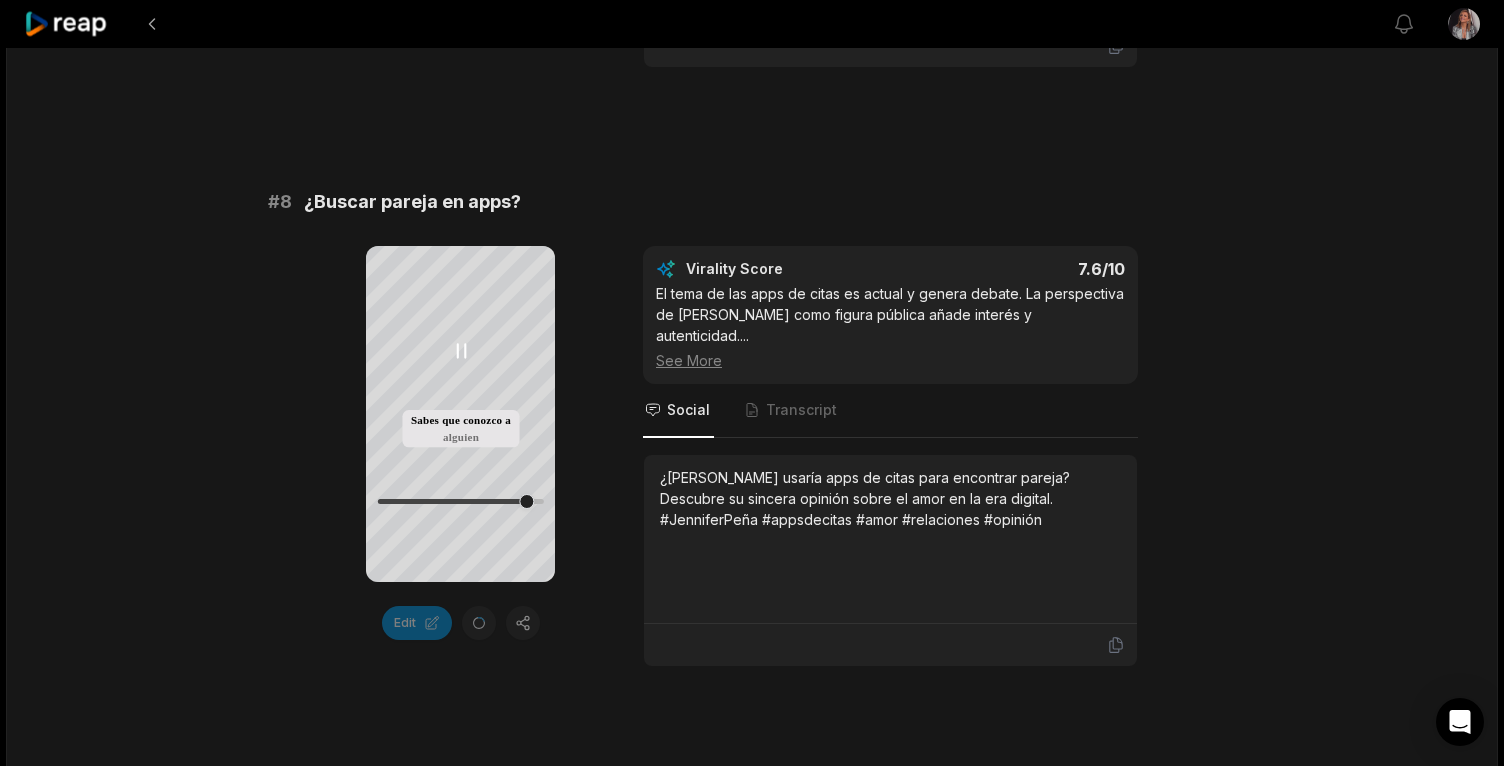 click at bounding box center (460, 501) 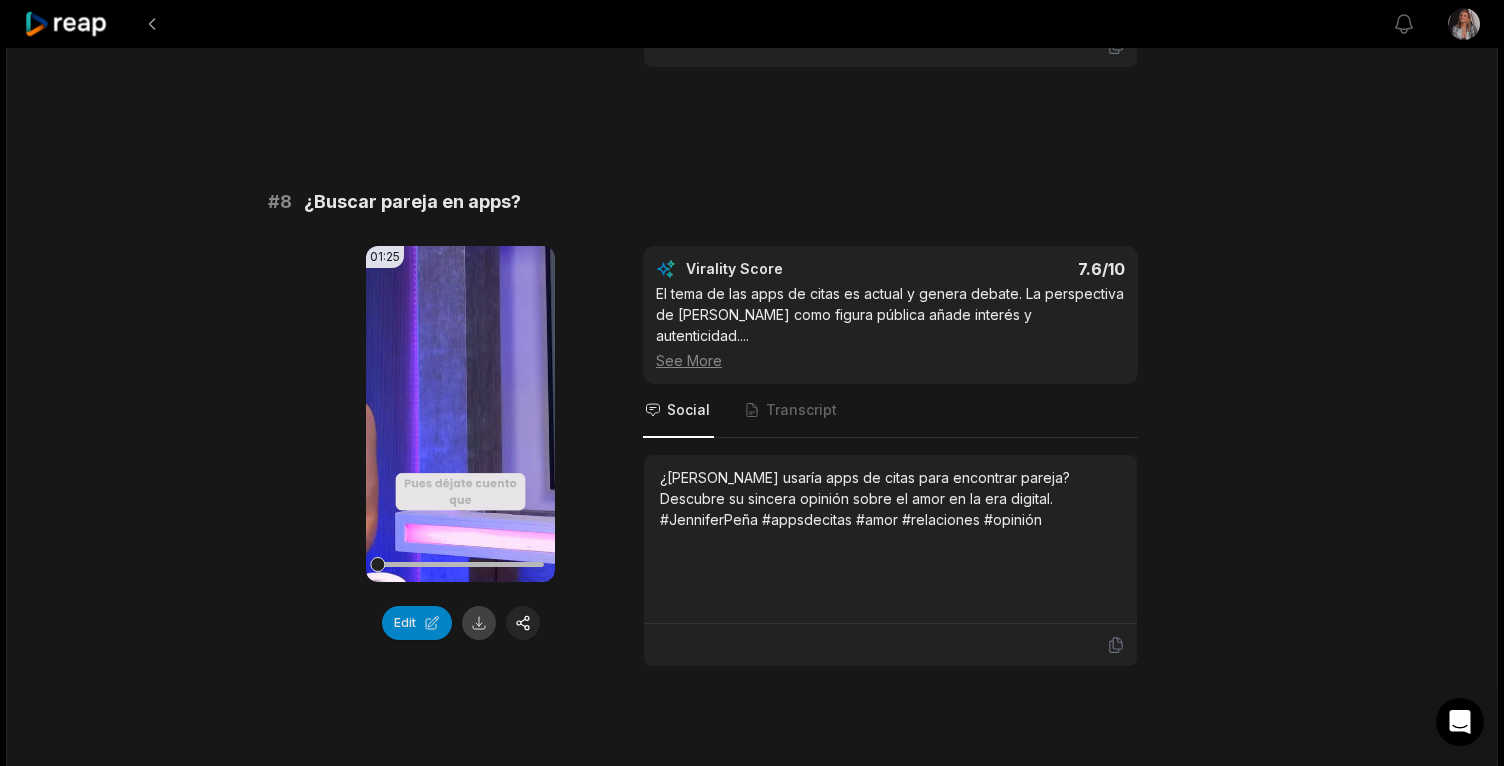 click at bounding box center (479, 623) 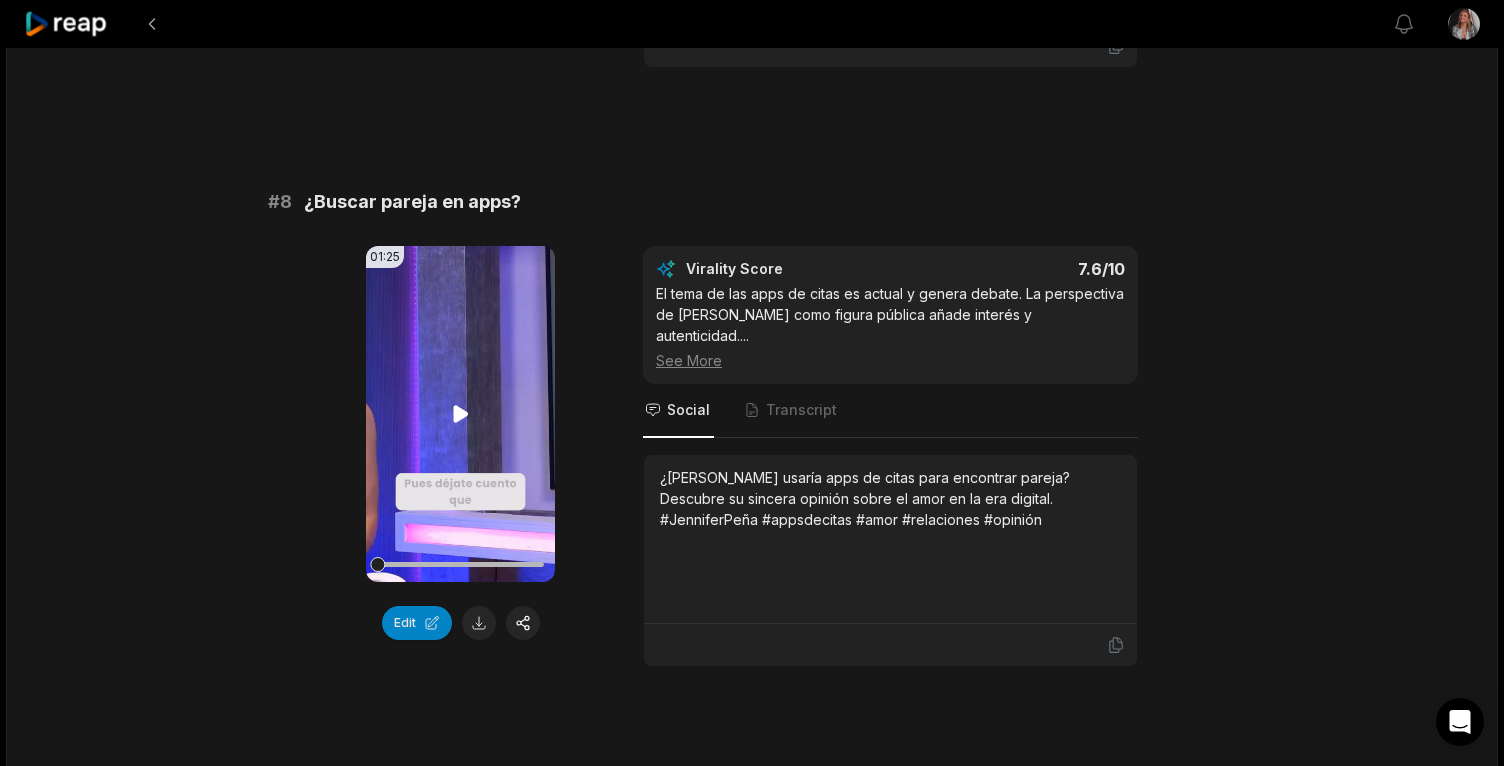 click 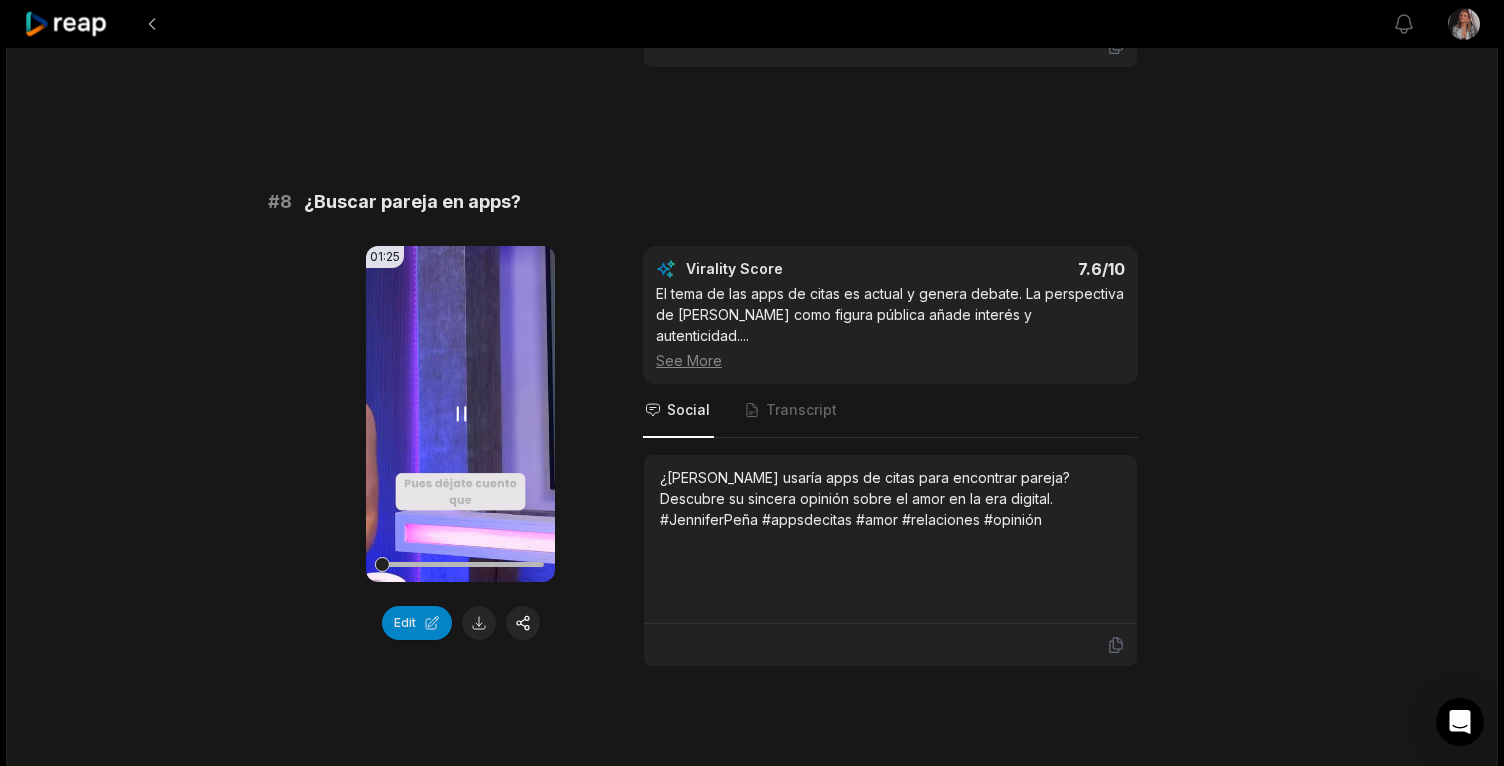 click 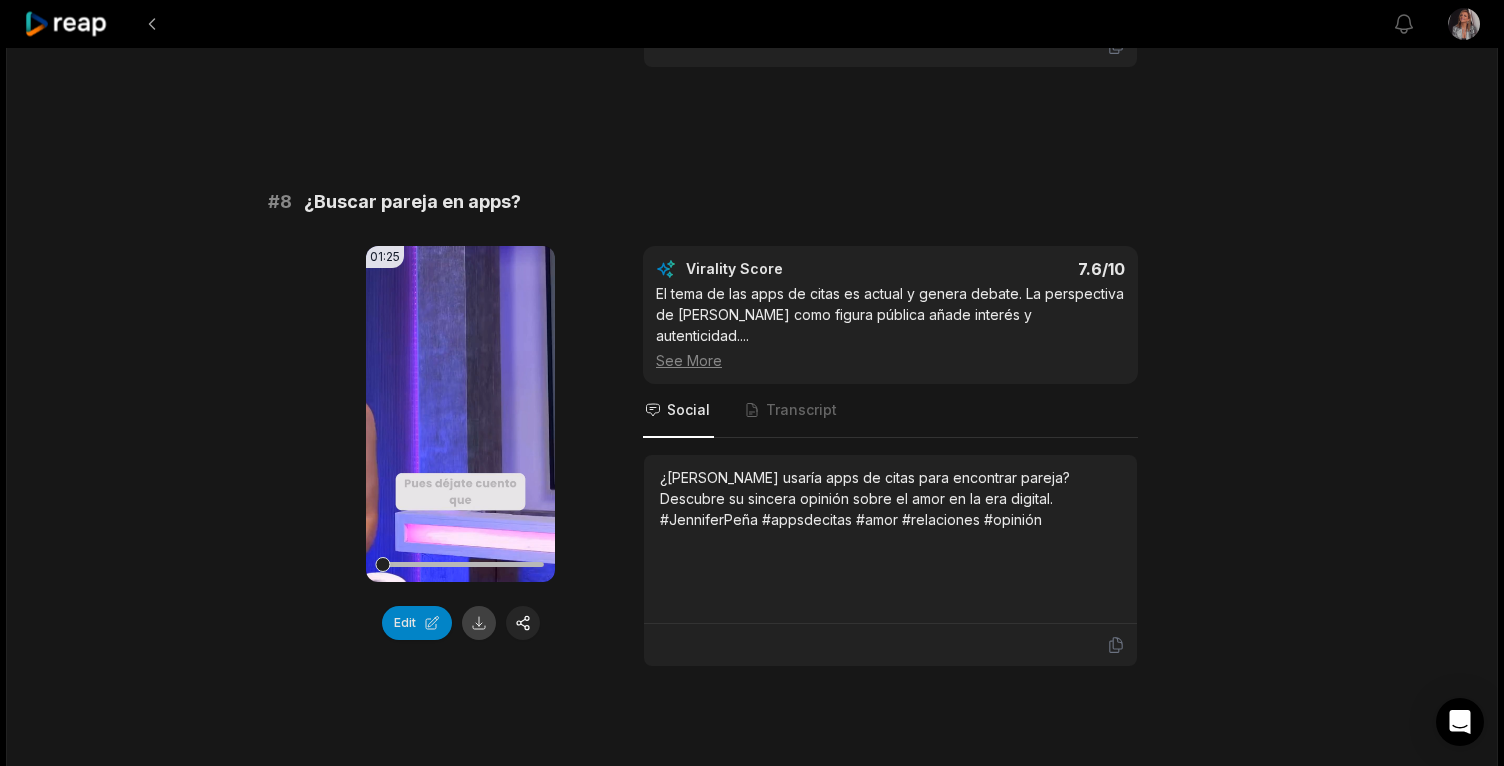 click at bounding box center (479, 623) 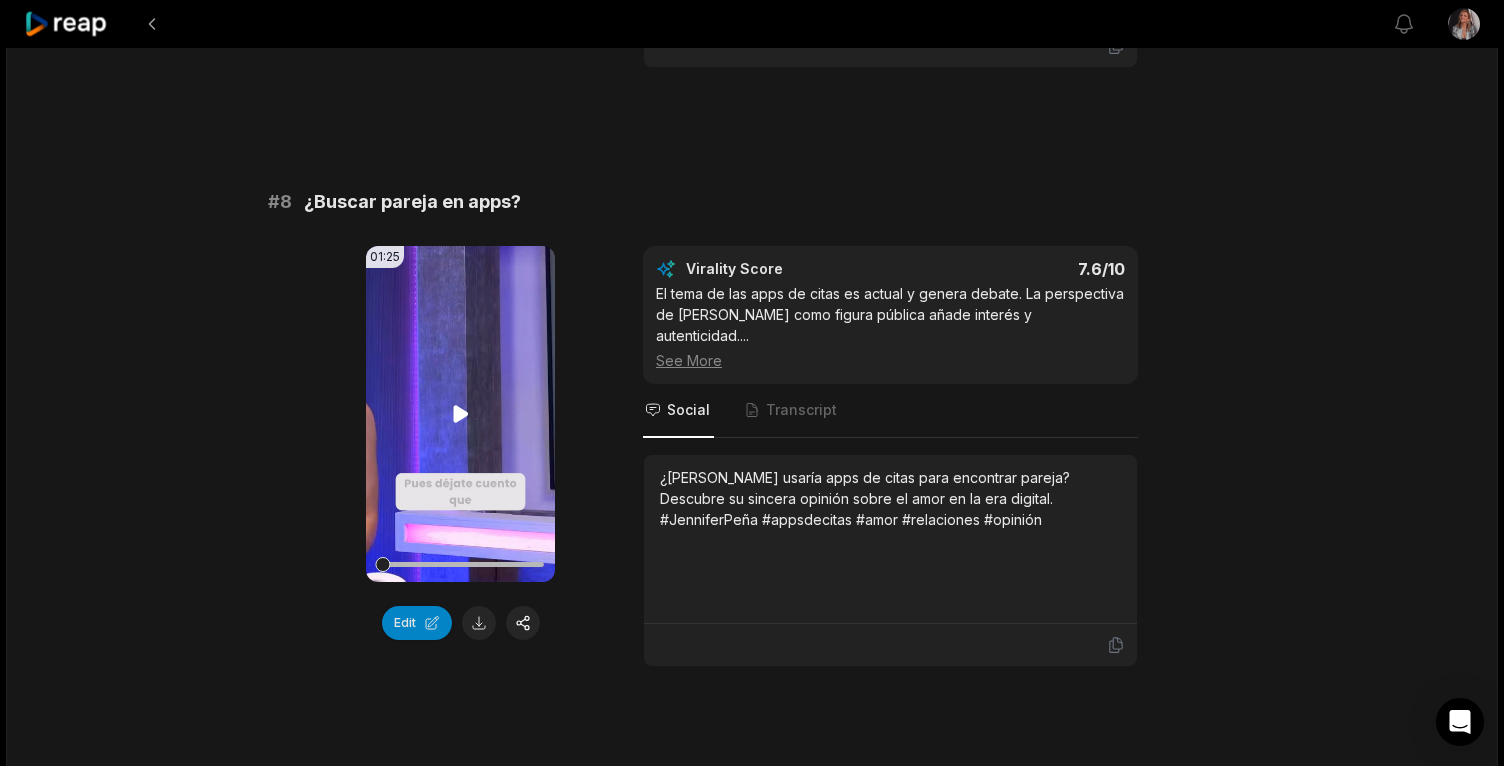 click 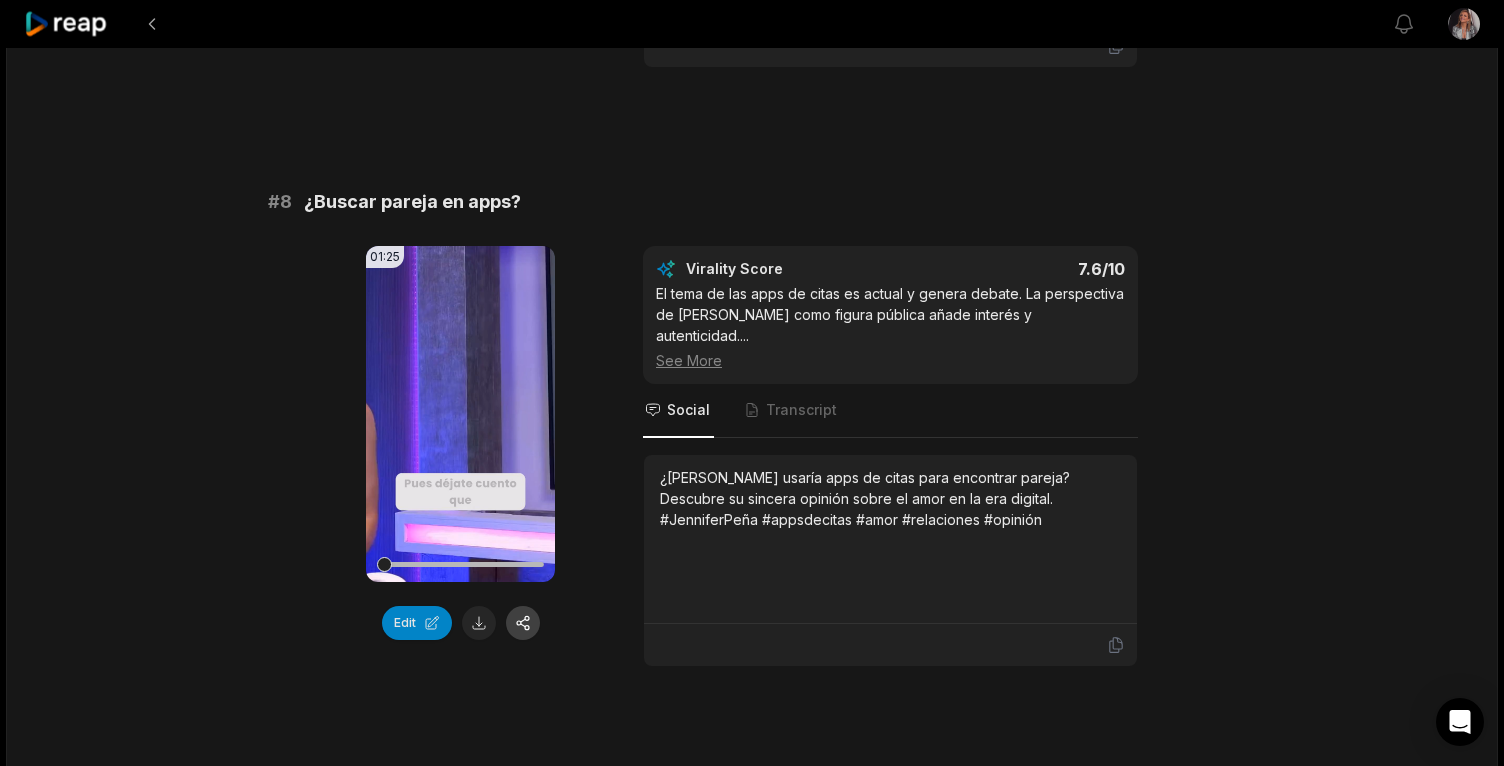 click at bounding box center [523, 623] 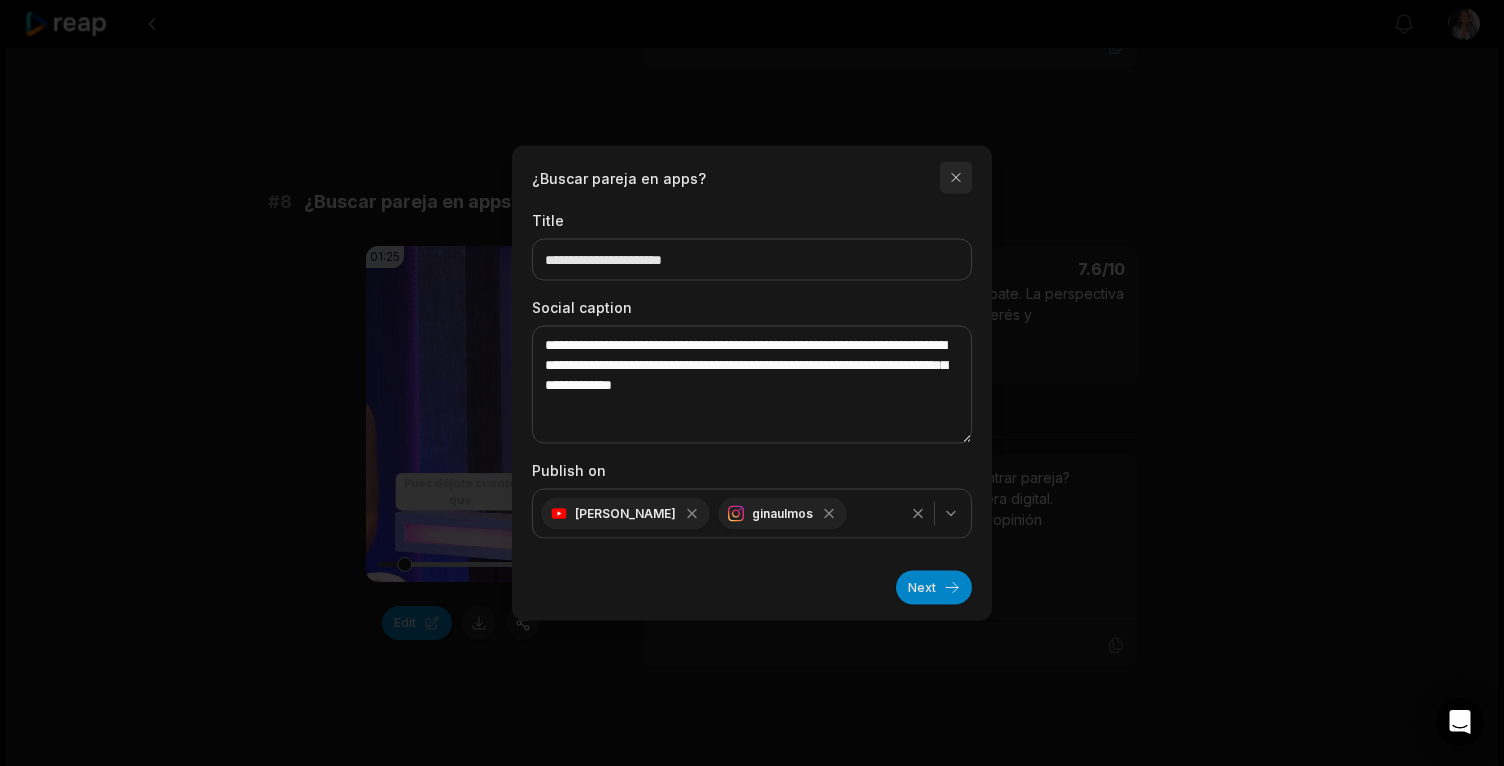 click at bounding box center [956, 178] 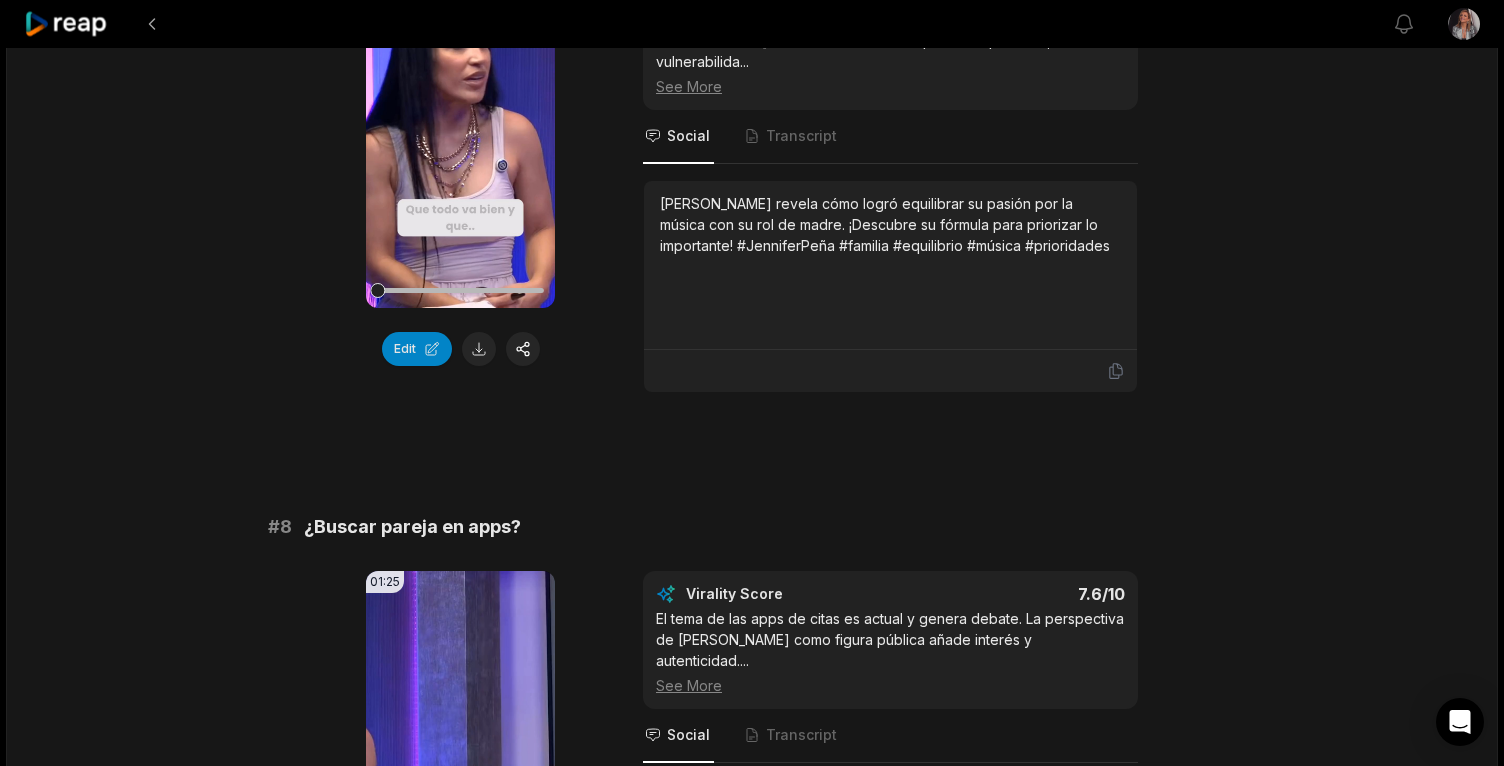 scroll, scrollTop: 3794, scrollLeft: 0, axis: vertical 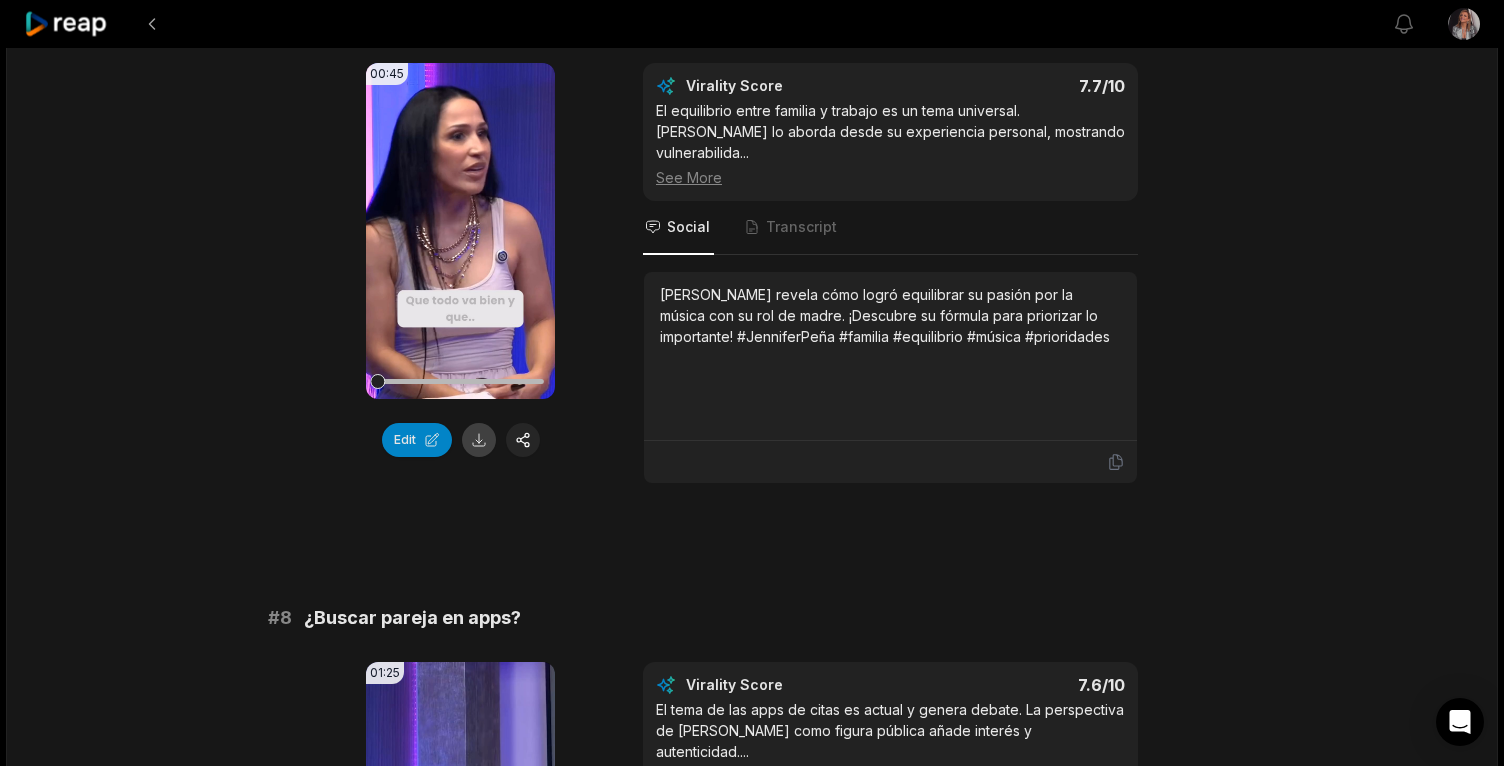 click at bounding box center [479, 440] 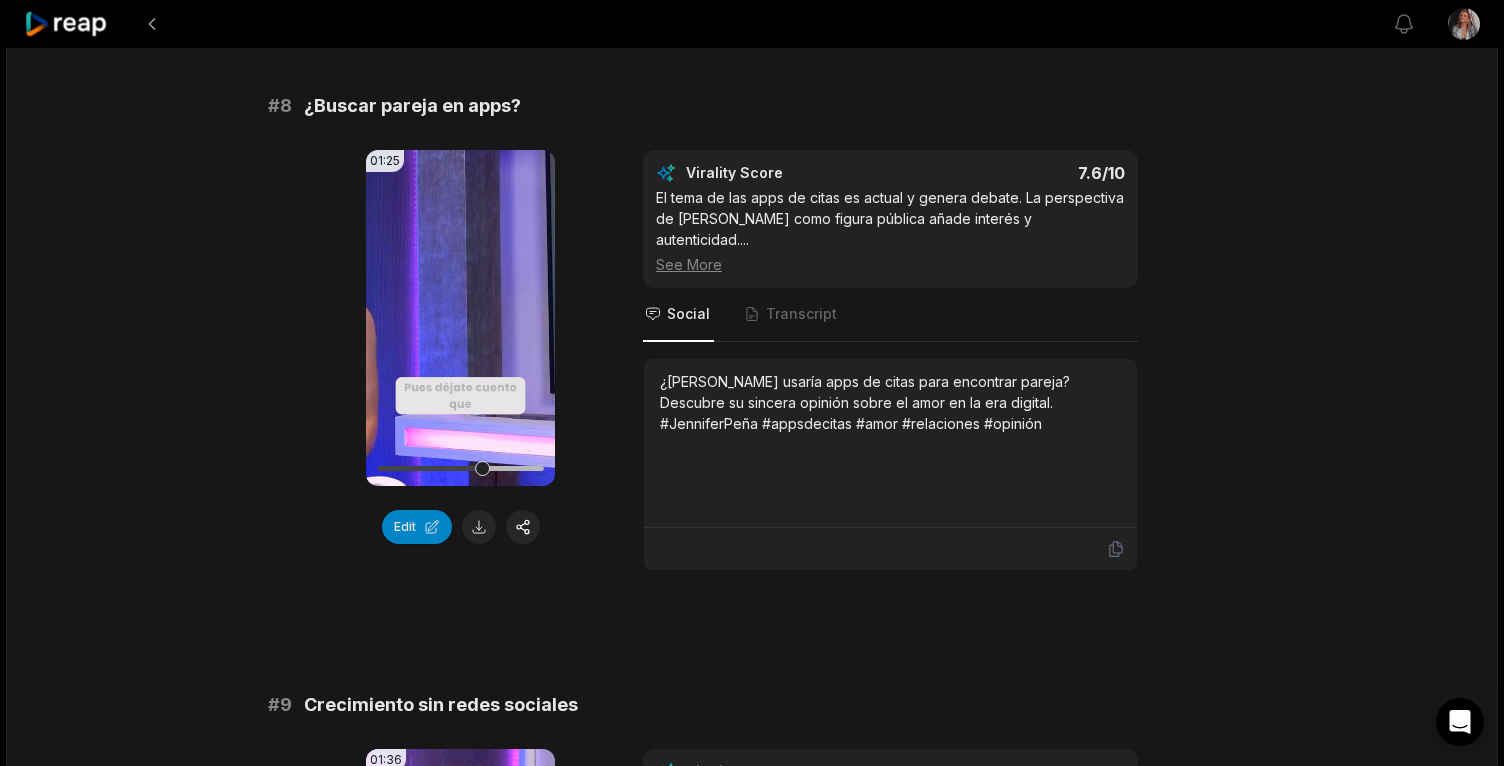 scroll, scrollTop: 4301, scrollLeft: 0, axis: vertical 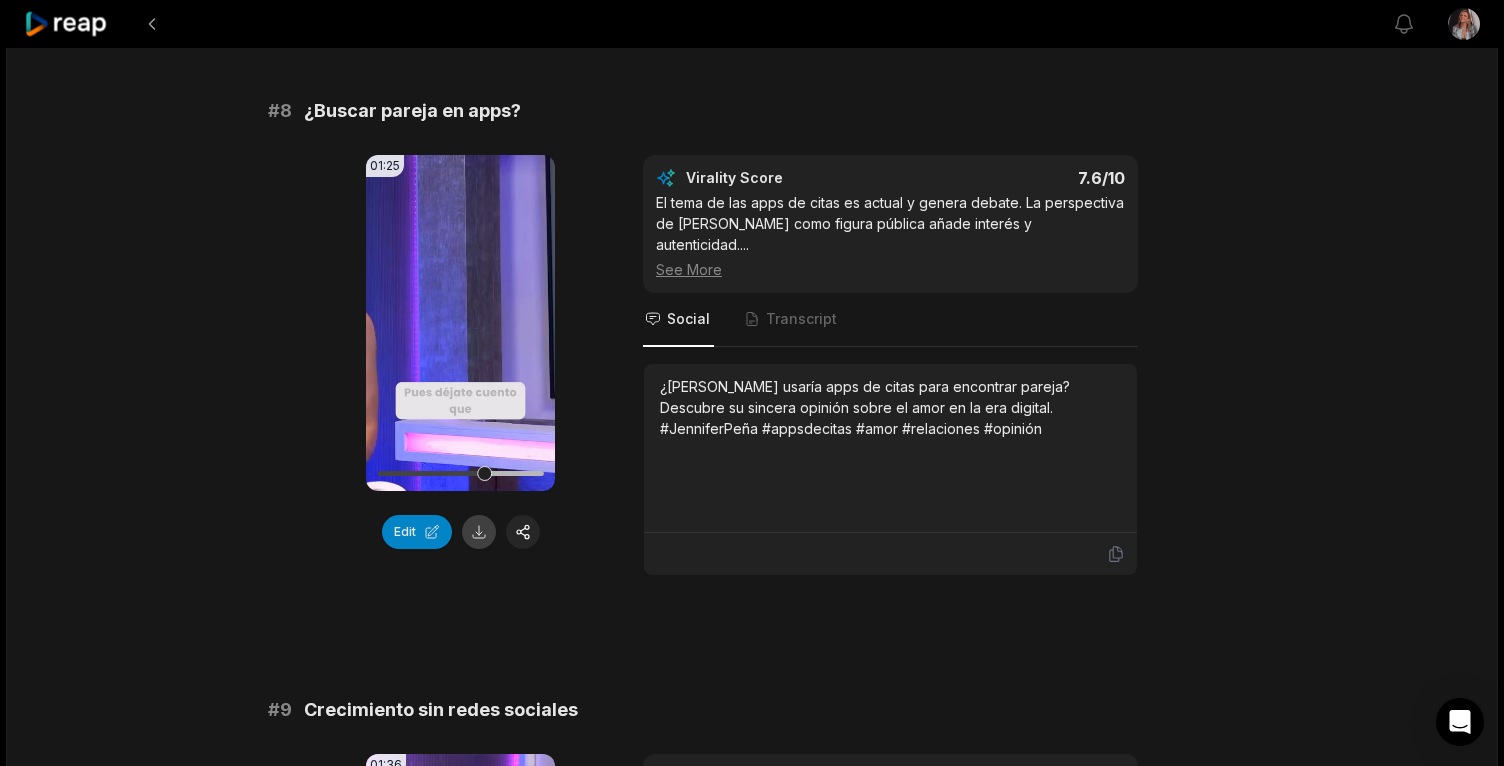 click at bounding box center (479, 532) 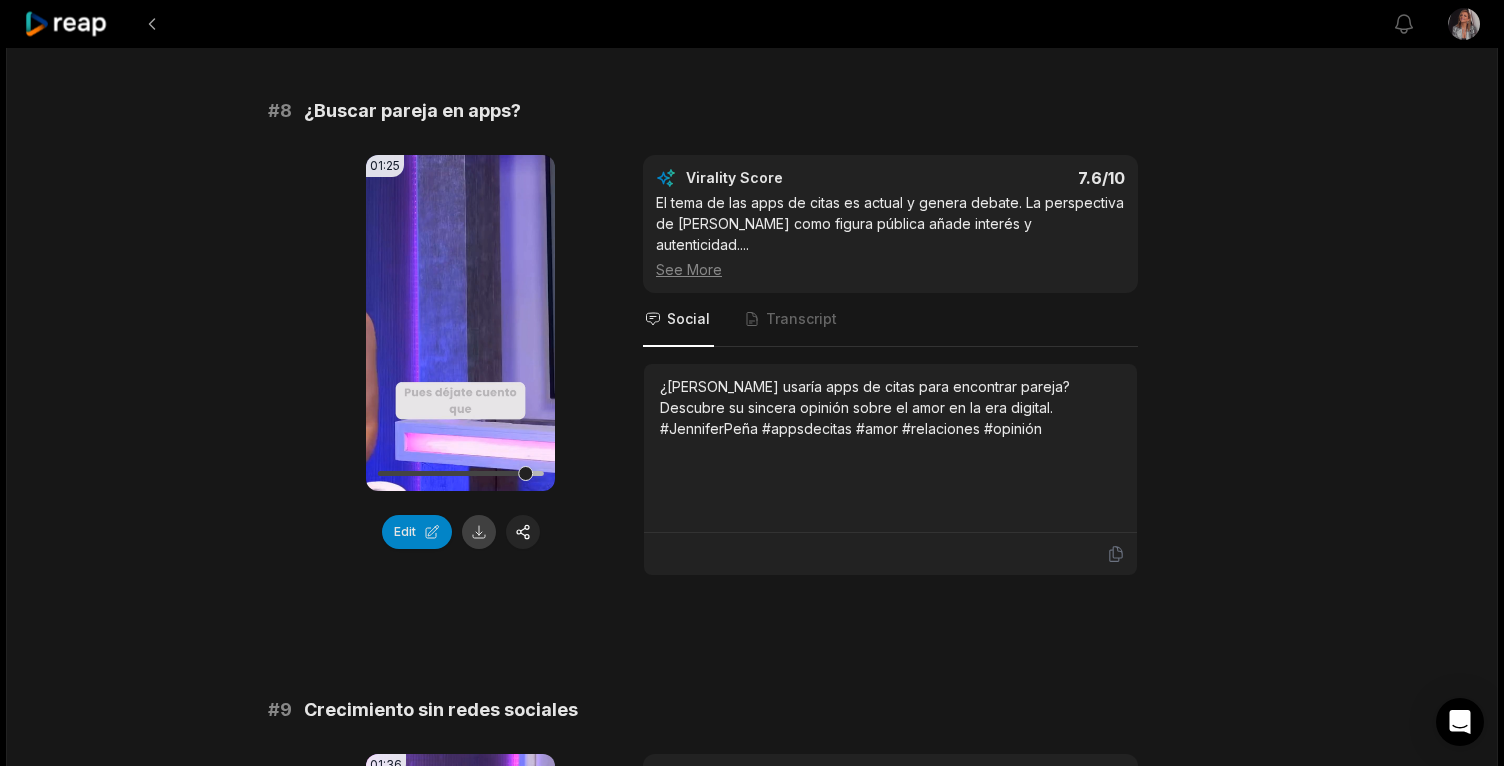 click at bounding box center [479, 532] 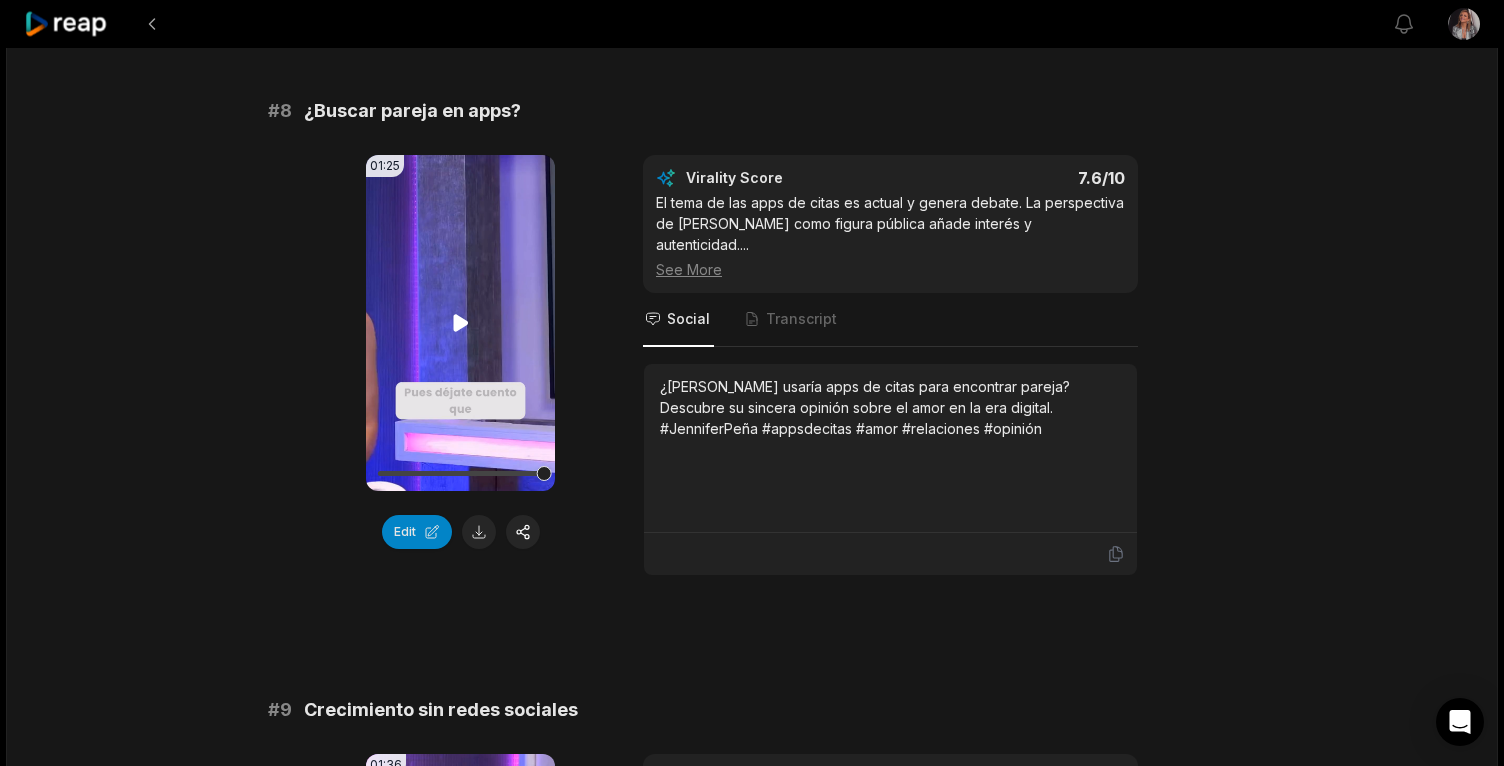 click on "Your browser does not support mp4 format." at bounding box center (460, 323) 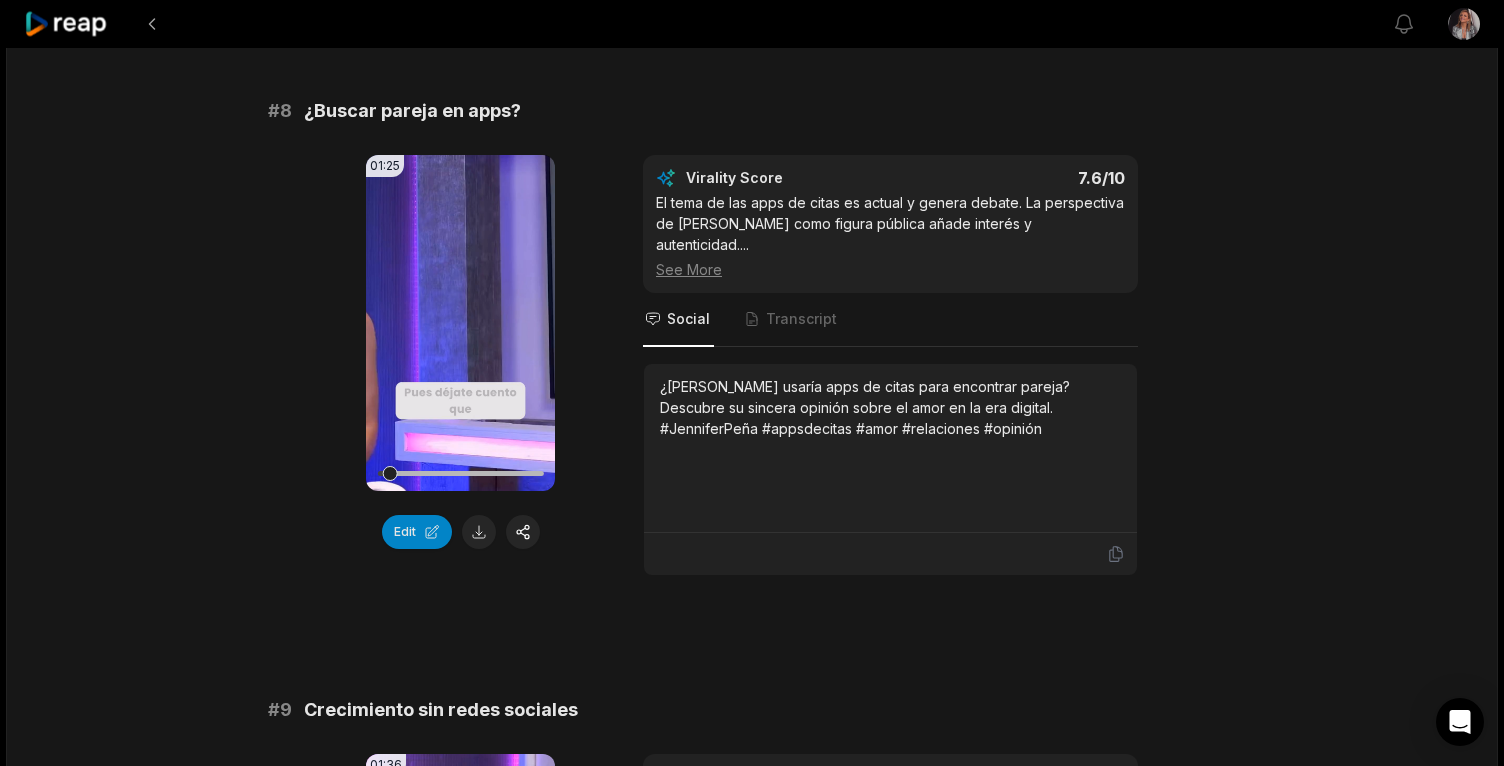 click on "¿Jennifer Peña usaría apps de citas para encontrar pareja? Descubre su sincera opinión sobre el amor en la era digital. #JenniferPeña #appsdecitas #amor #relaciones #opinión" at bounding box center [890, 448] 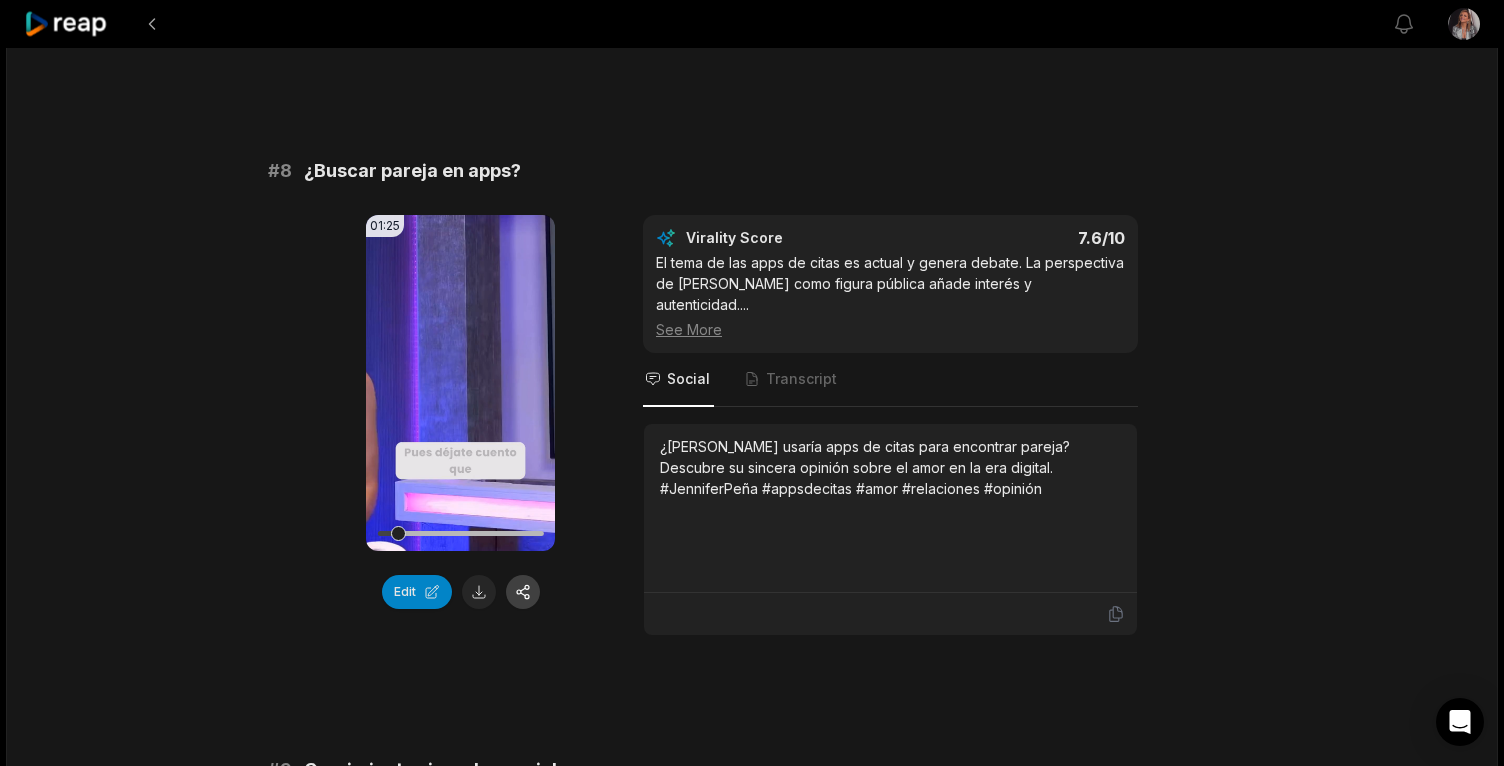scroll, scrollTop: 4170, scrollLeft: 0, axis: vertical 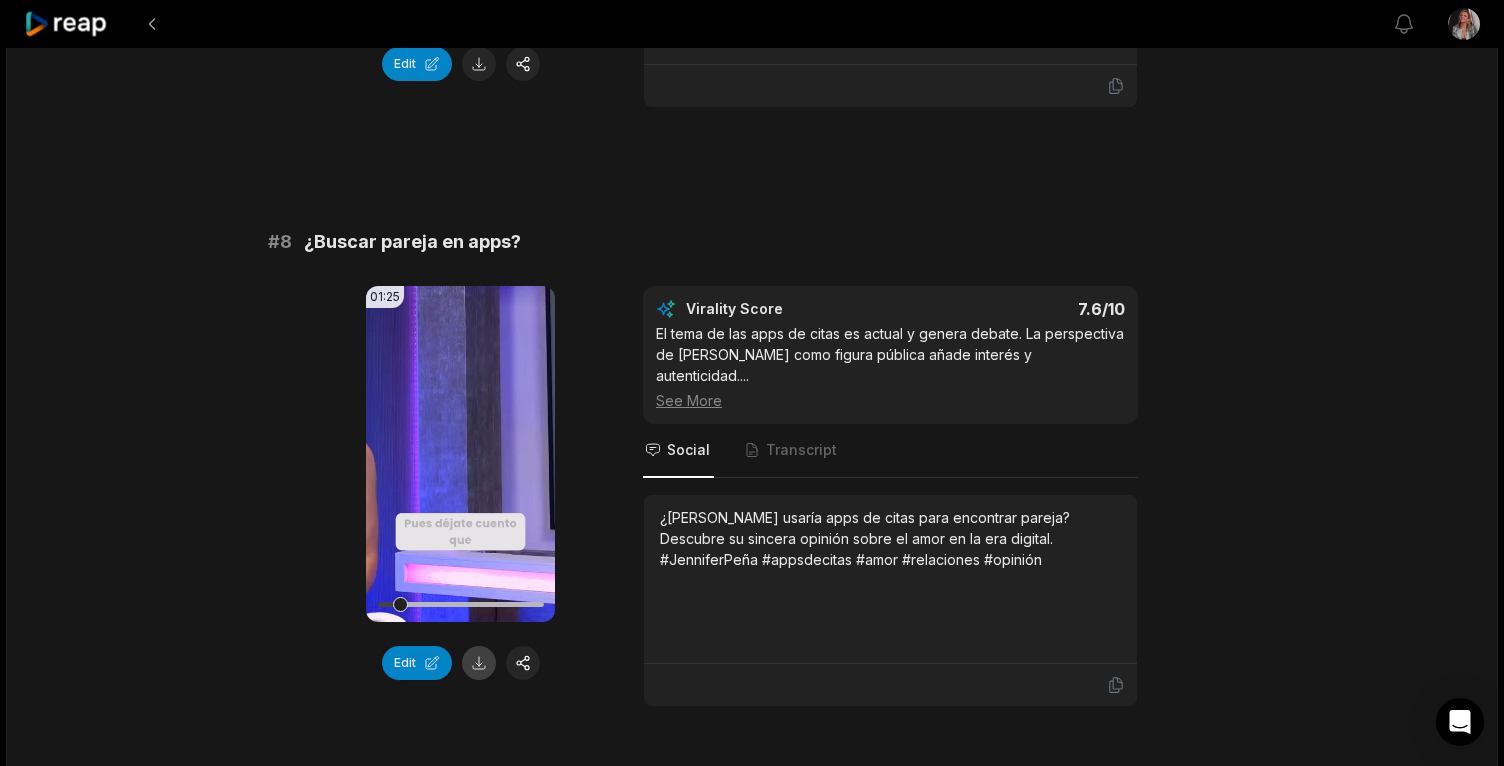 click at bounding box center [479, 663] 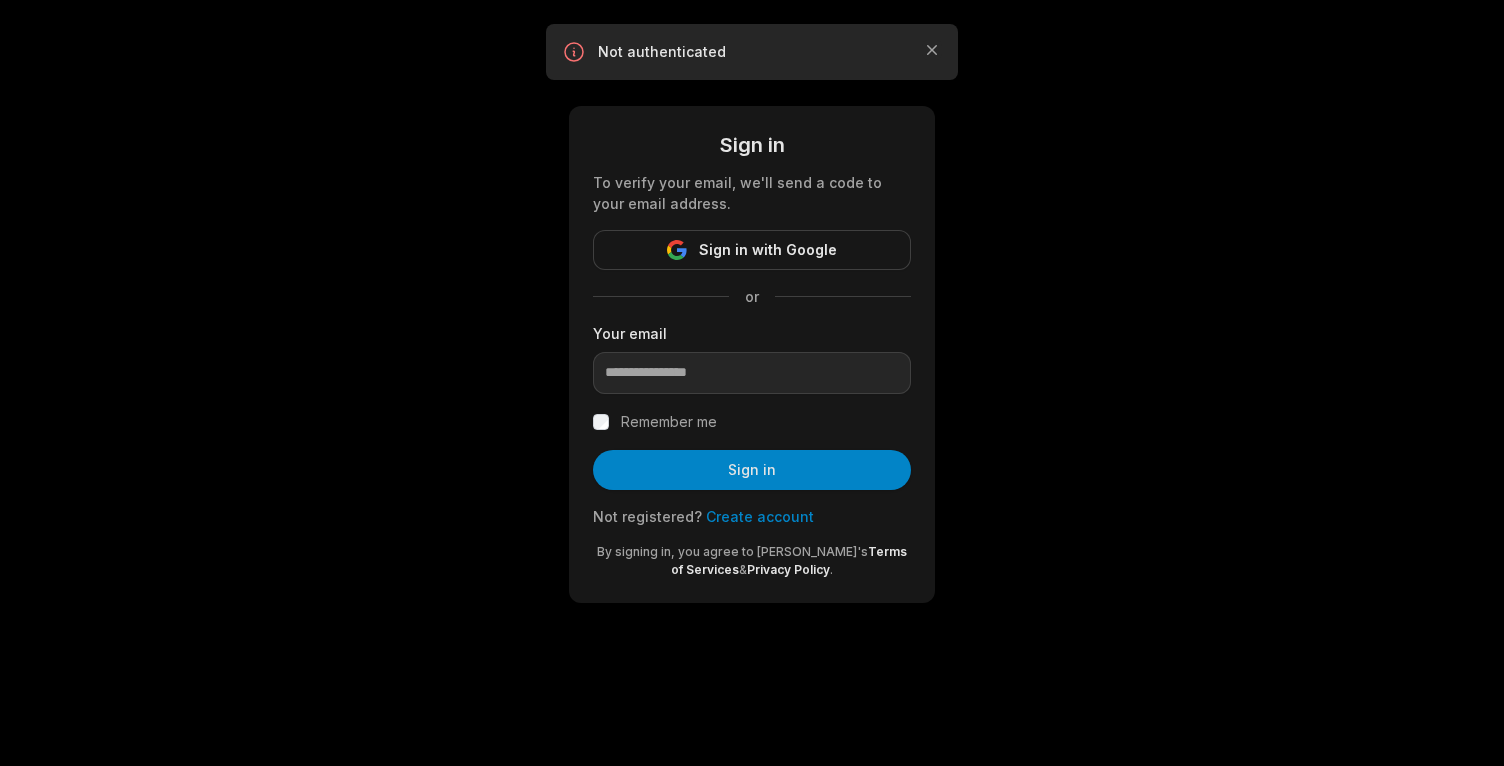 scroll, scrollTop: 0, scrollLeft: 0, axis: both 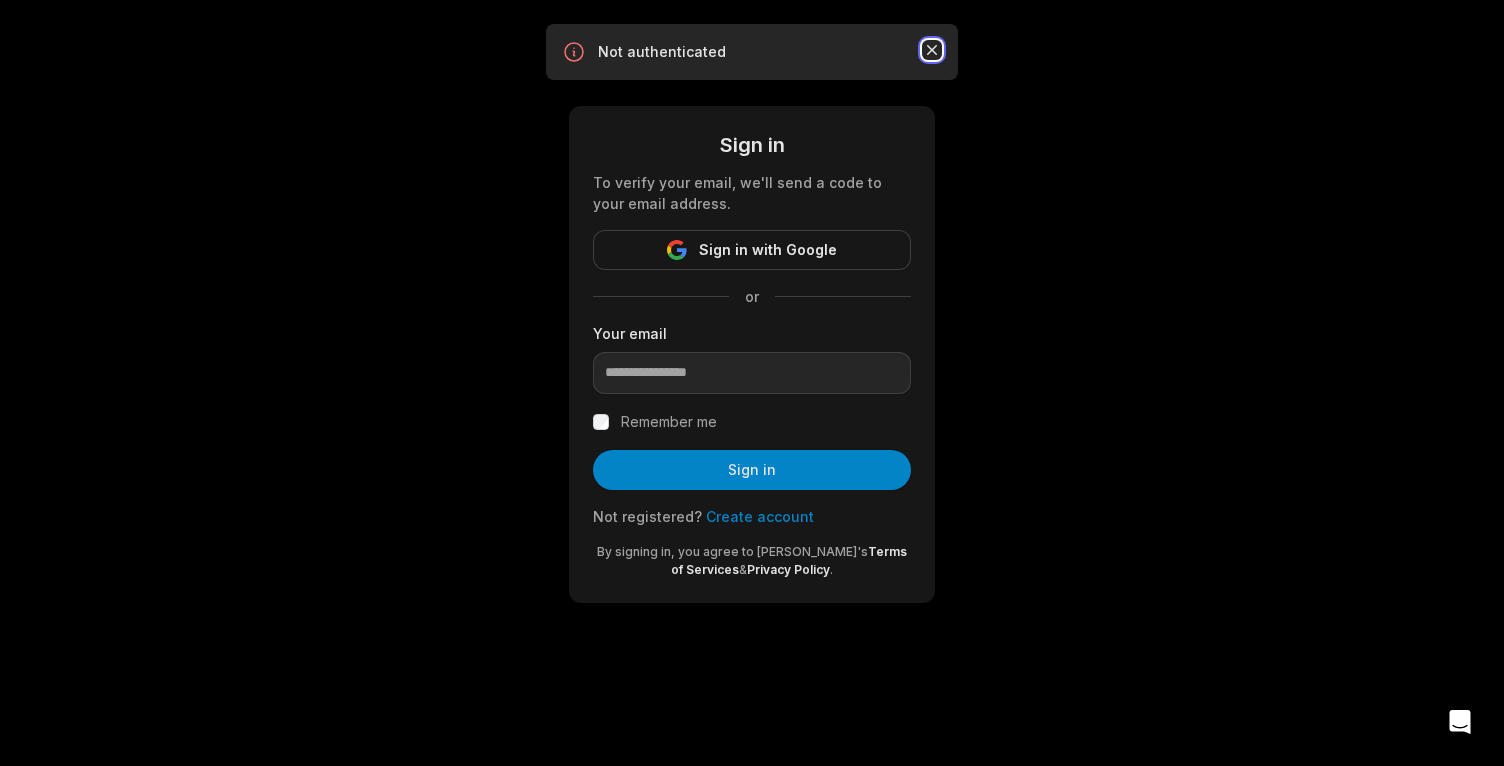 click 